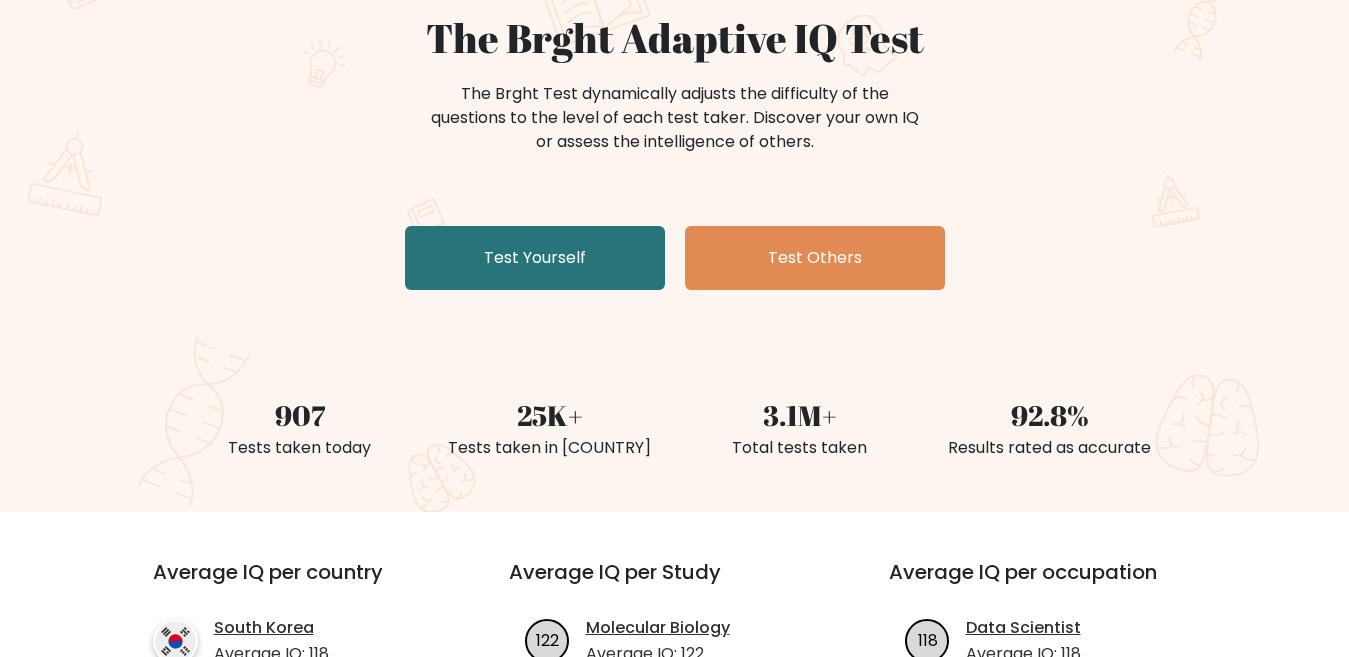 scroll, scrollTop: 200, scrollLeft: 0, axis: vertical 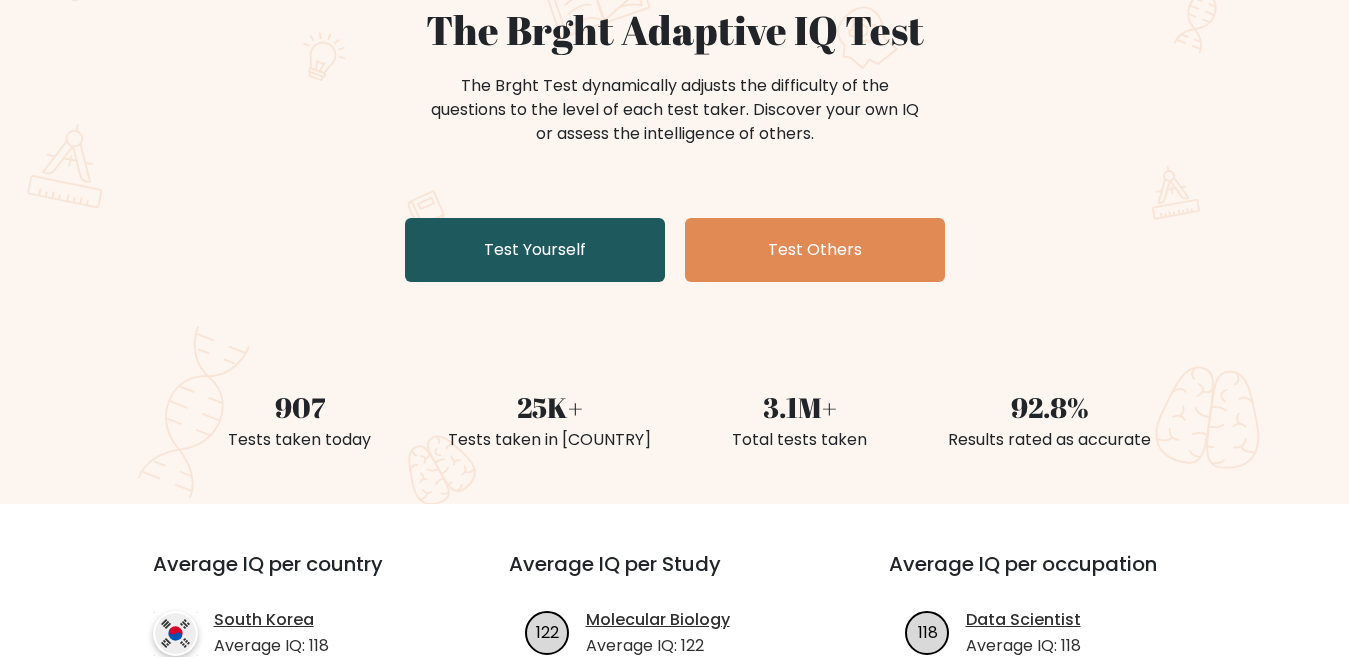 click on "Test Yourself" at bounding box center (535, 250) 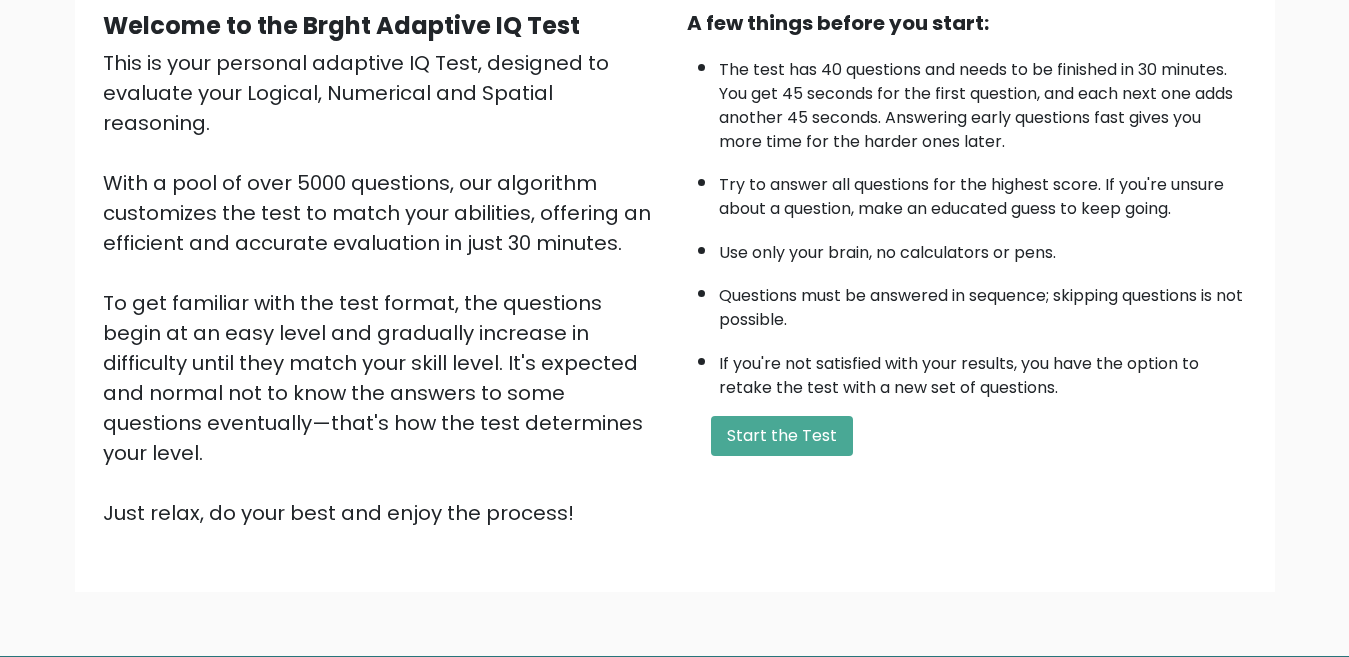 scroll, scrollTop: 200, scrollLeft: 0, axis: vertical 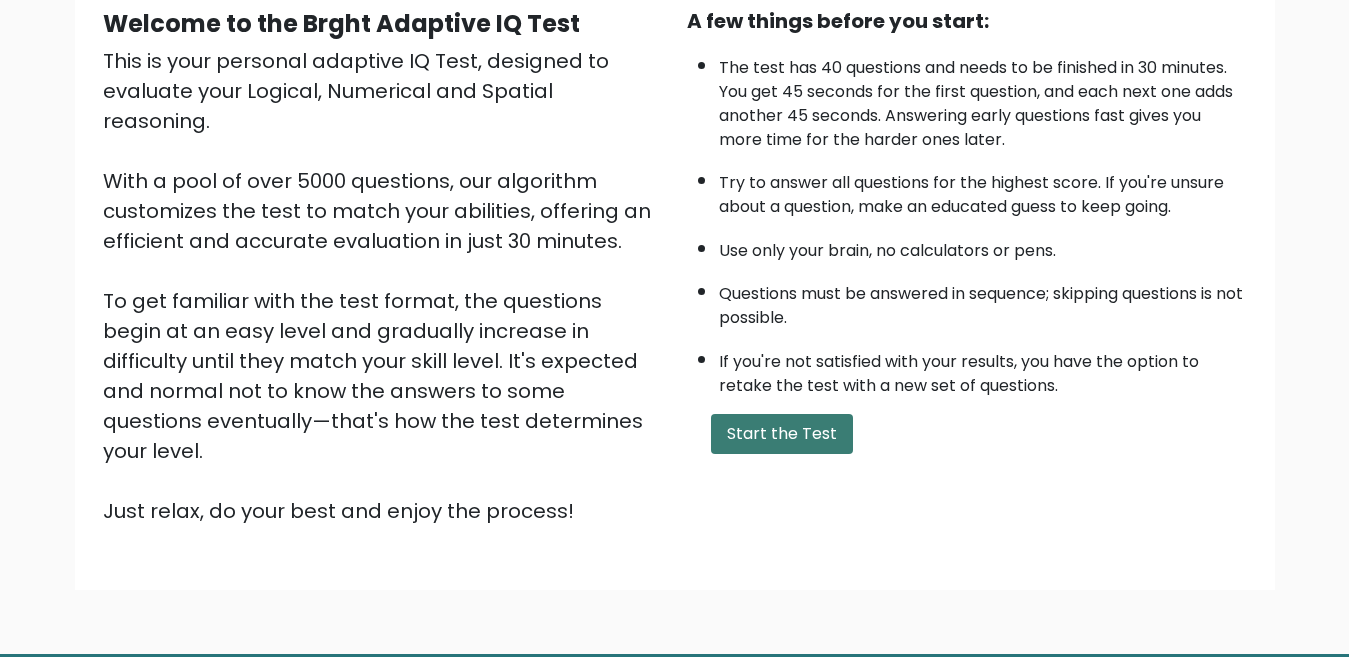 click on "Start the Test" at bounding box center (782, 434) 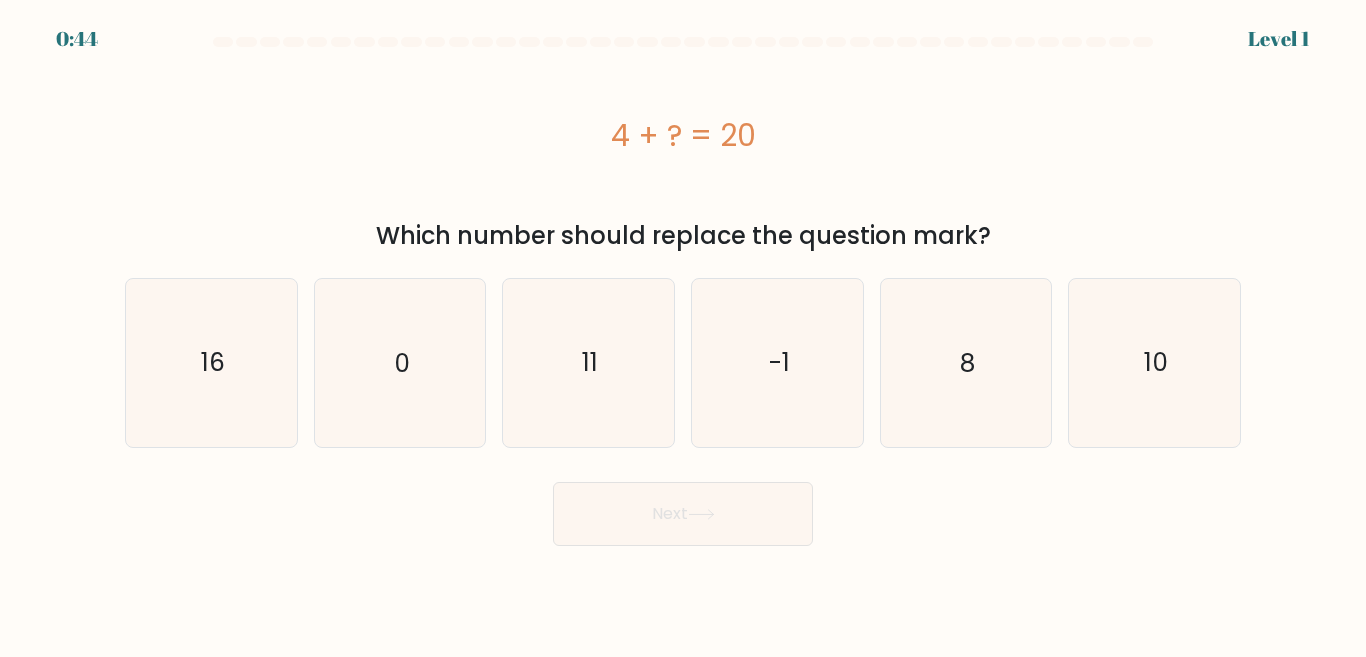 scroll, scrollTop: 0, scrollLeft: 0, axis: both 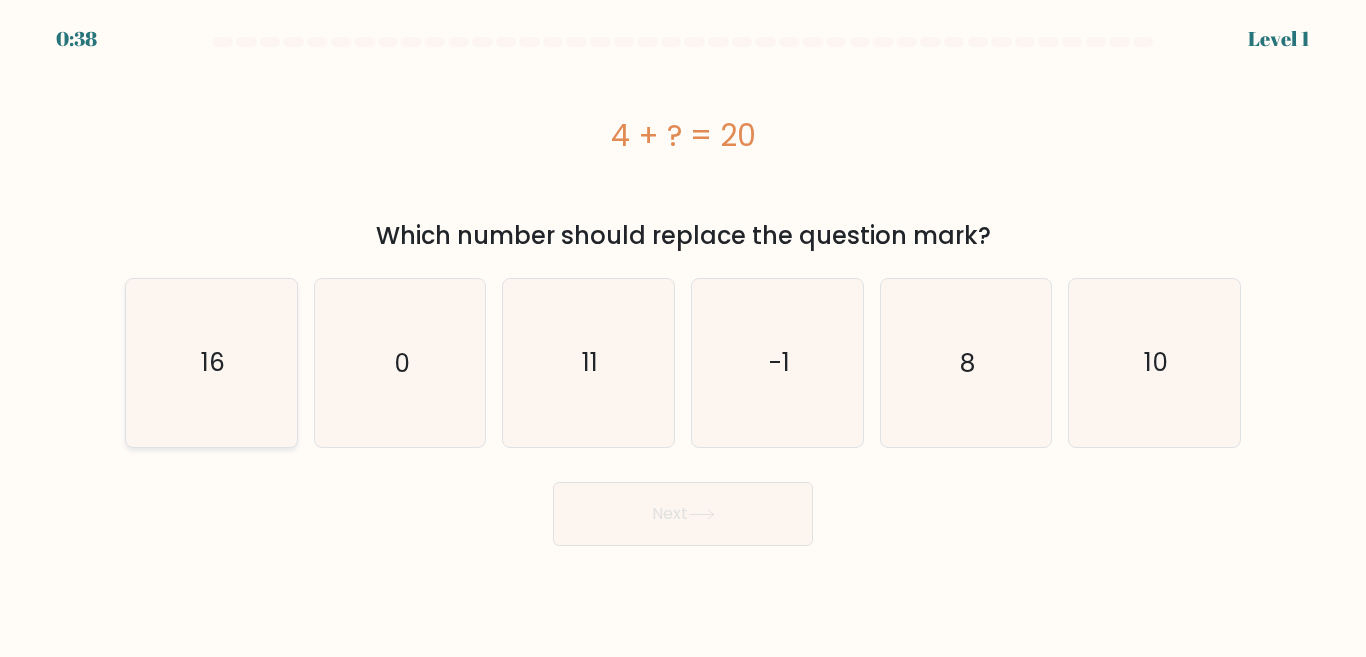 click on "16" 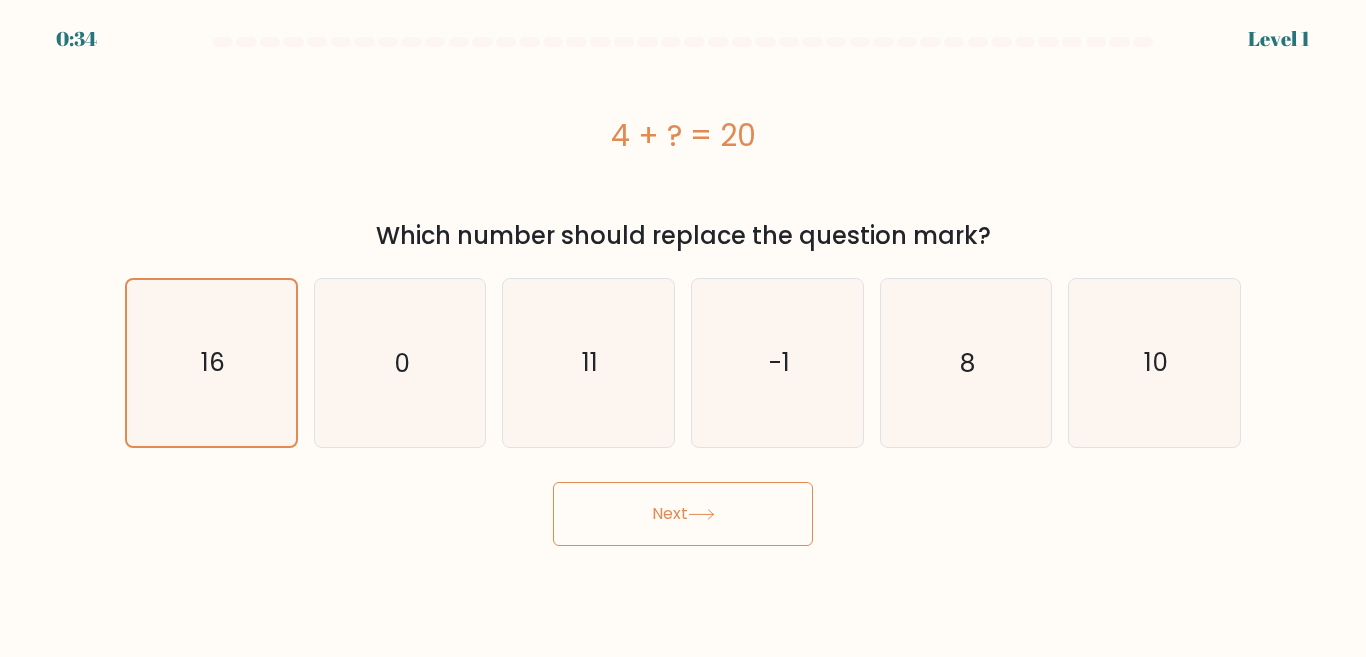 click on "Next" at bounding box center [683, 514] 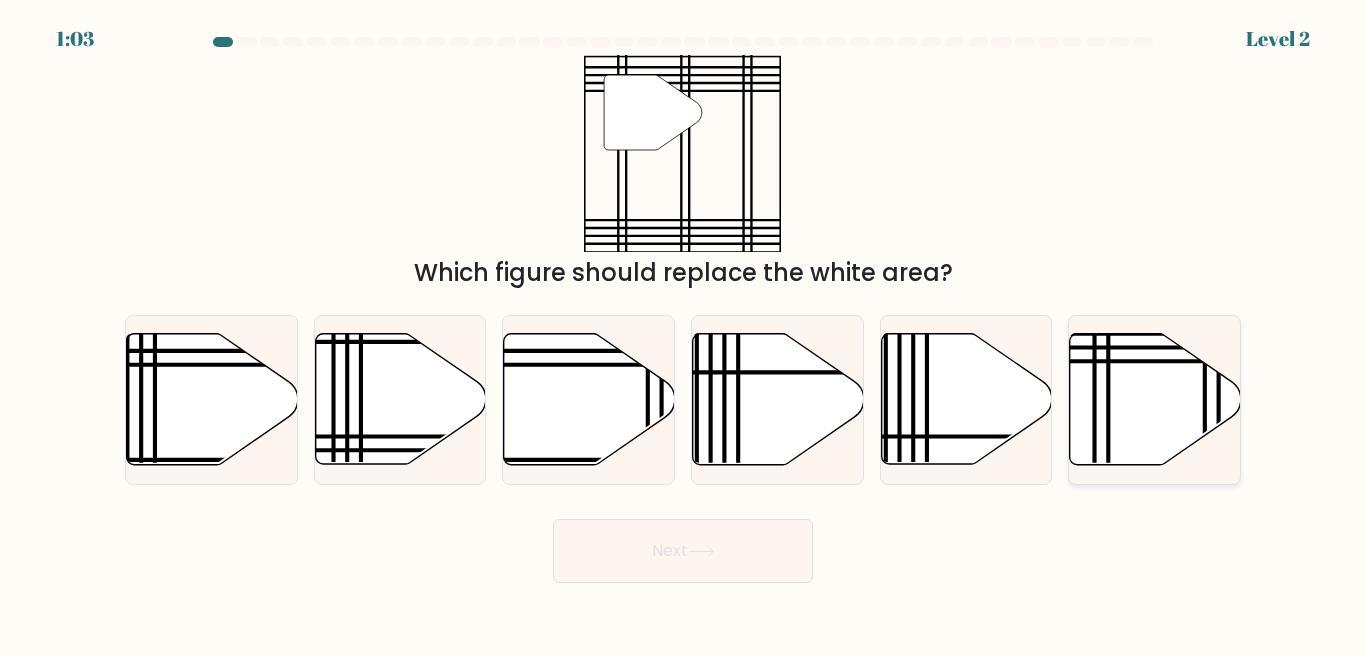 click 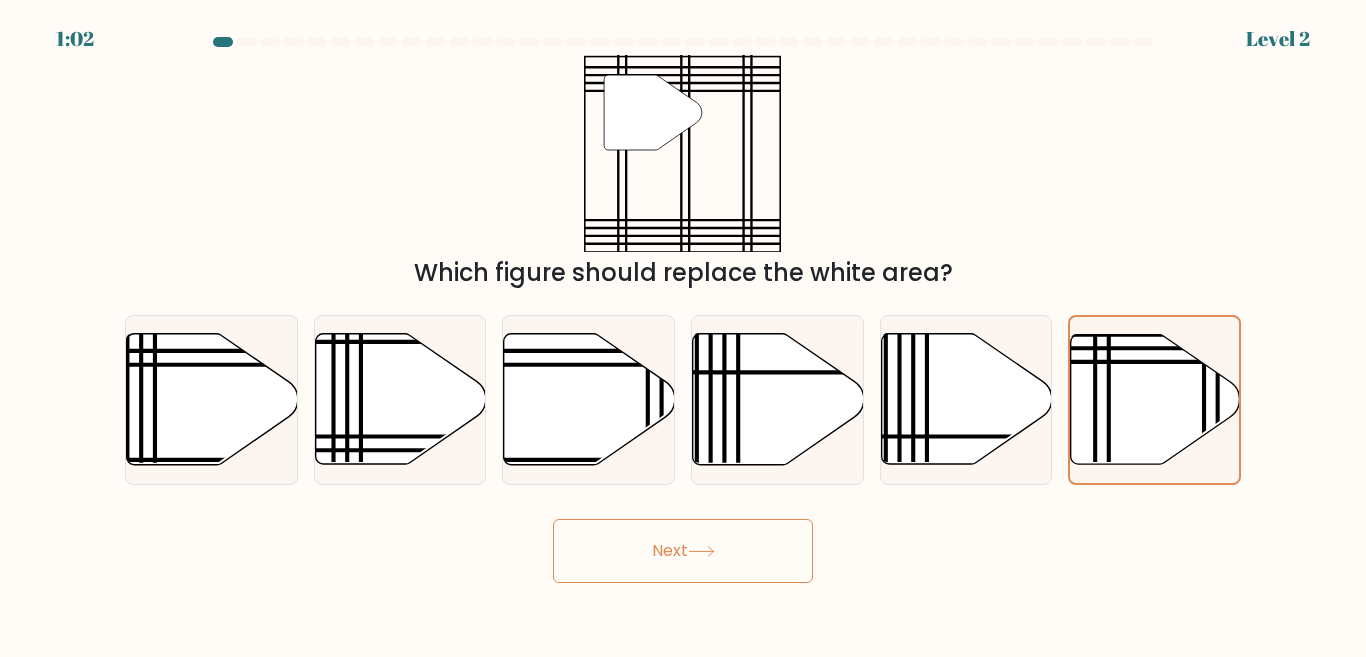 click on "Next" at bounding box center [683, 551] 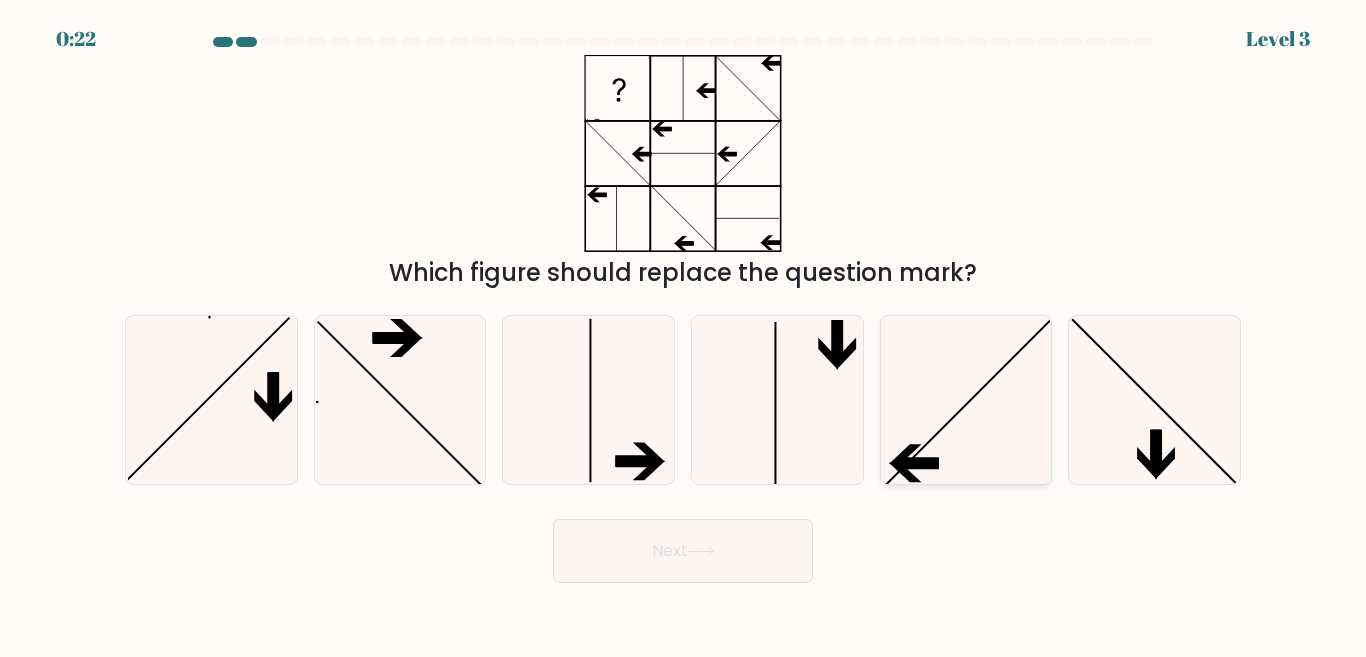 click 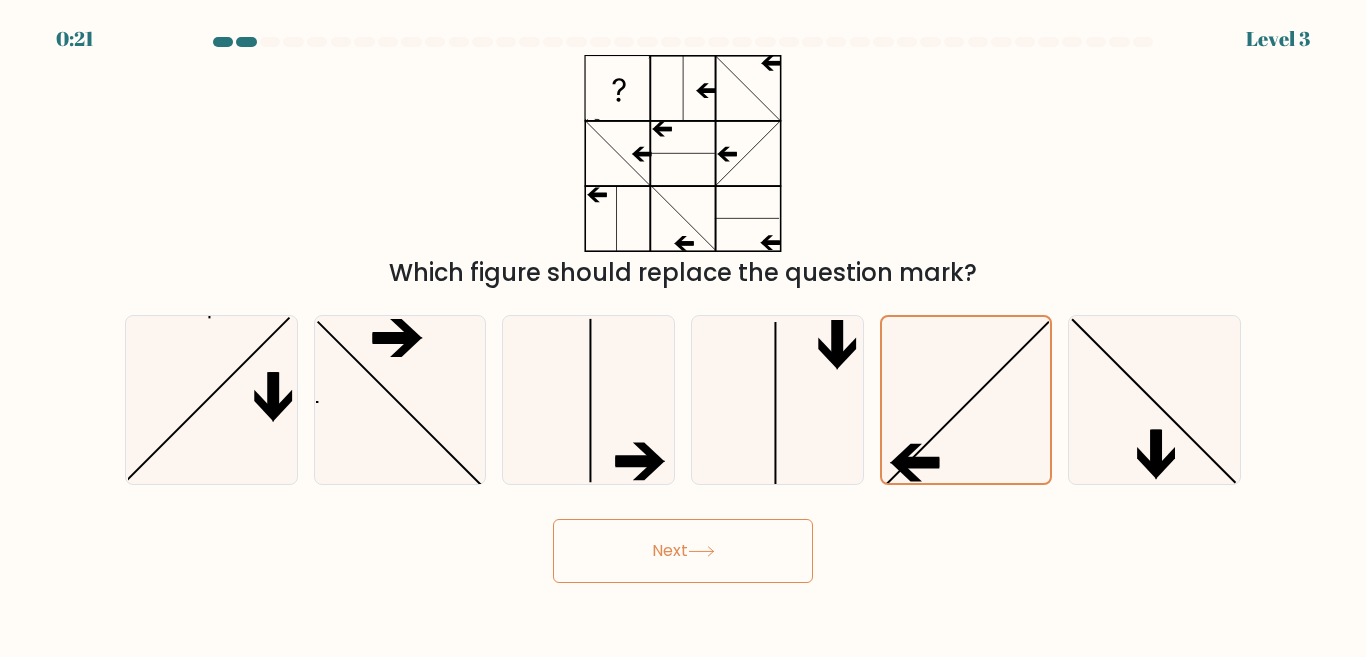 click on "Next" at bounding box center (683, 551) 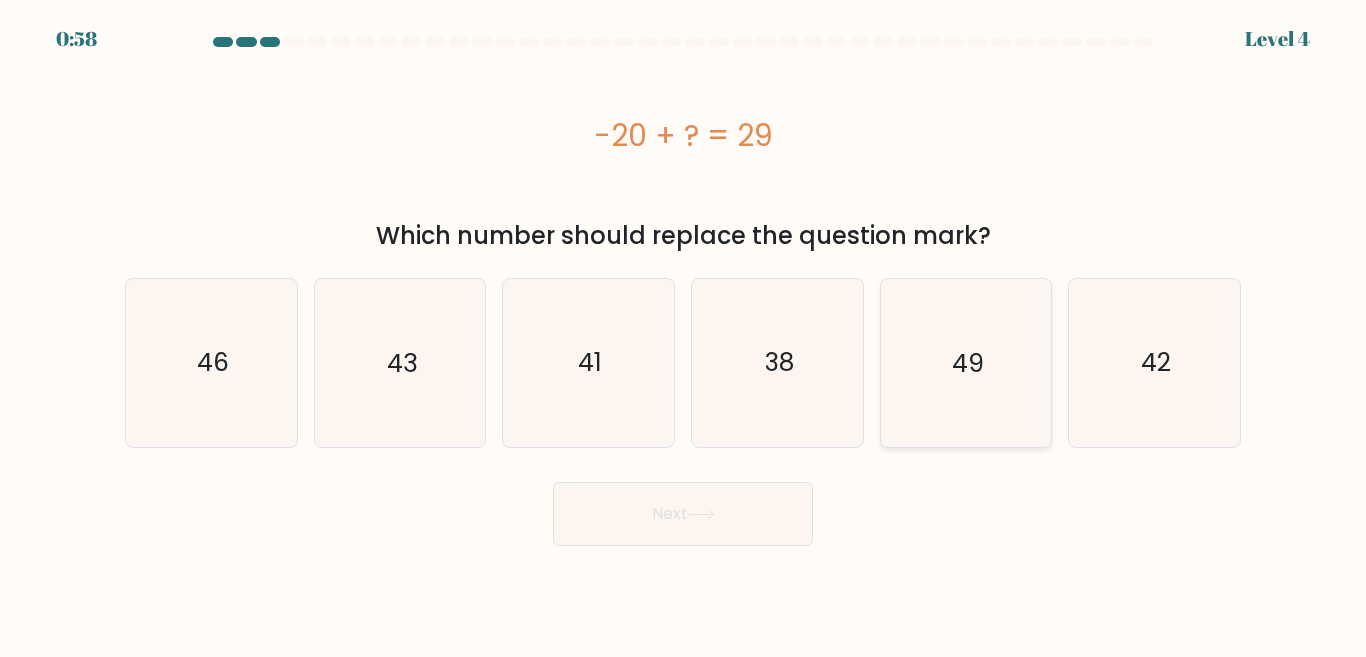 click on "49" 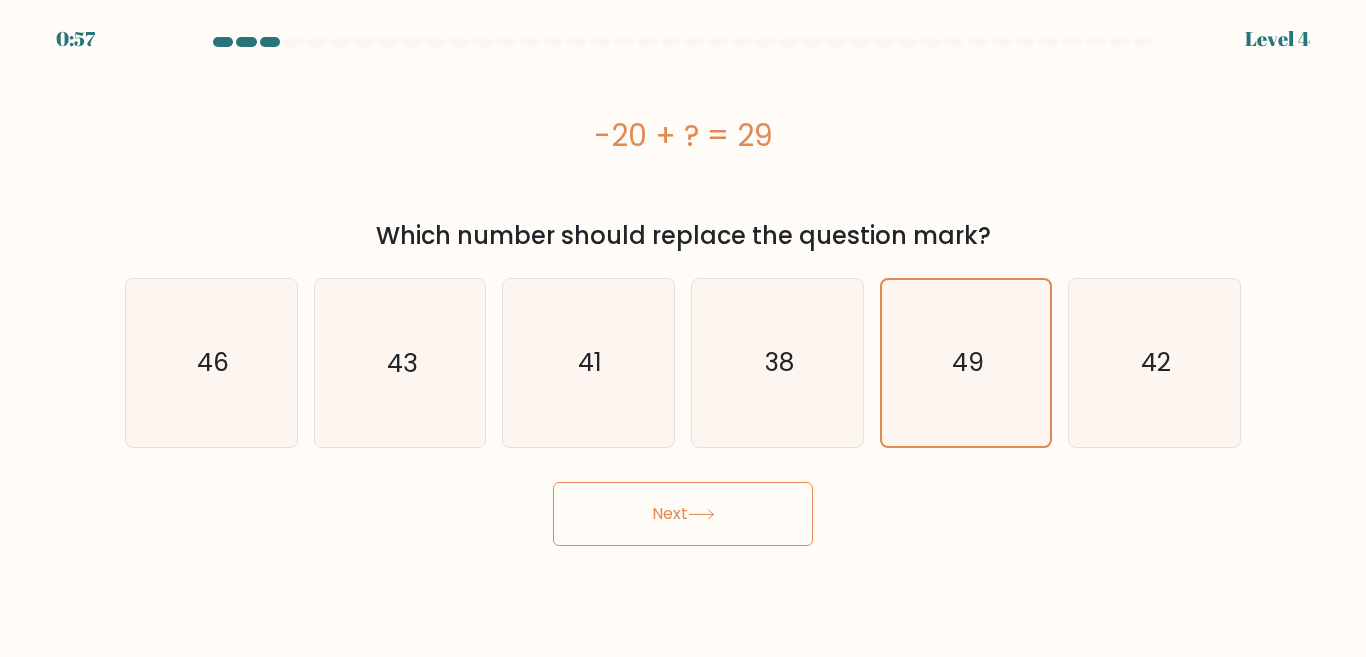 click on "Next" at bounding box center [683, 514] 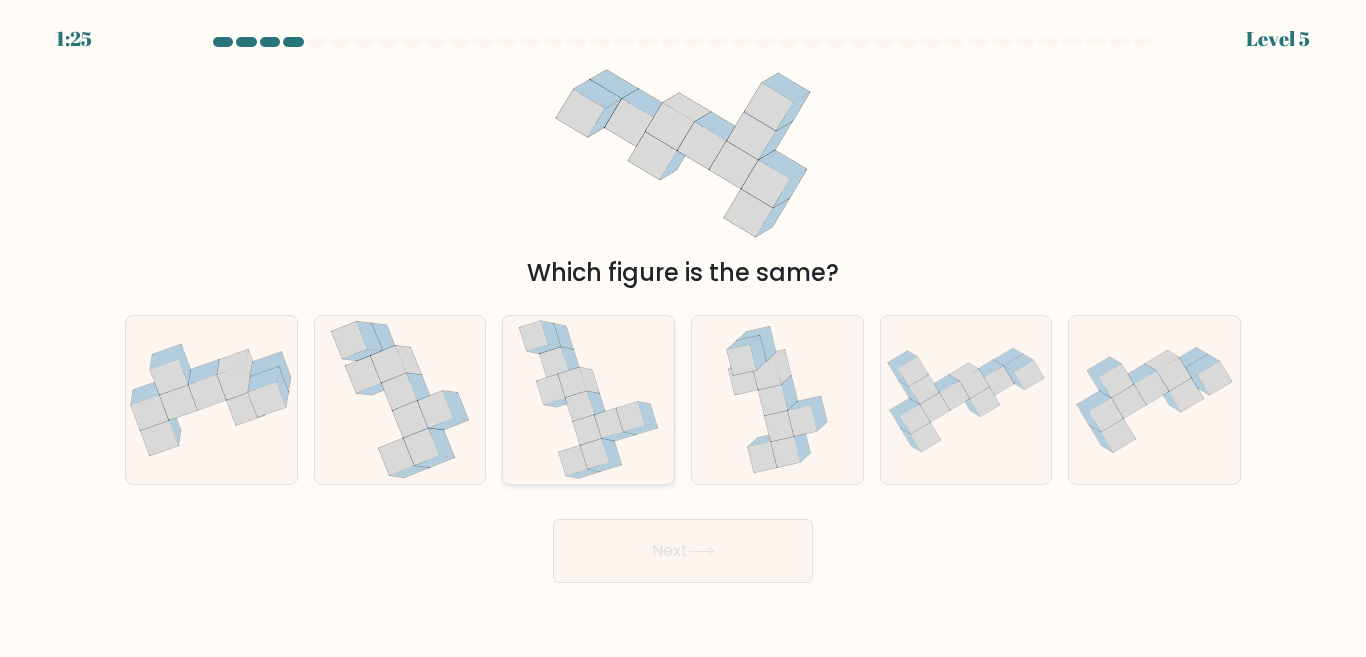 click 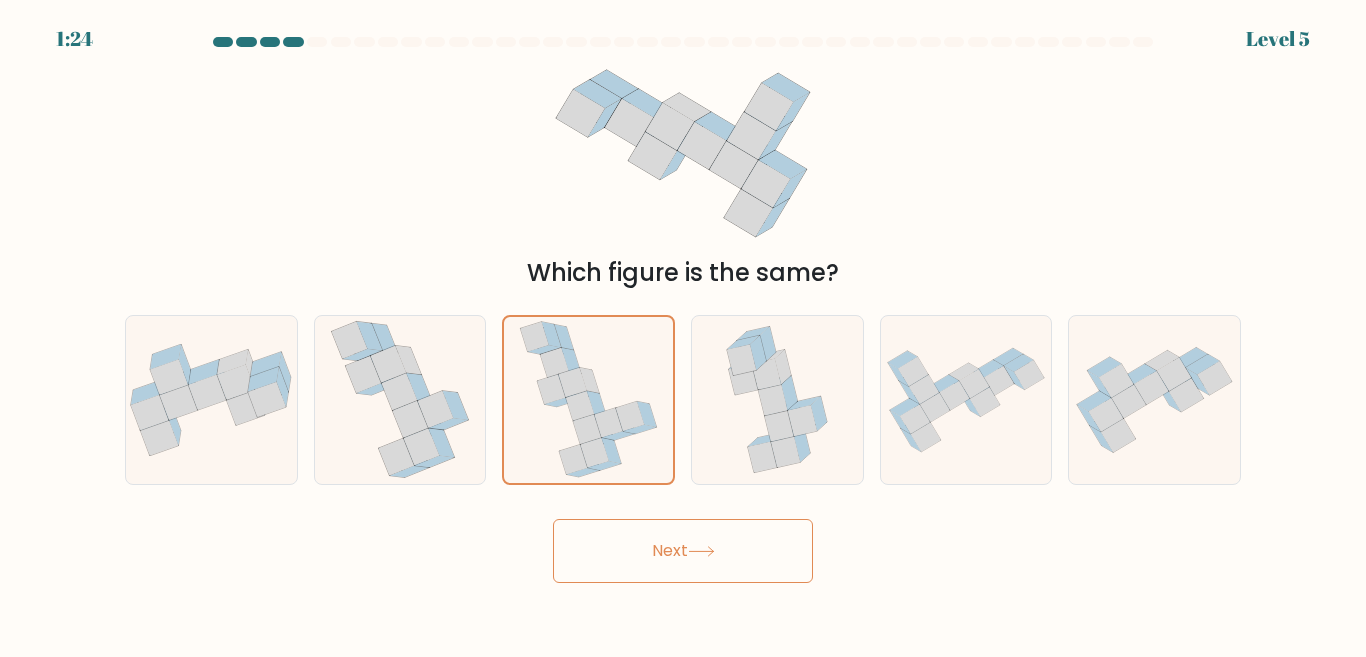 click on "Next" at bounding box center [683, 551] 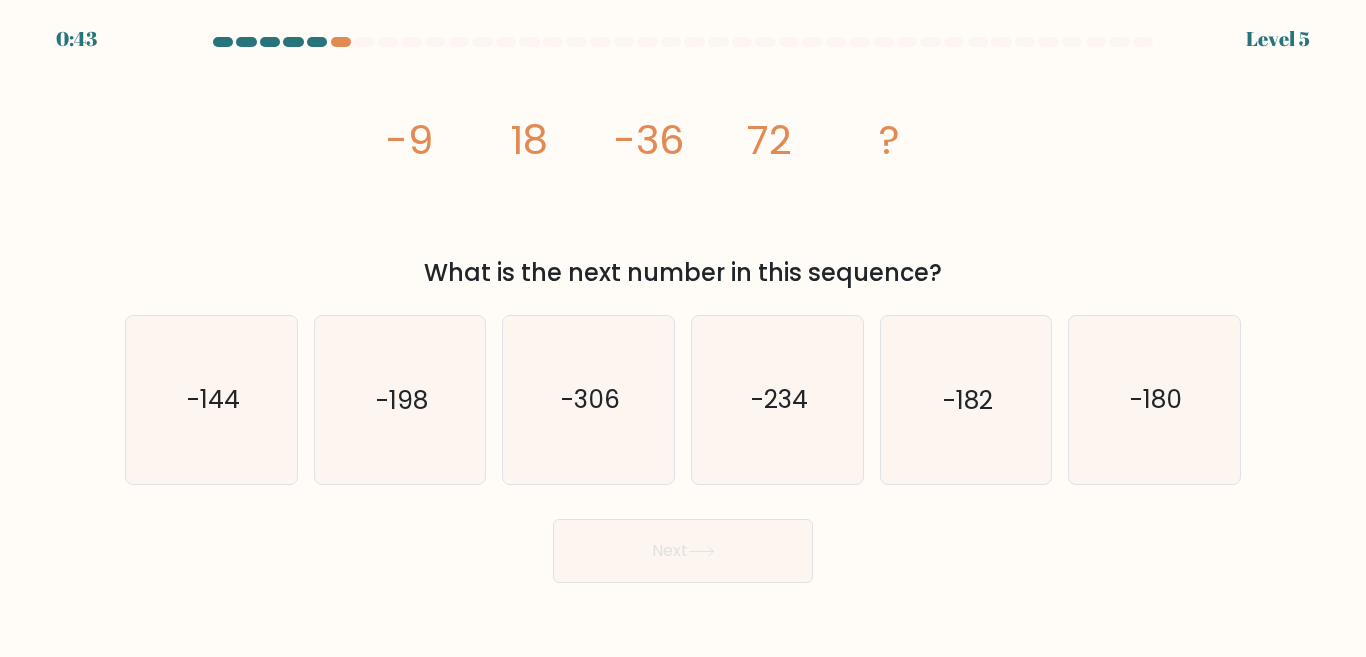 scroll, scrollTop: 0, scrollLeft: 0, axis: both 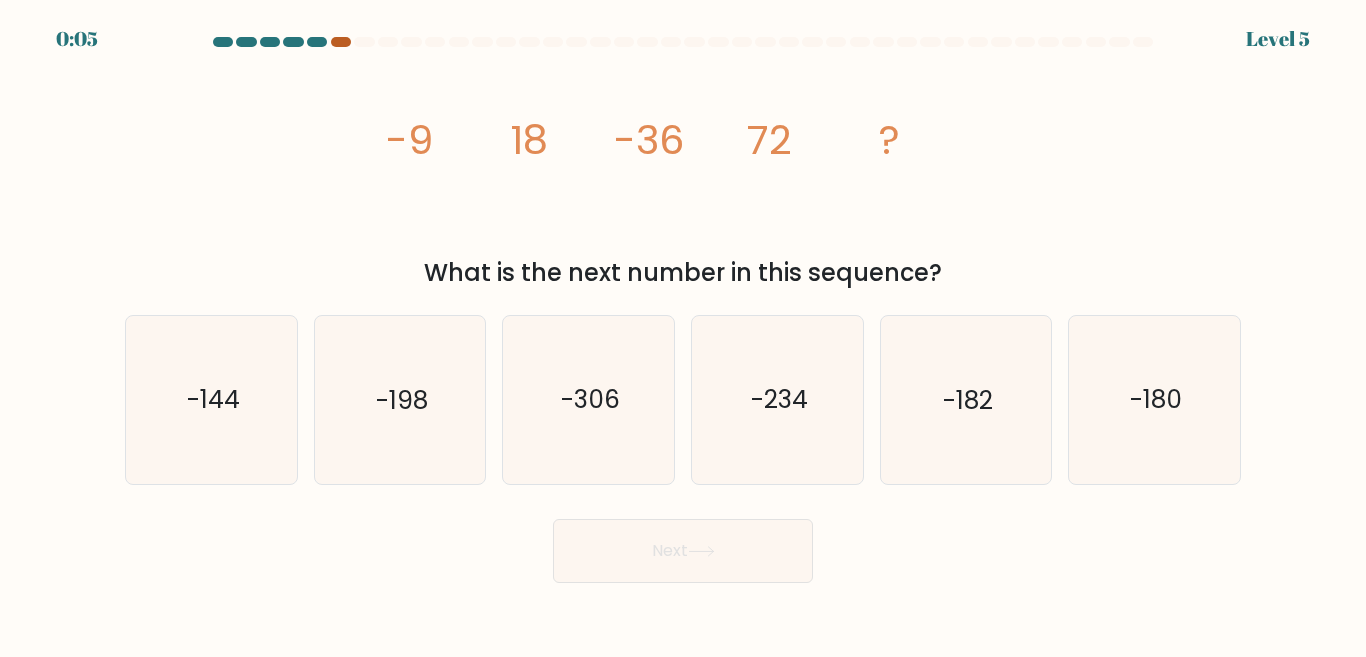 click at bounding box center (341, 42) 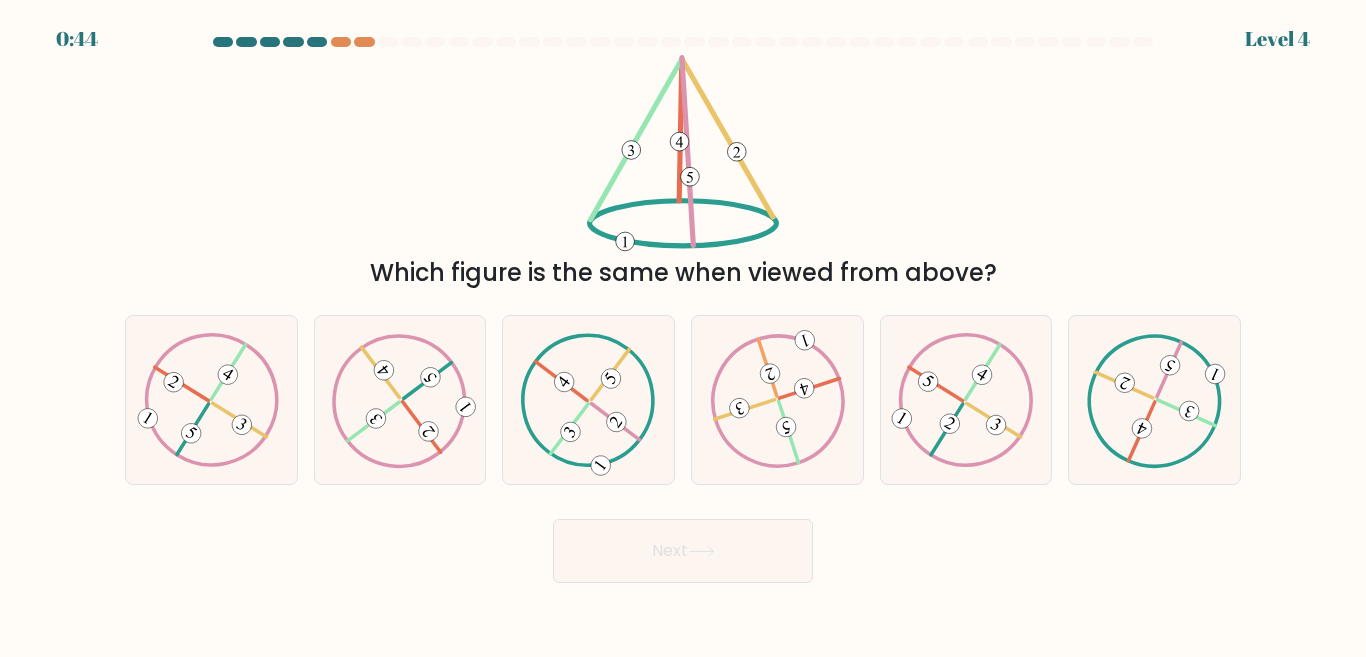 scroll, scrollTop: 0, scrollLeft: 0, axis: both 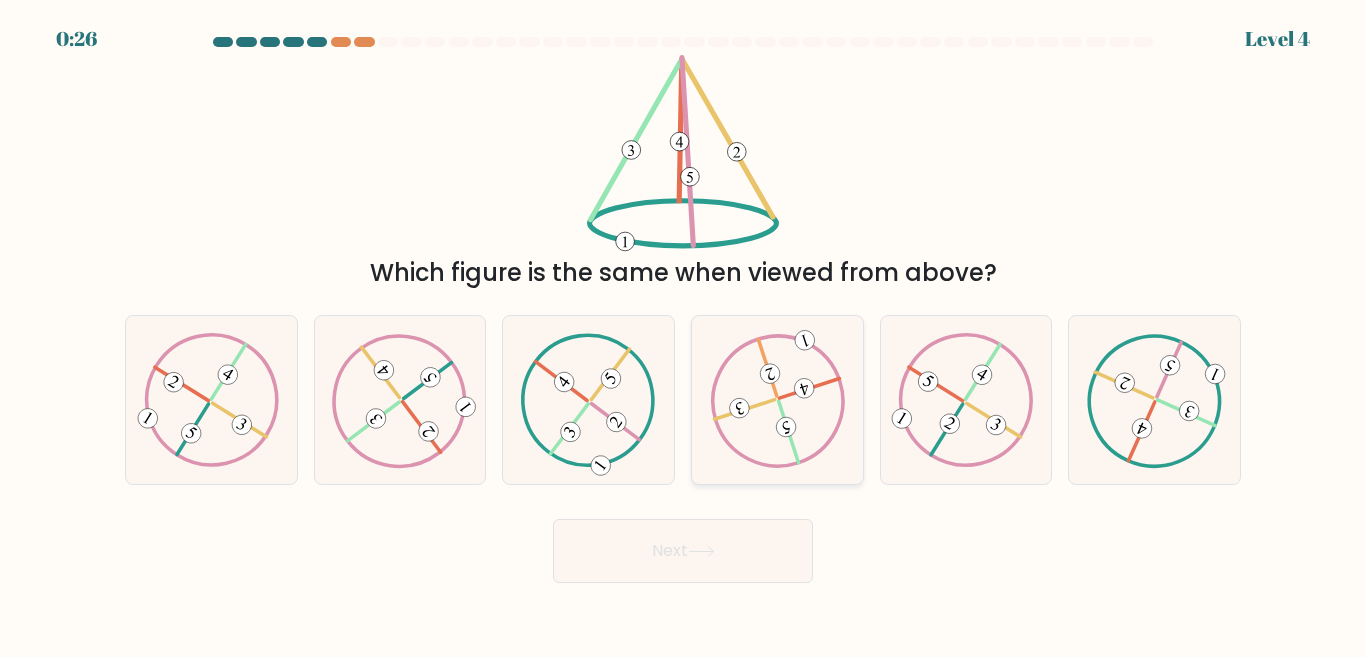 click 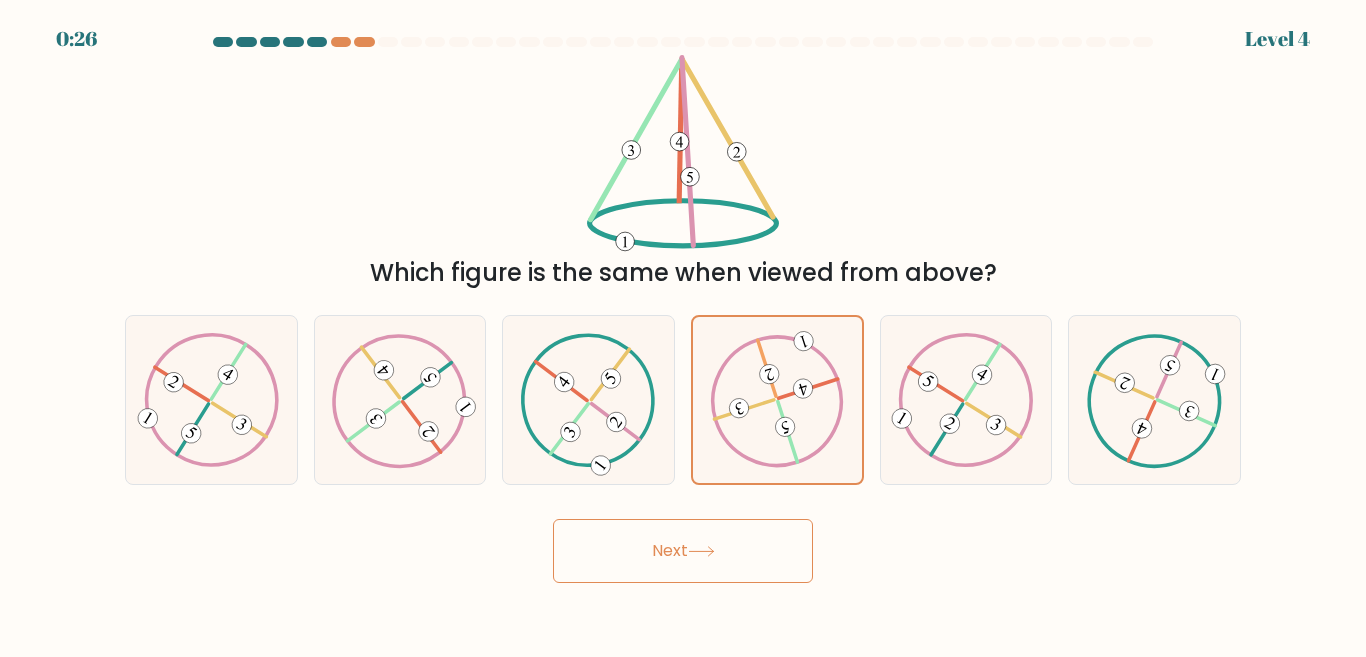 click on "Next" at bounding box center [683, 551] 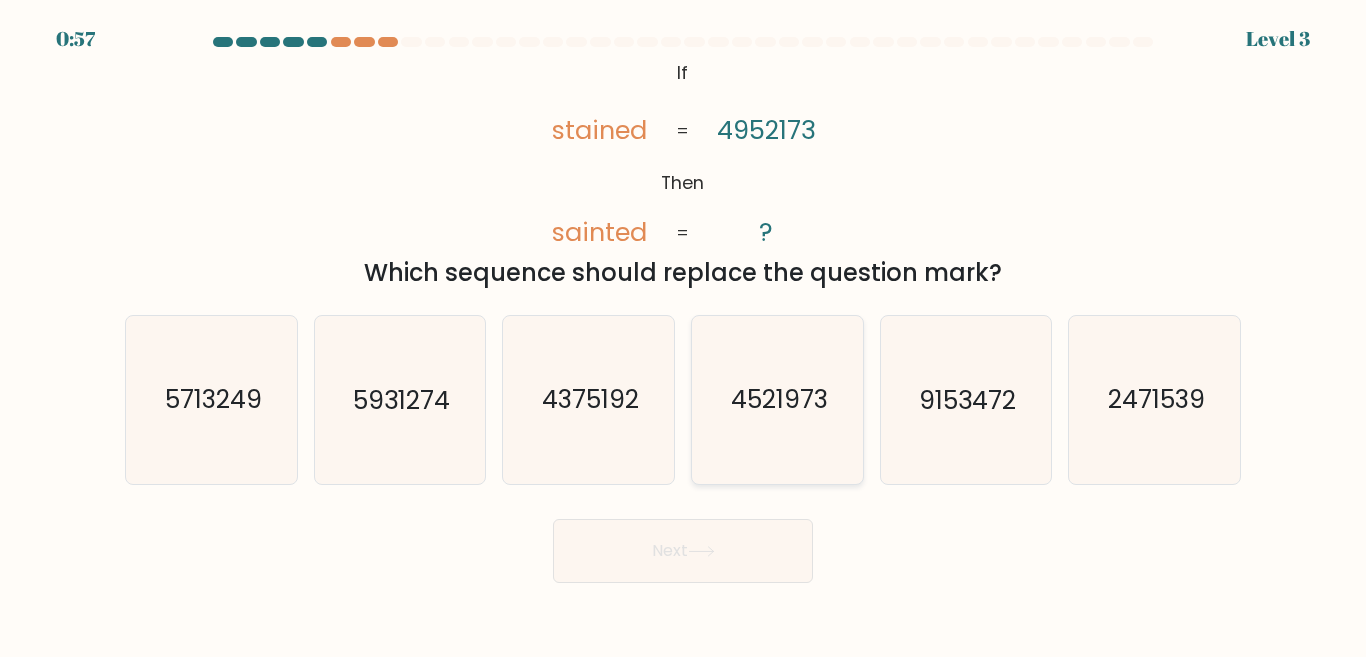 click on "4521973" 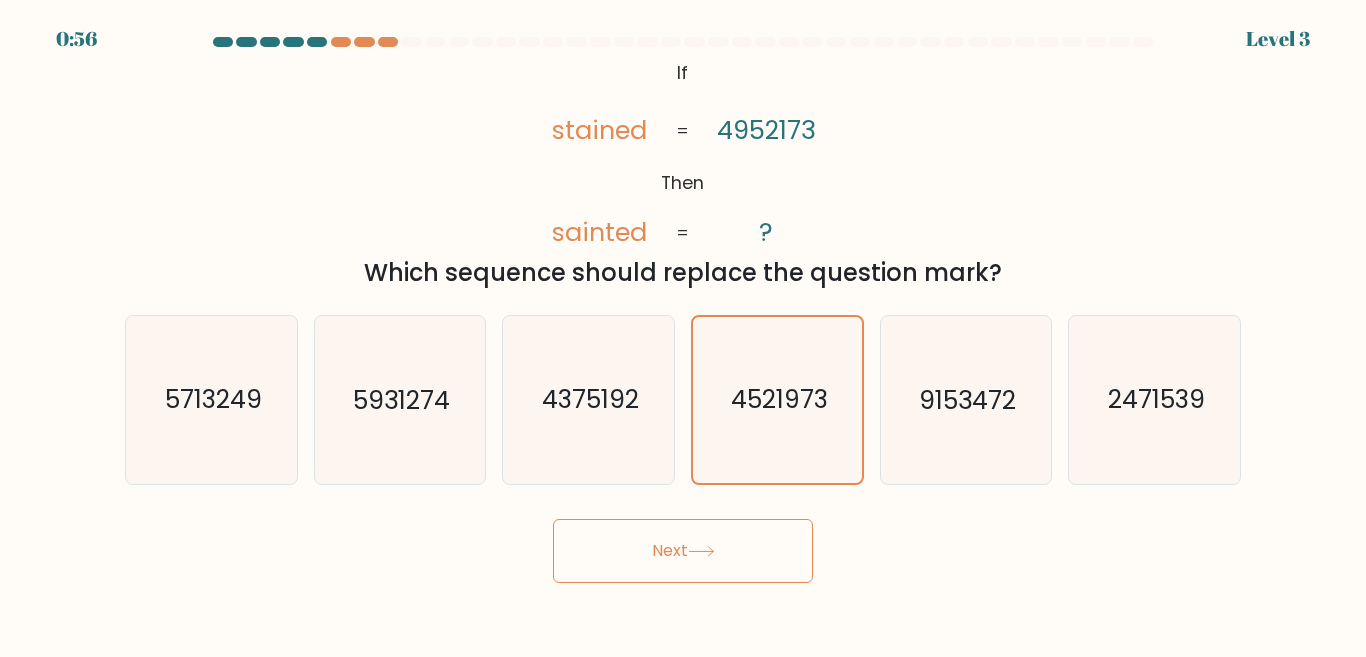 click on "Next" at bounding box center (683, 551) 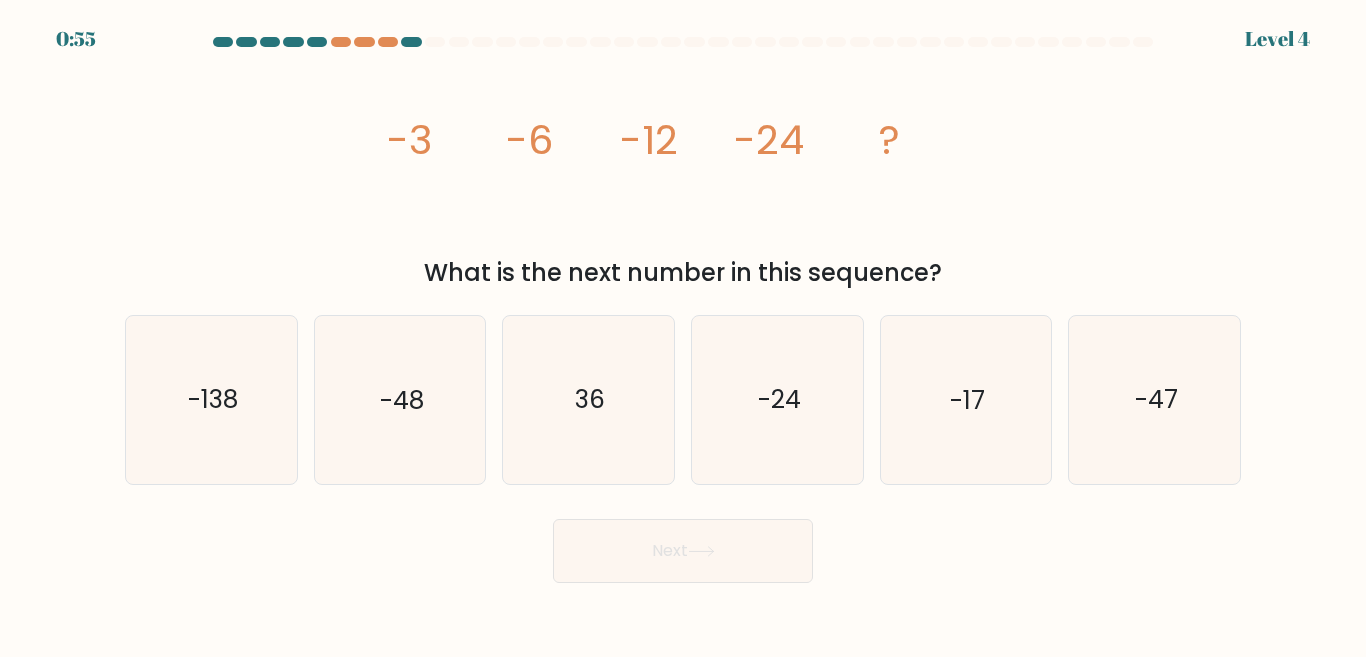 click on "Next" at bounding box center (683, 551) 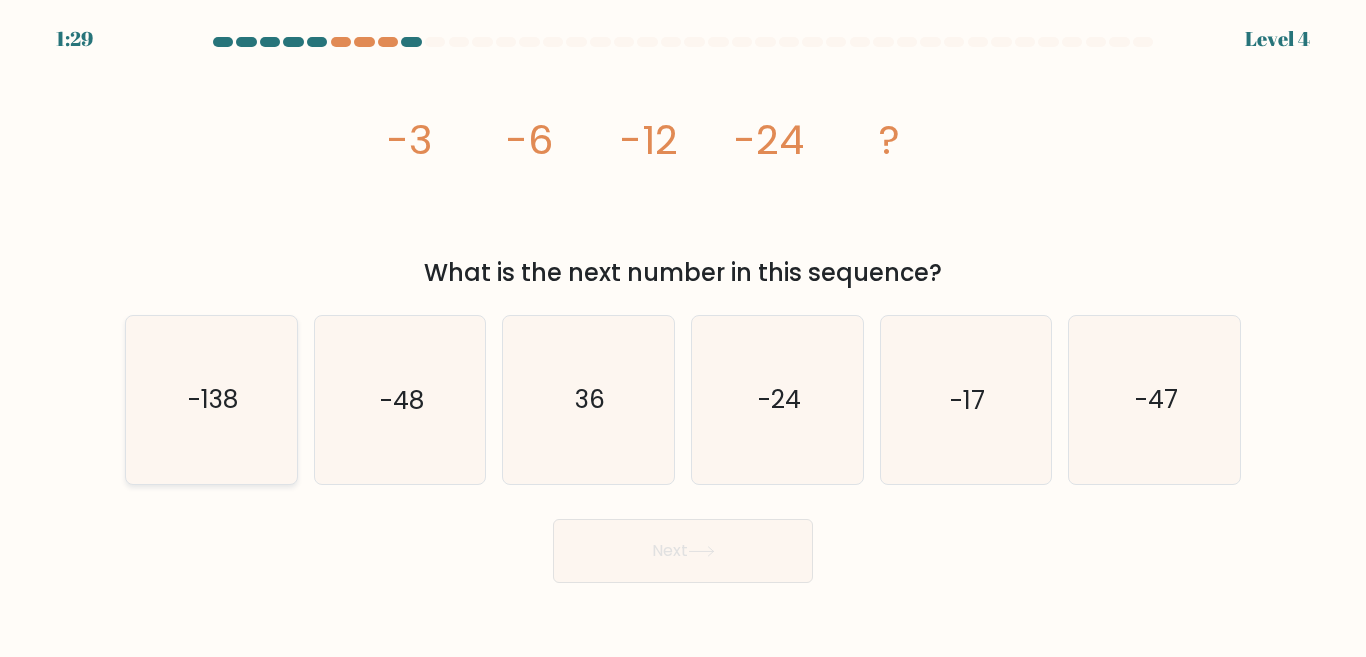 click on "-138" 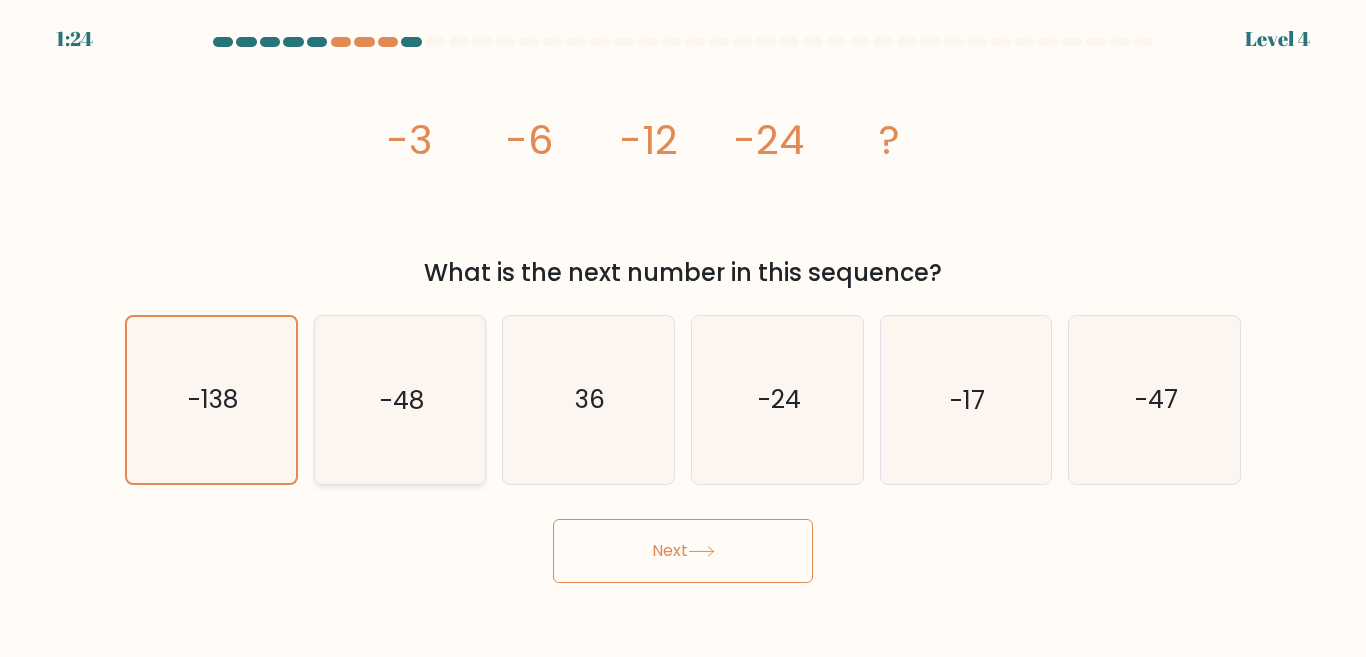 click on "-48" 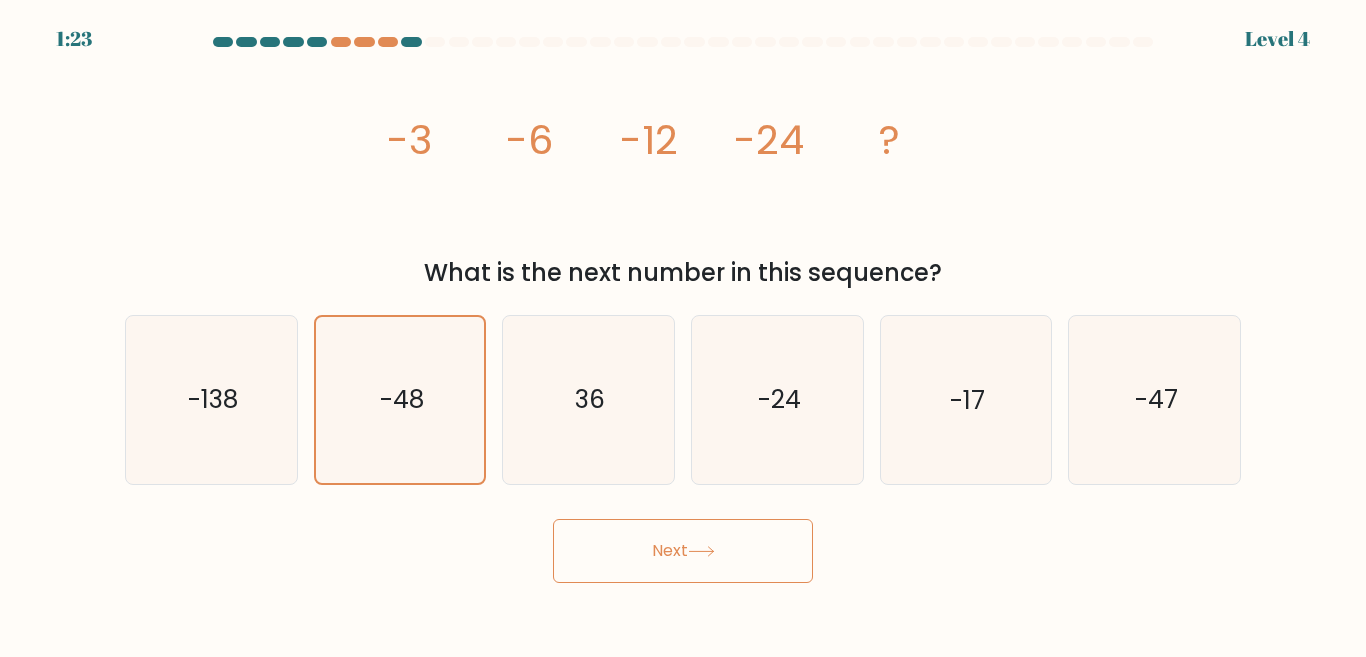 click on "Next" at bounding box center (683, 551) 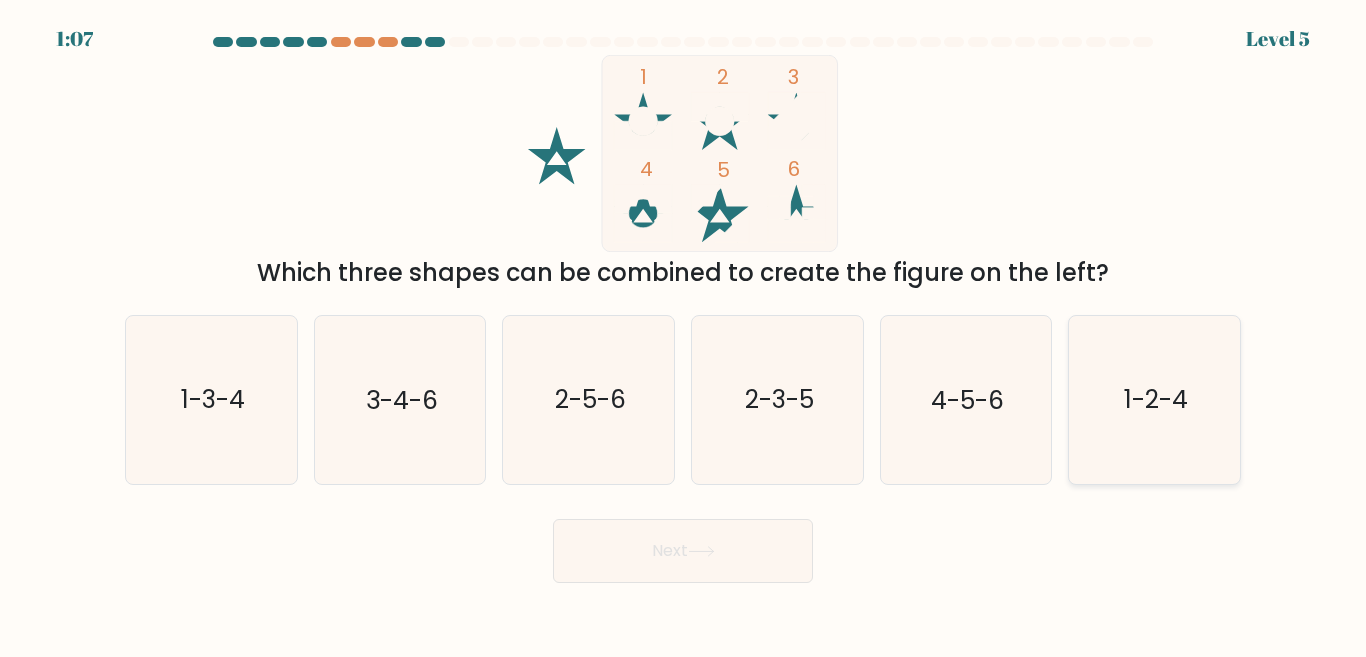 click on "1-2-4" 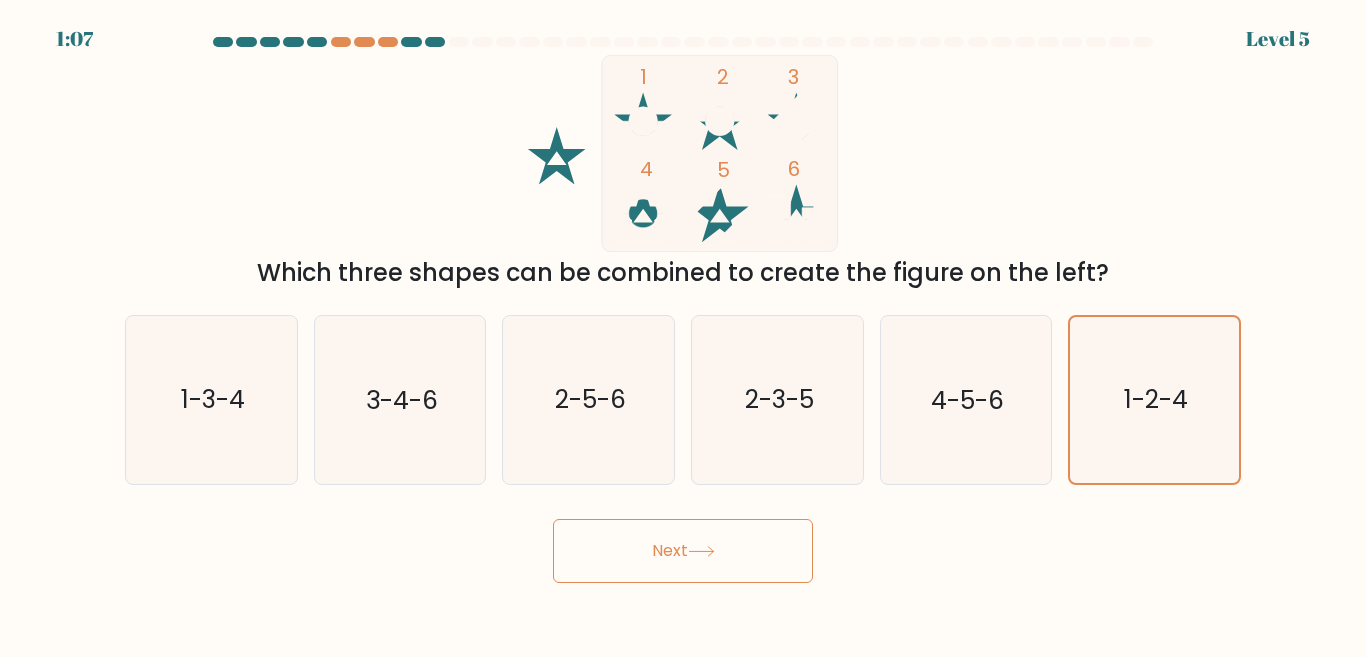 click on "Next" at bounding box center [683, 551] 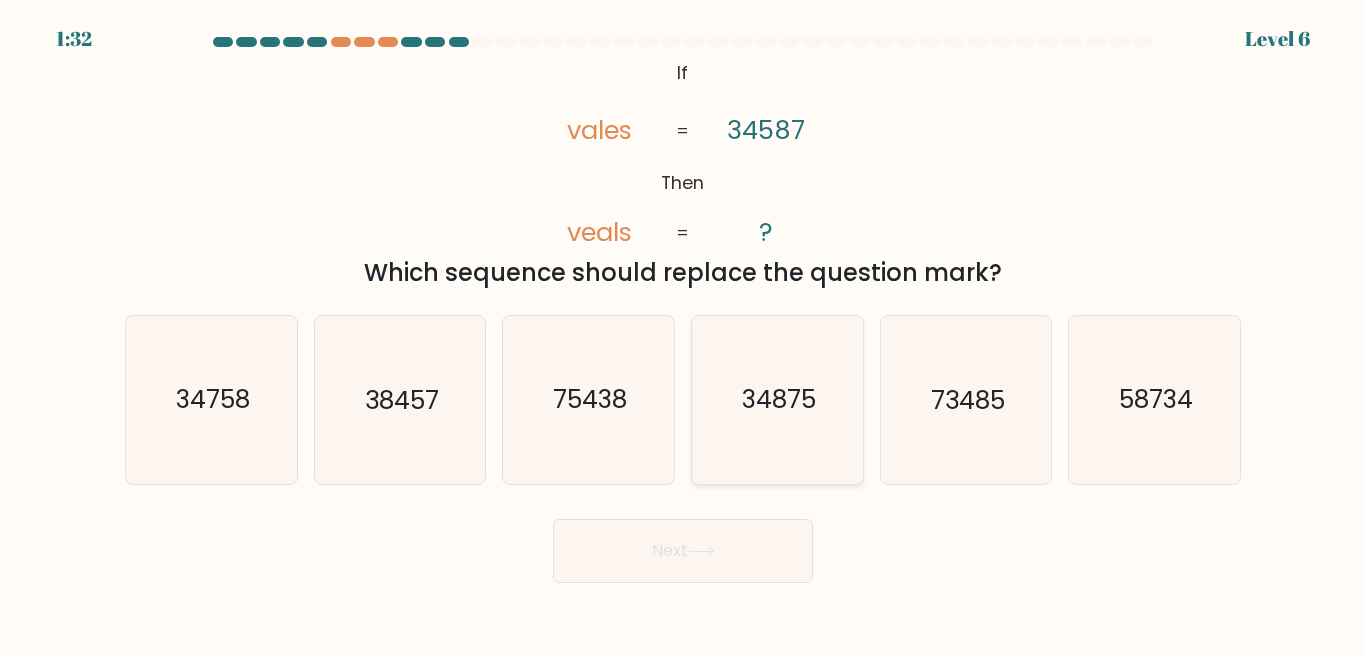 click on "34875" 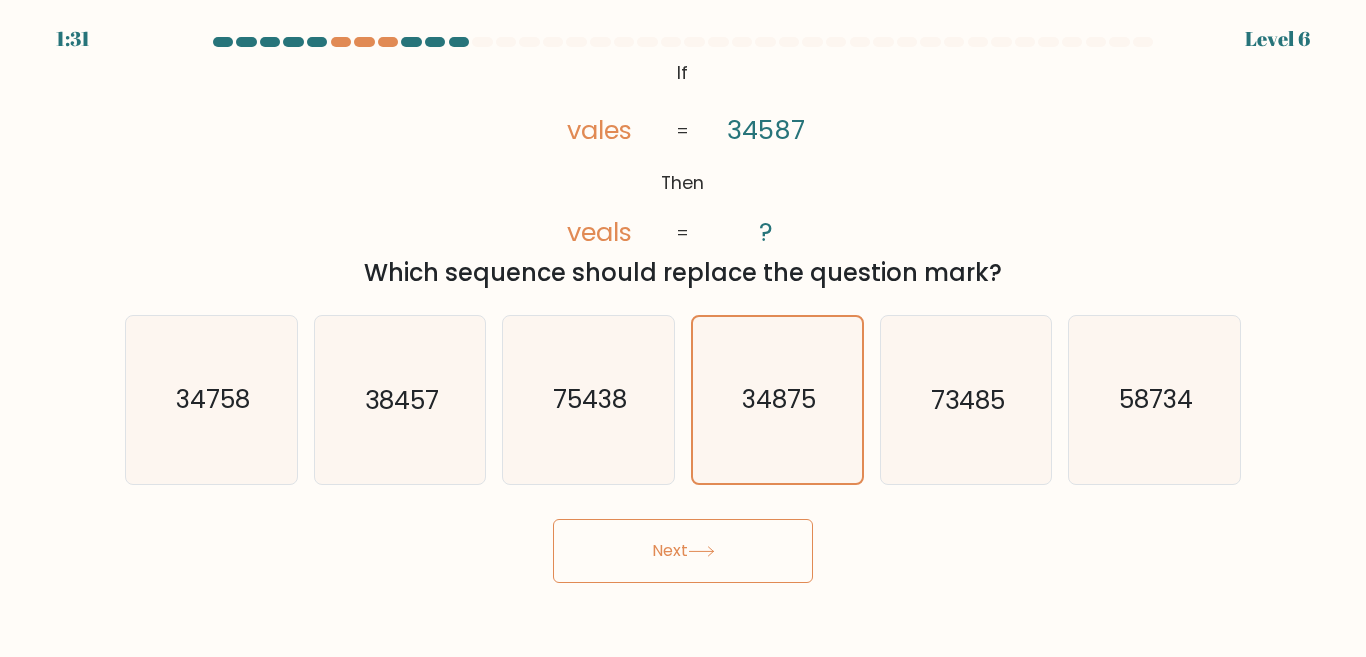 click on "Next" at bounding box center [683, 546] 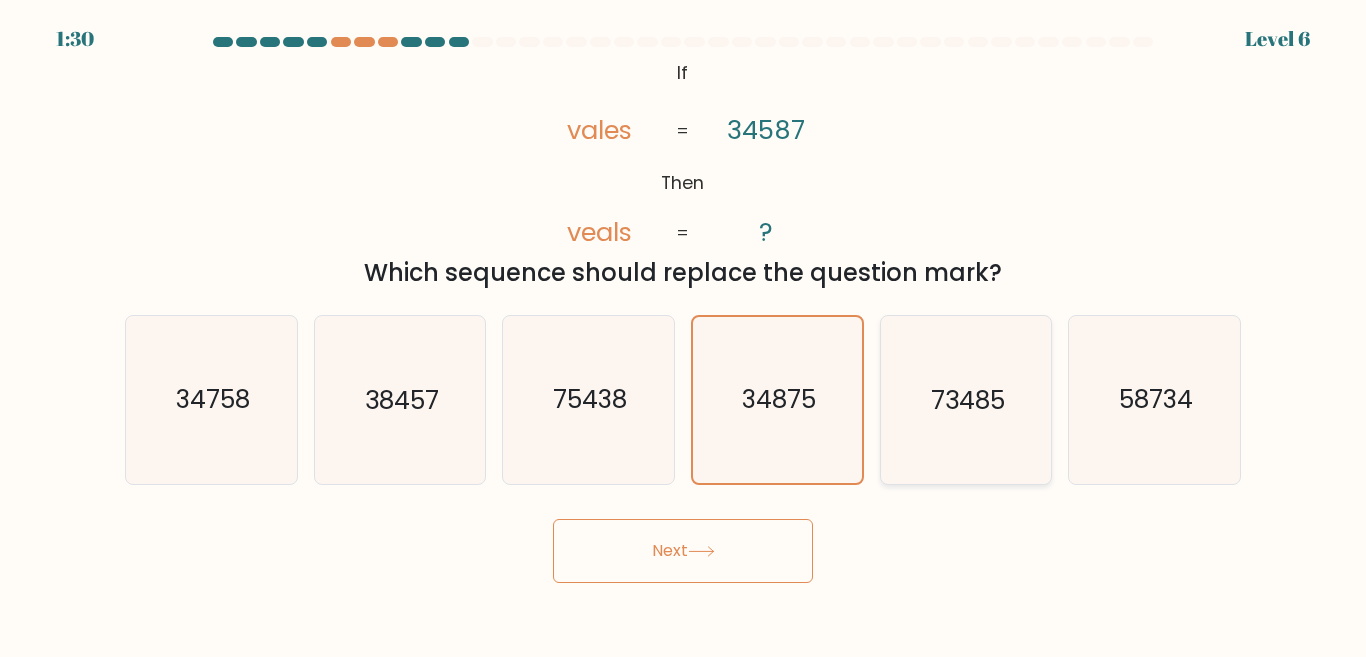click on "73485" 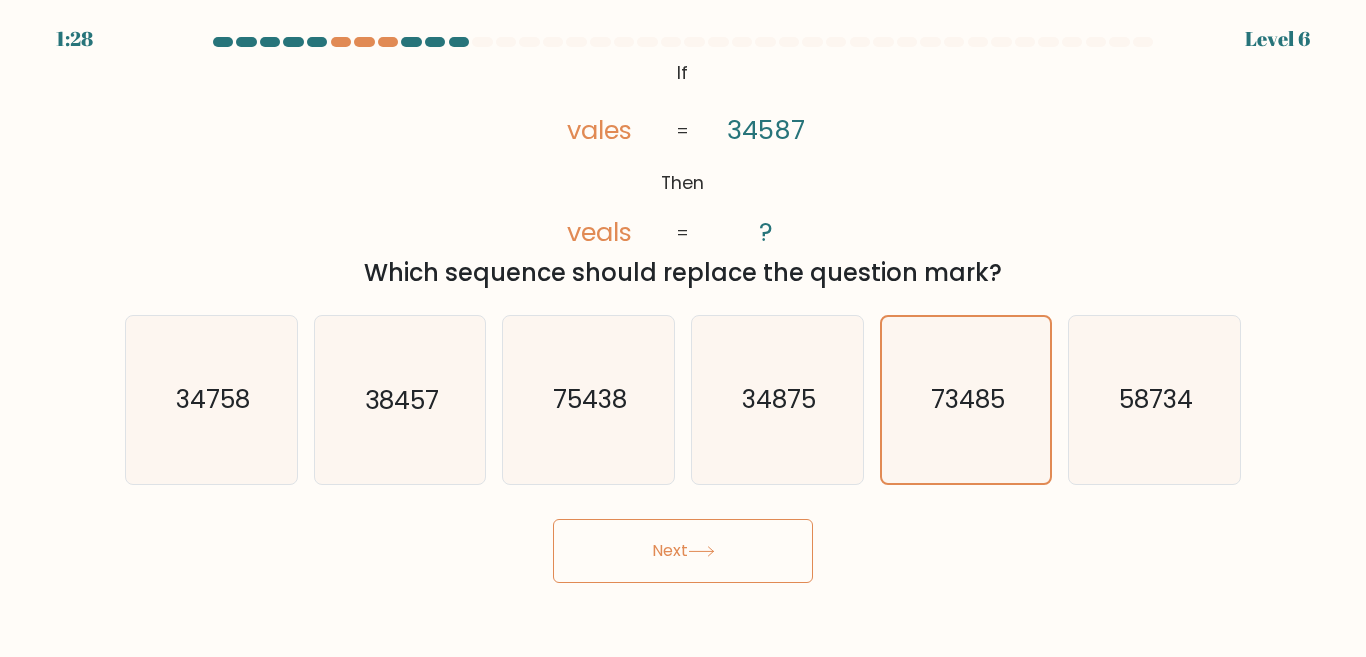 click on "Next" at bounding box center [683, 551] 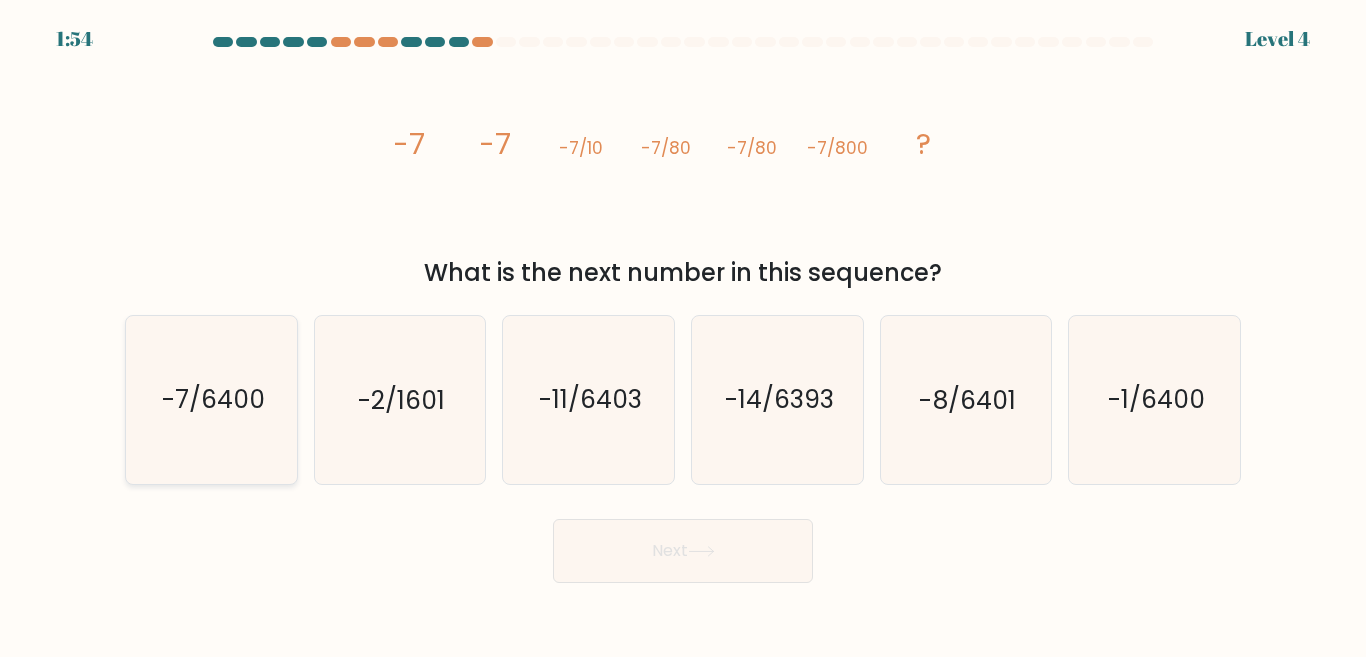click on "-7/6400" 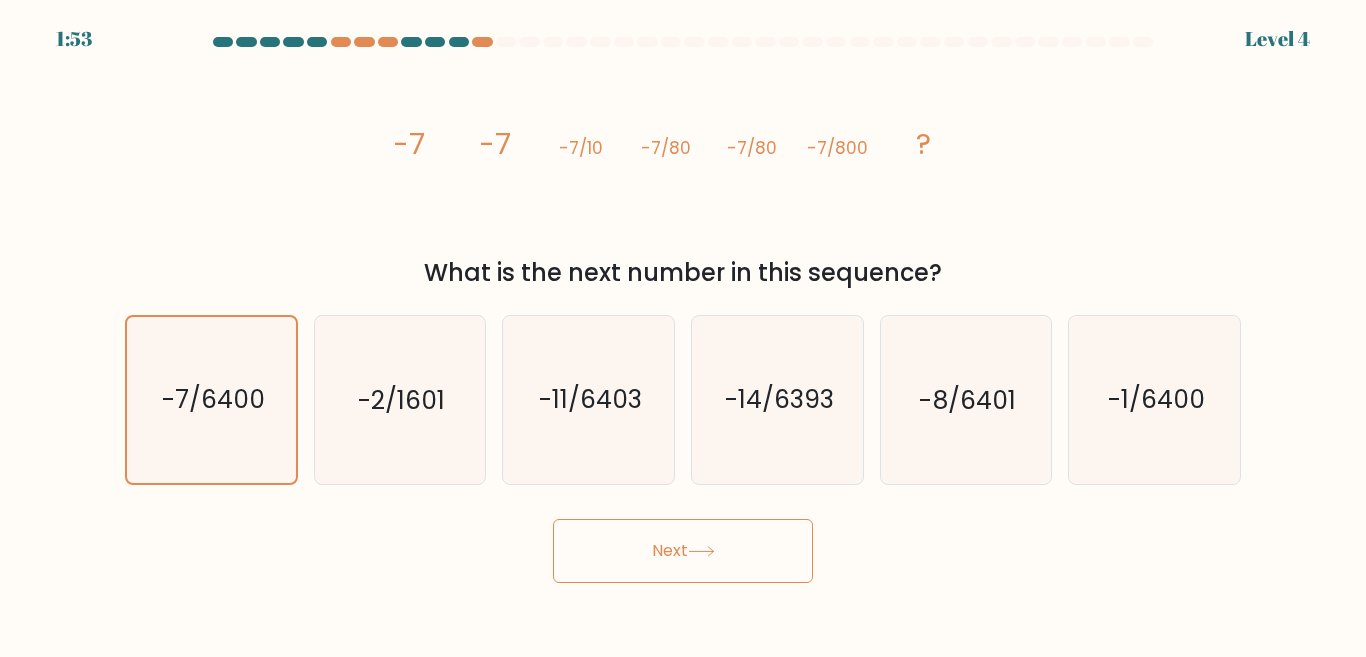 click on "Next" at bounding box center [683, 551] 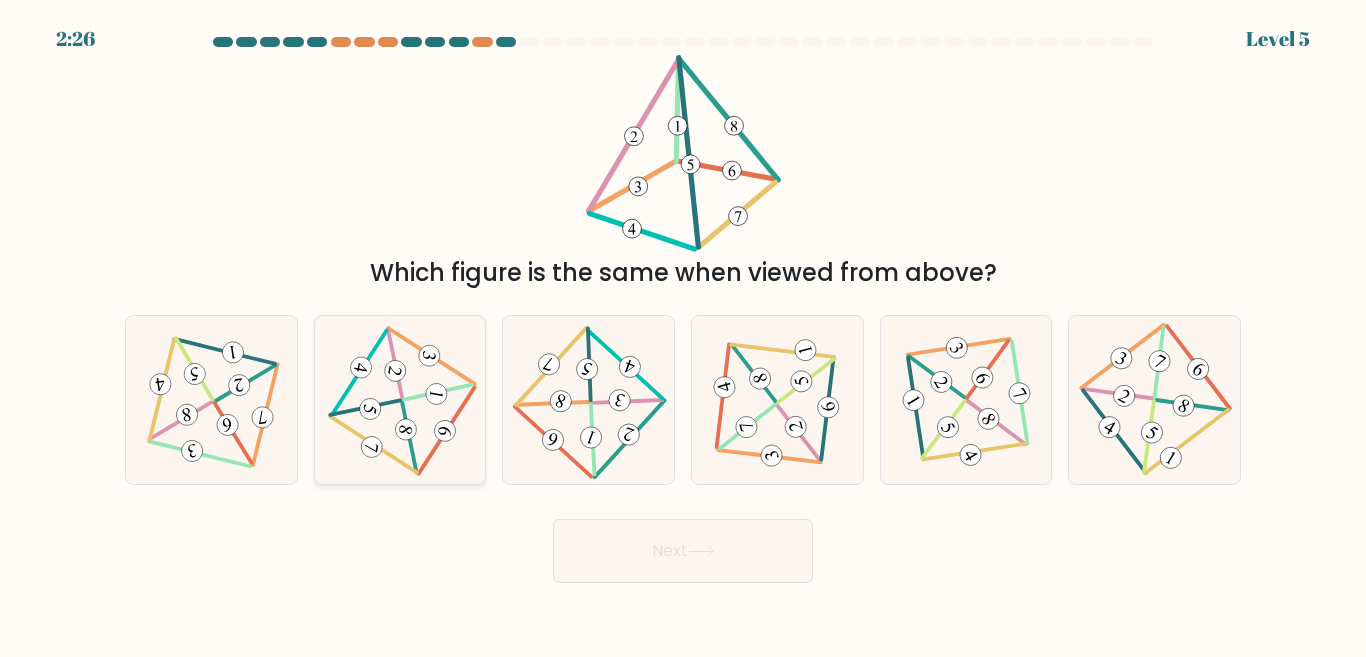 click 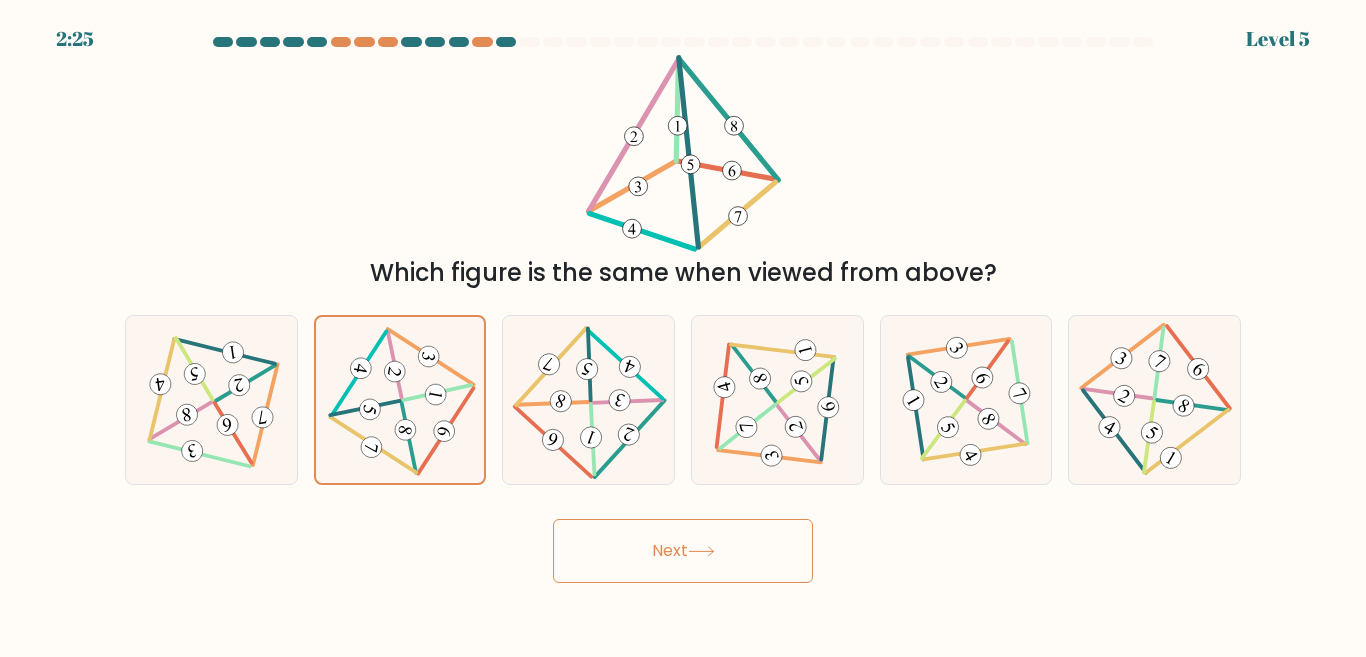 click on "Next" at bounding box center [683, 551] 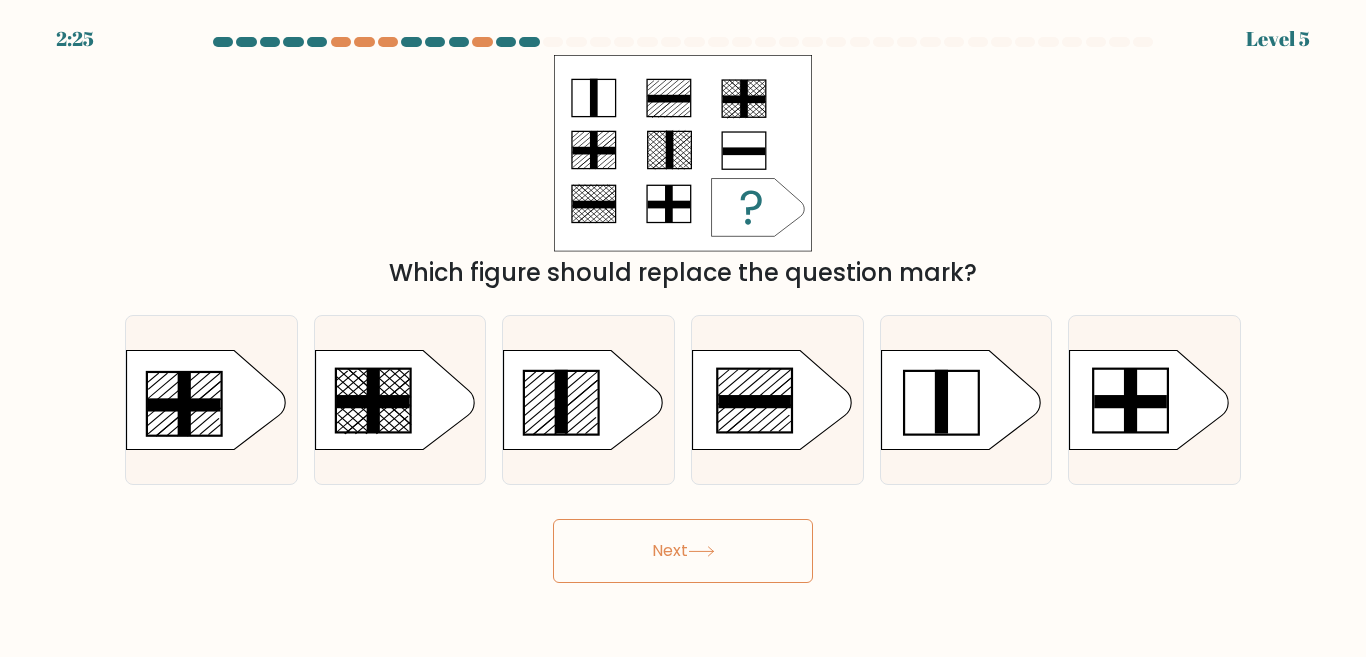 click on "Next" at bounding box center [683, 551] 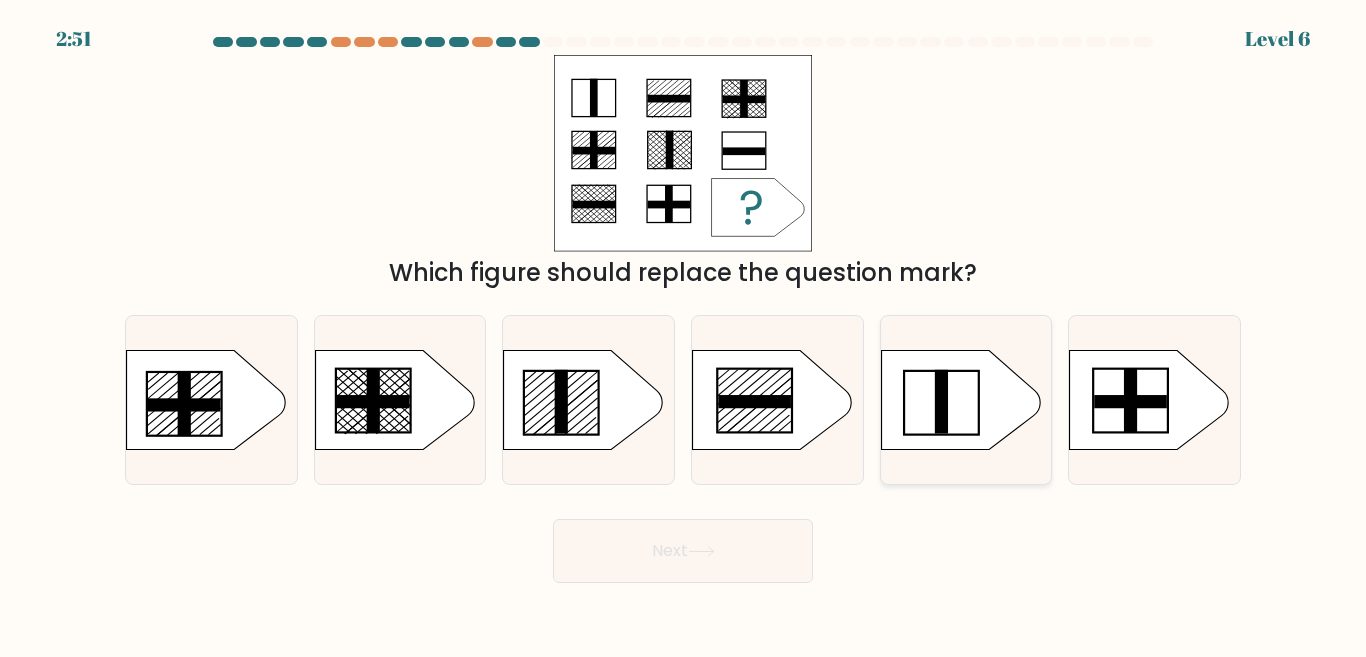 click 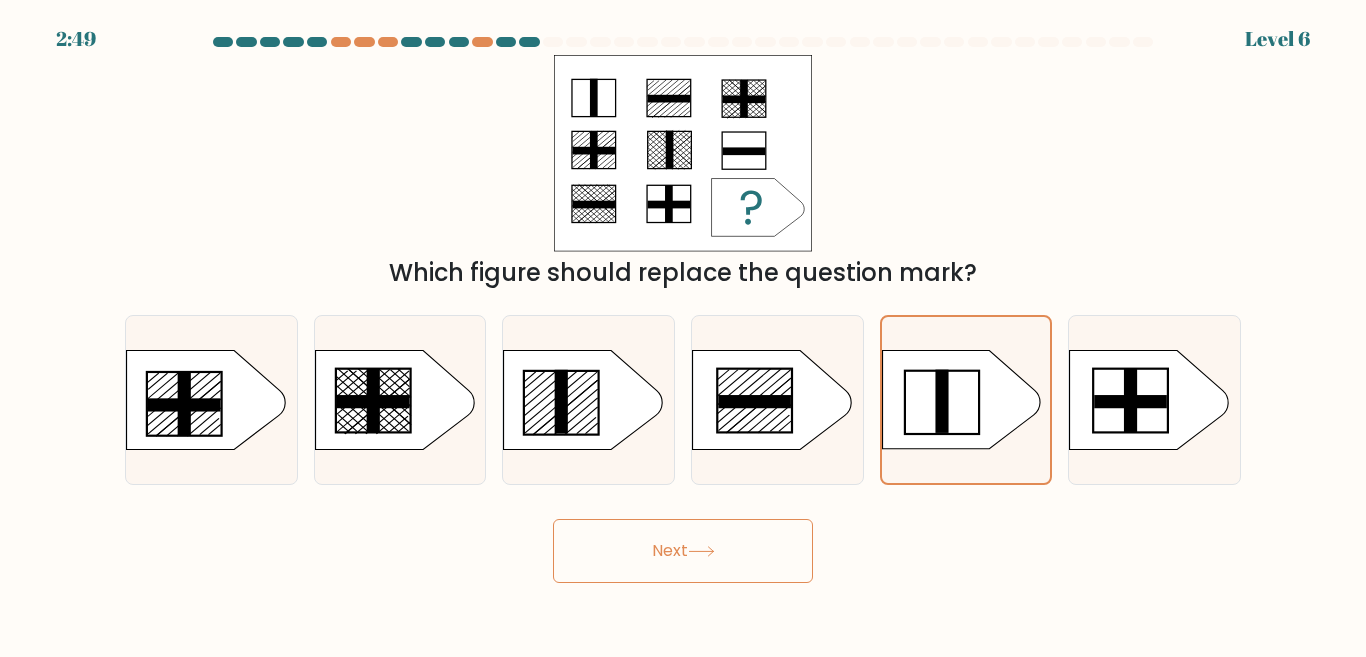 click on "Next" at bounding box center (683, 551) 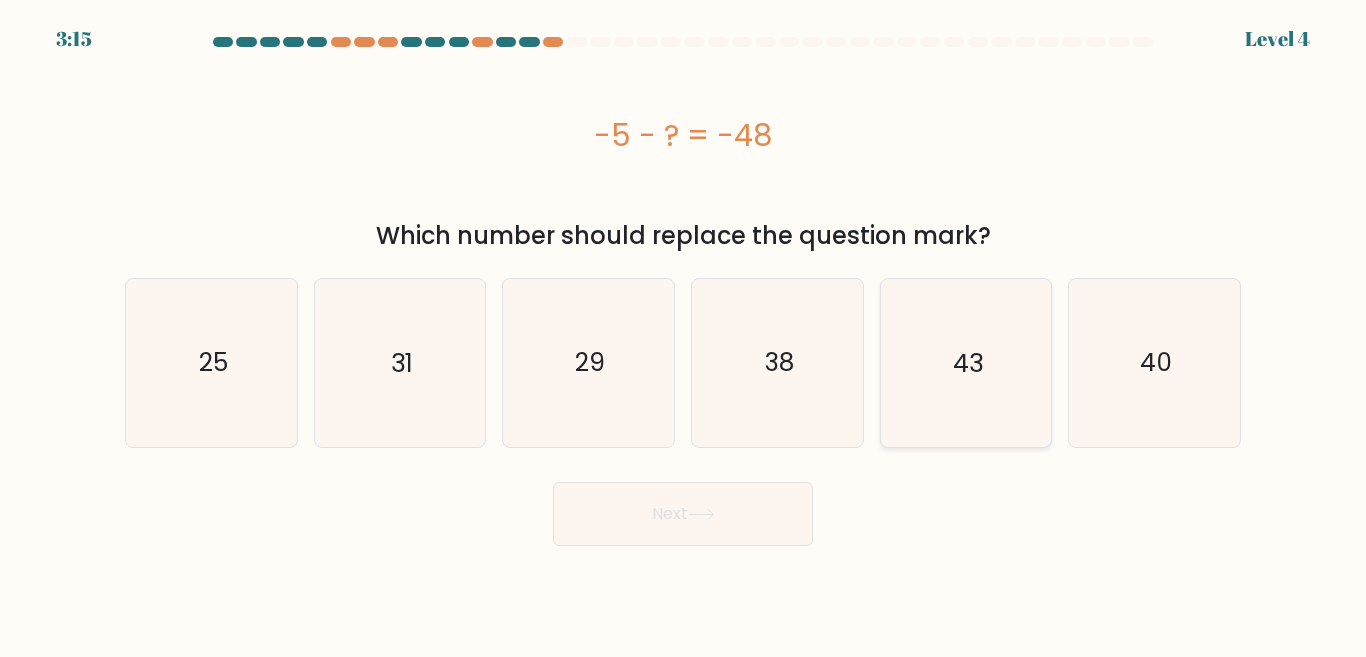 click on "43" 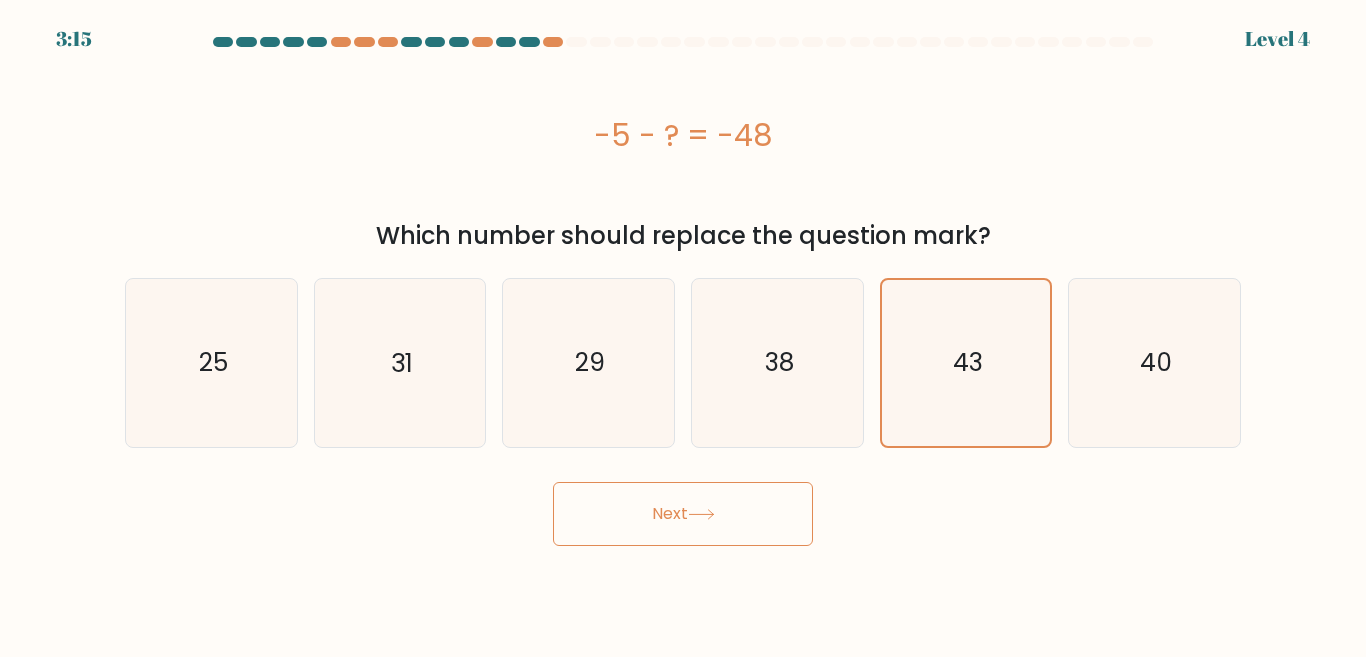 drag, startPoint x: 845, startPoint y: 491, endPoint x: 807, endPoint y: 521, distance: 48.414875 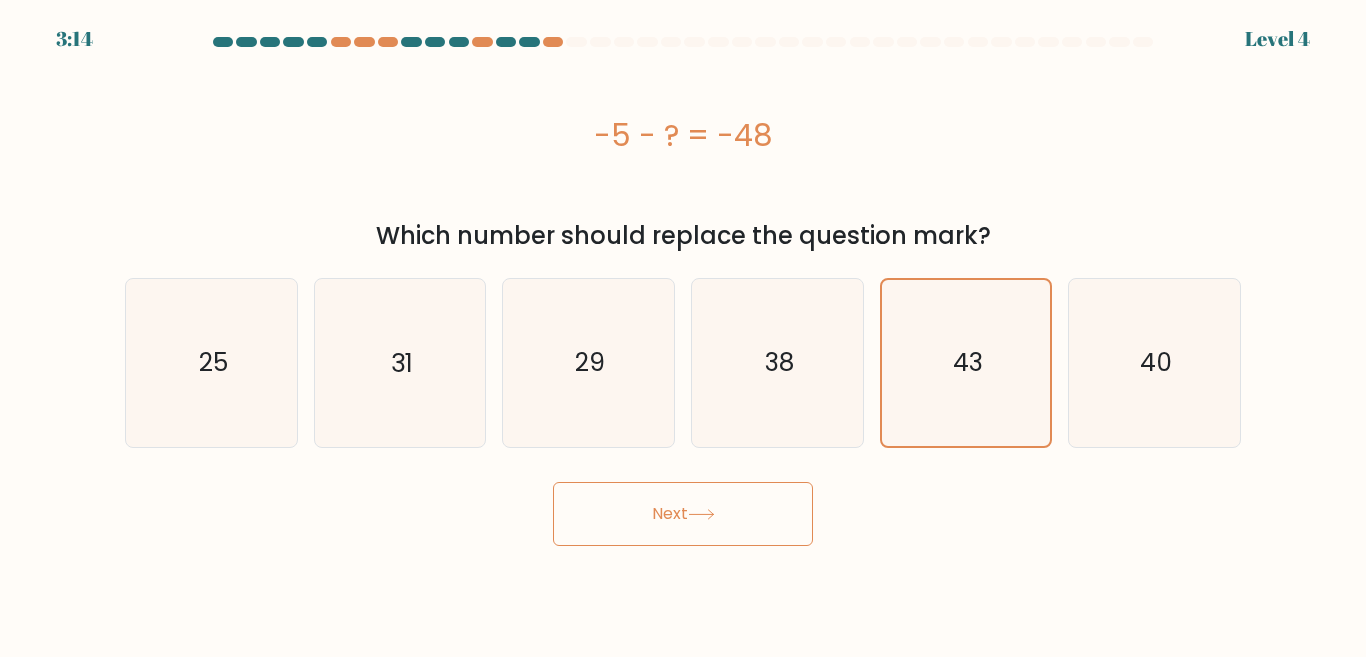 click on "Next" at bounding box center [683, 514] 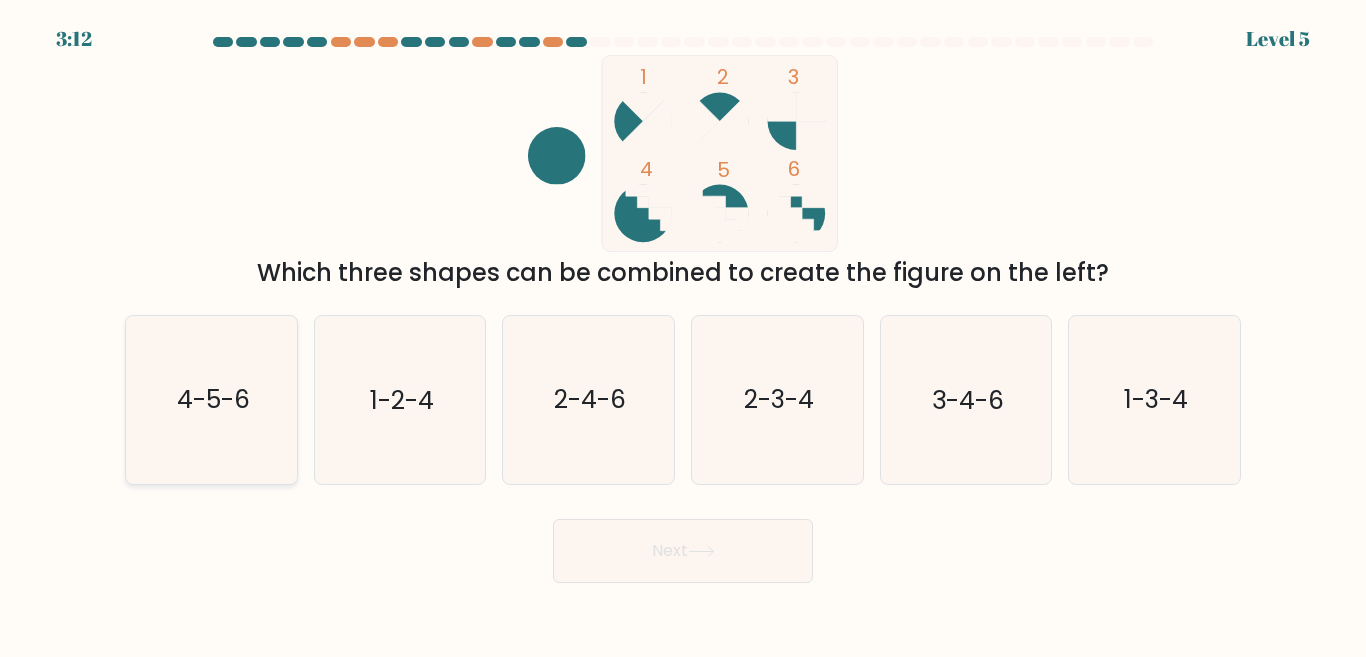 click on "4-5-6" 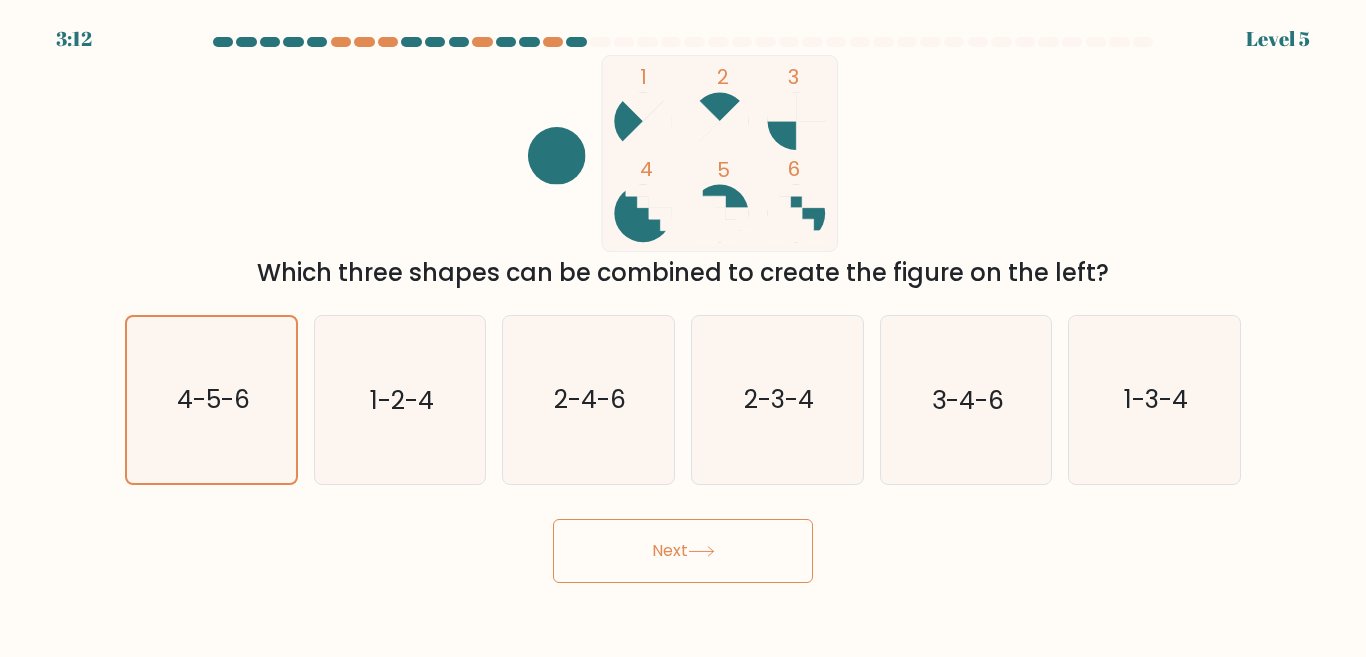 click on "Next" at bounding box center (683, 551) 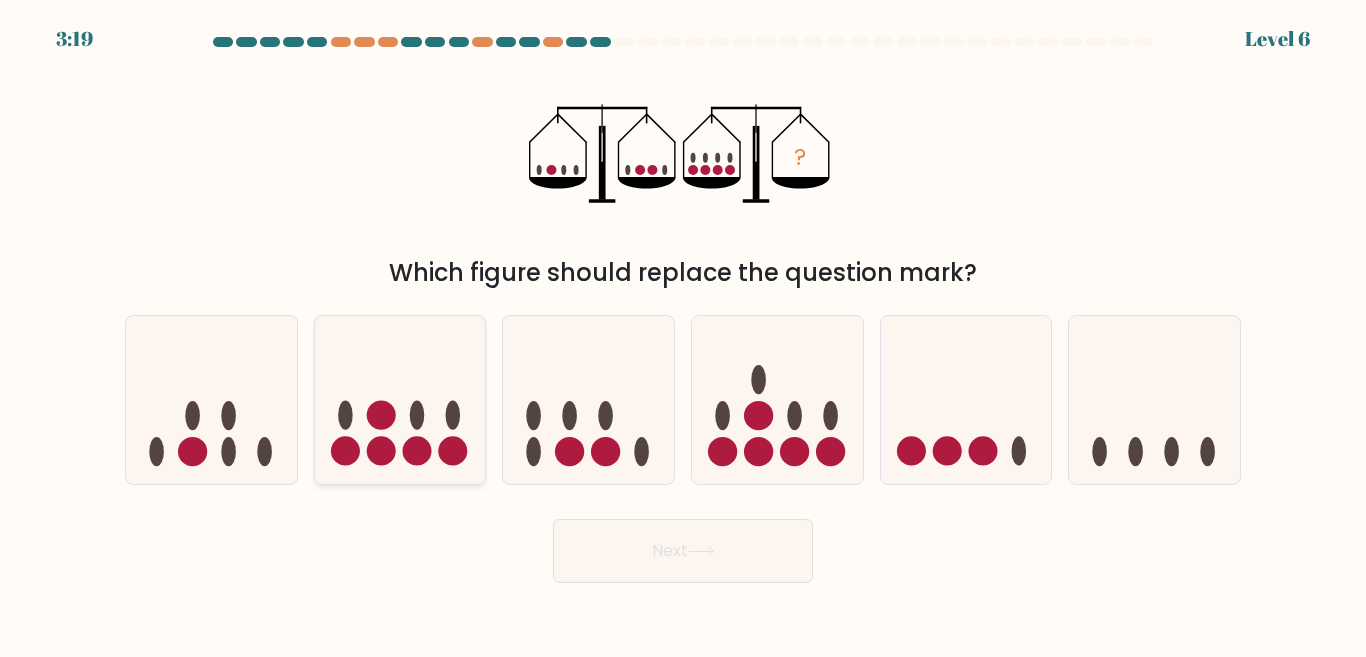 click 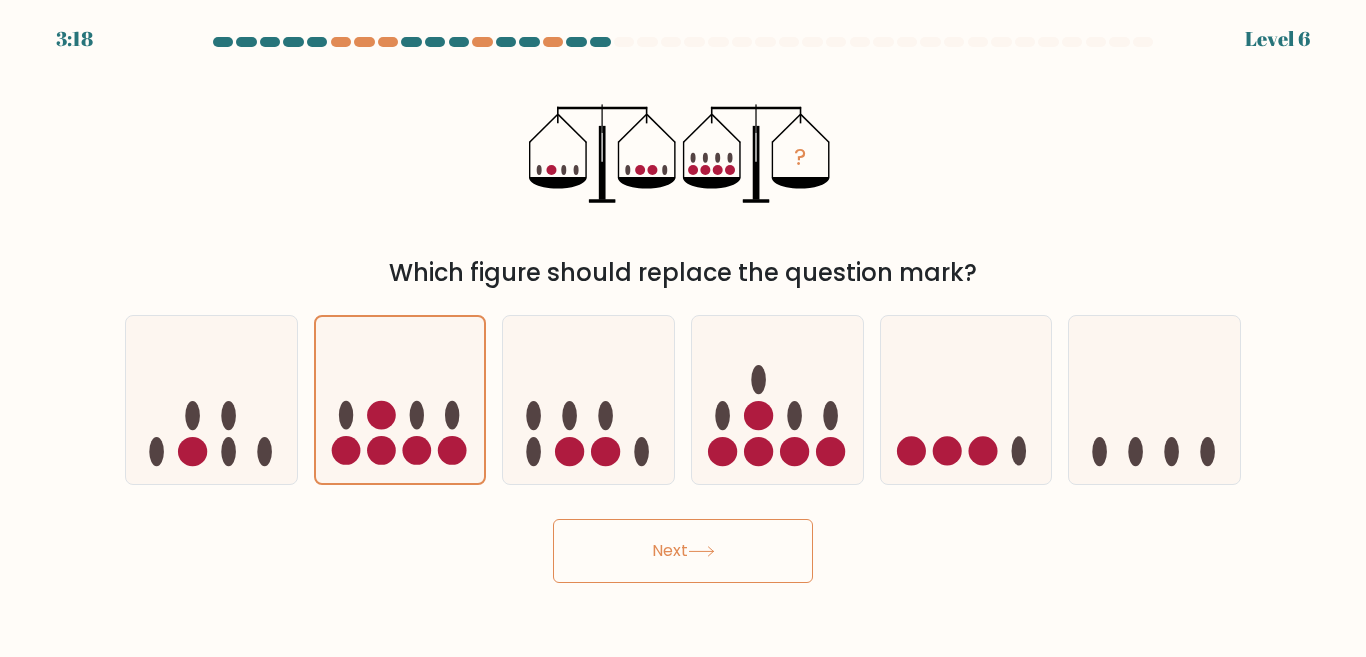 click on "Next" at bounding box center [683, 551] 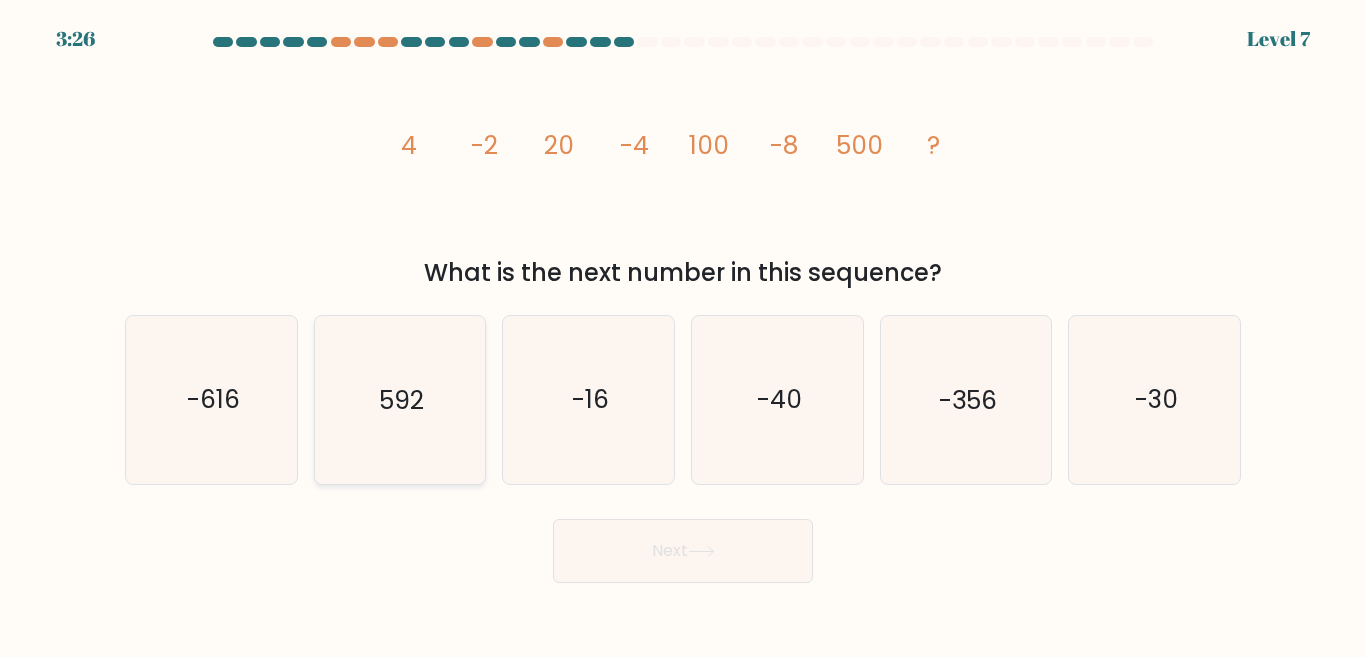 click on "592" 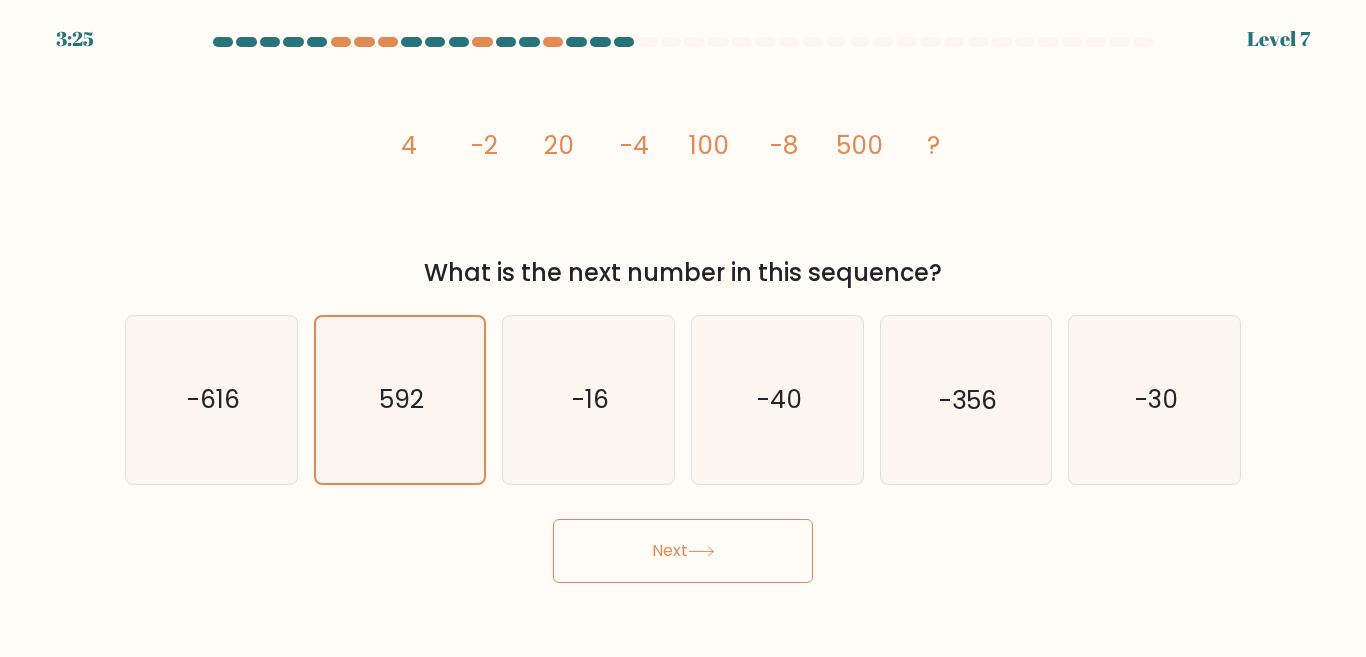 click on "Next" at bounding box center (683, 551) 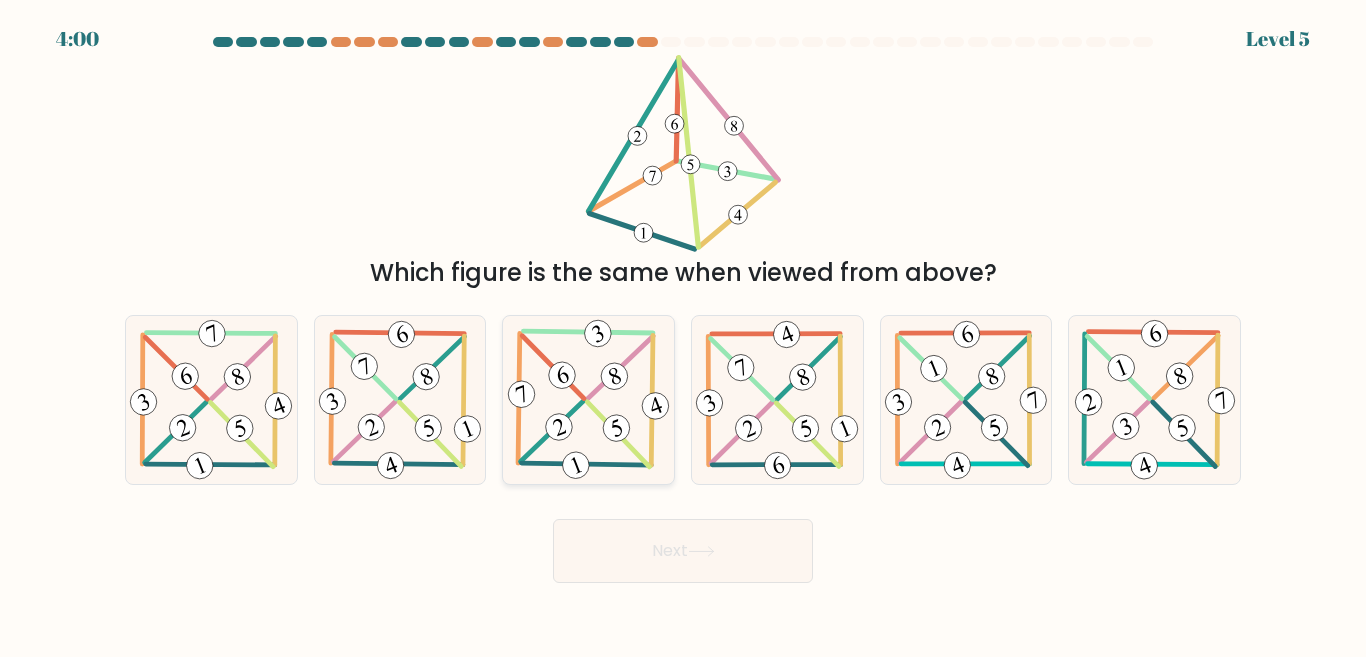 click 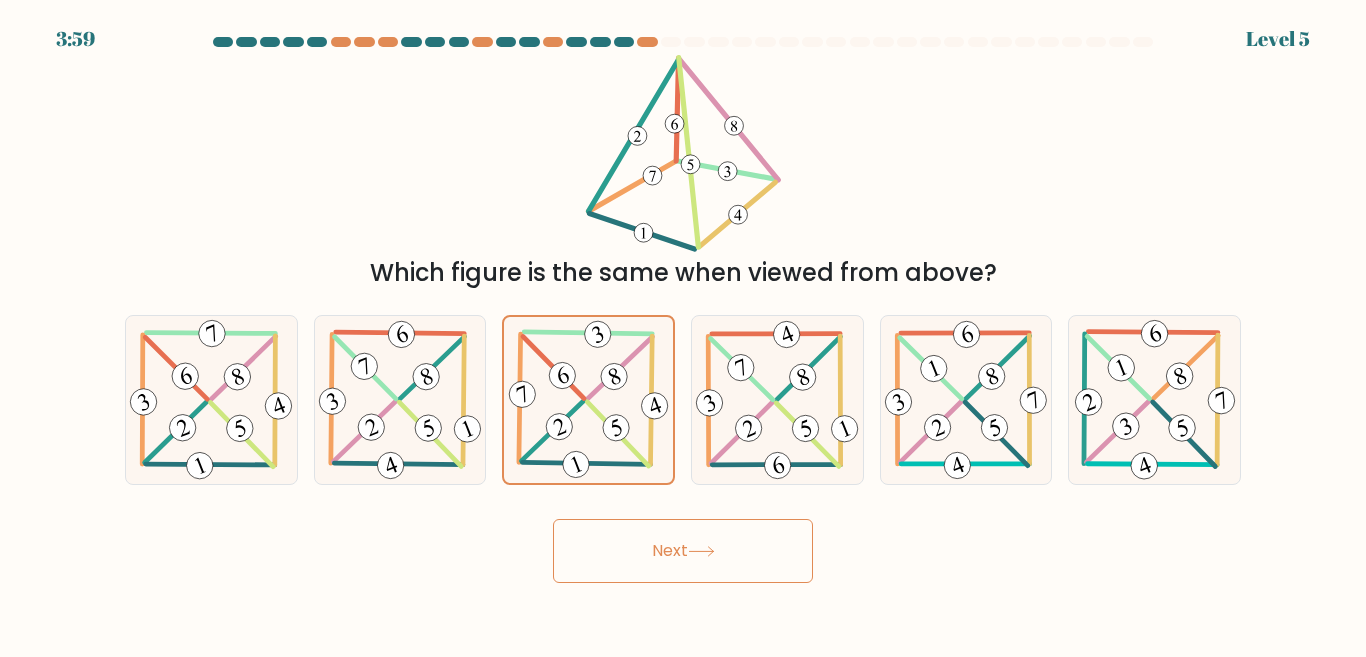 click at bounding box center (683, 310) 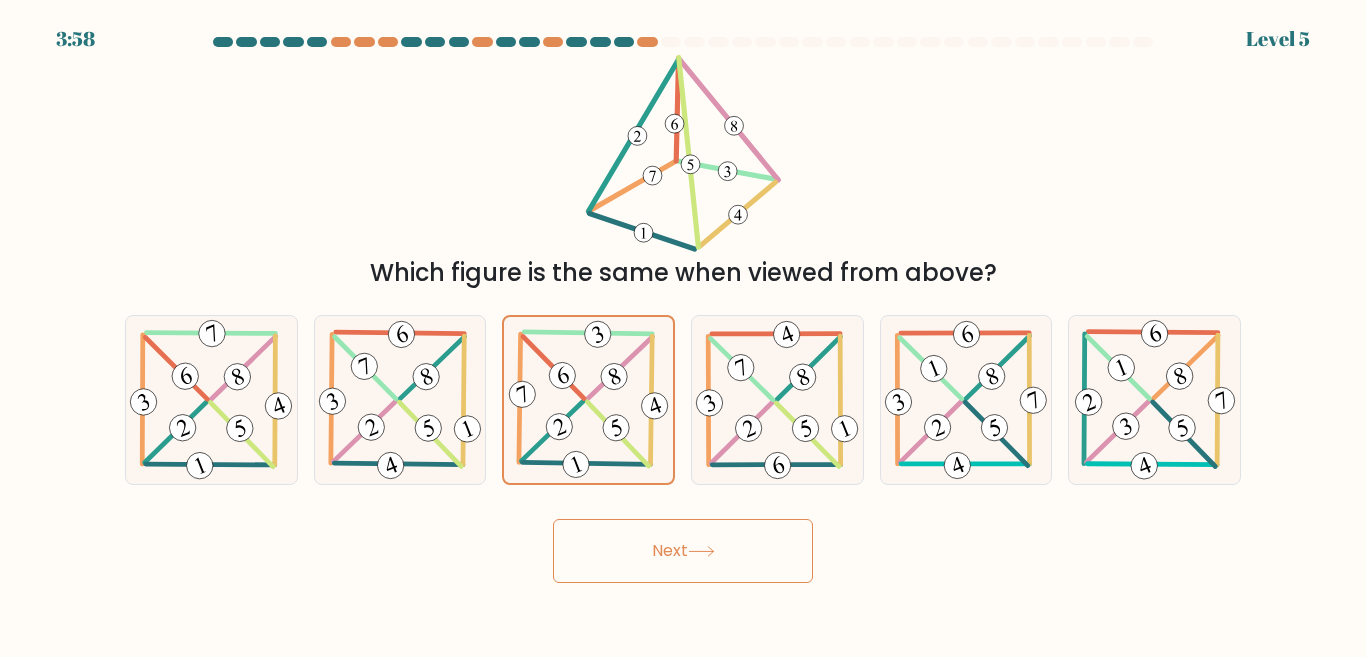 click on "Next" at bounding box center [683, 551] 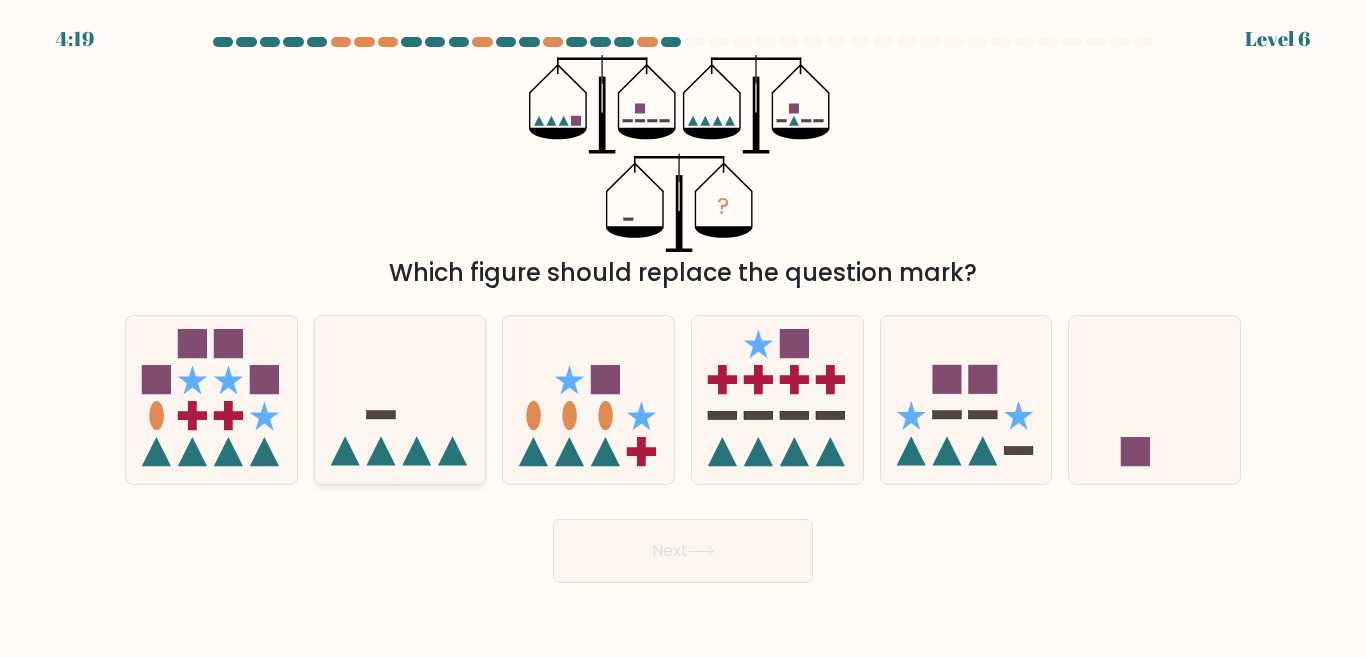 click 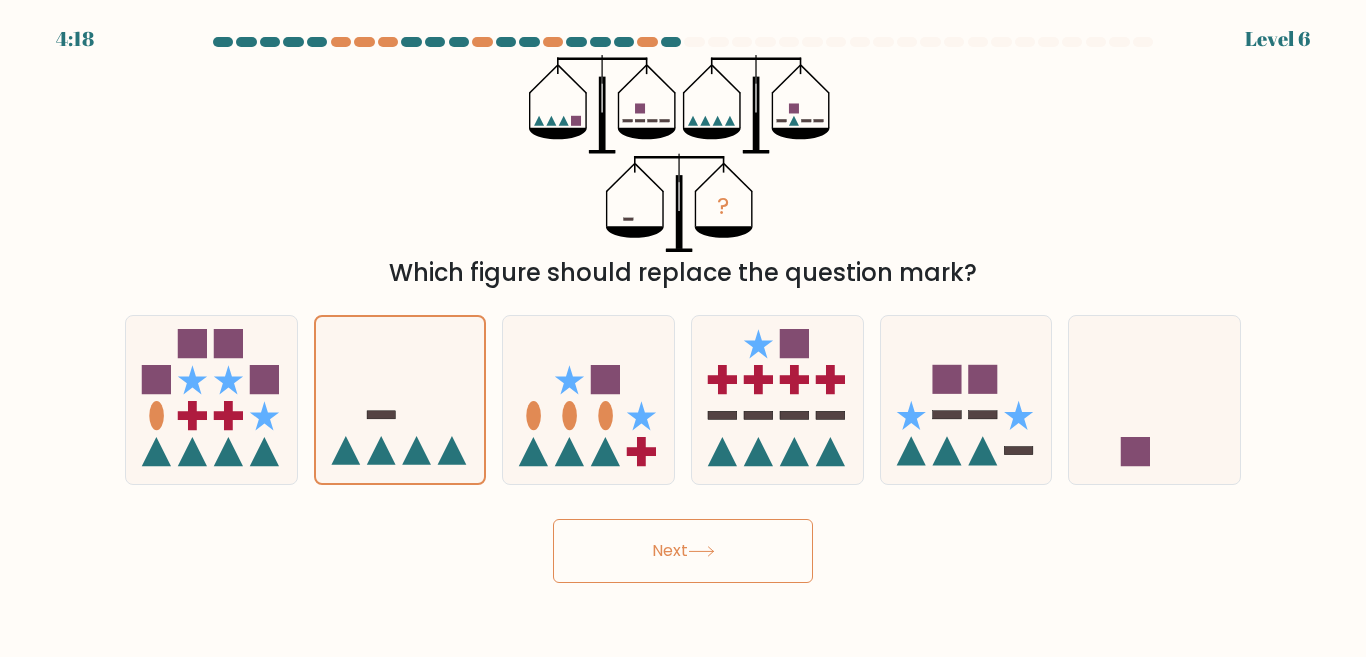 click on "Next" at bounding box center [683, 551] 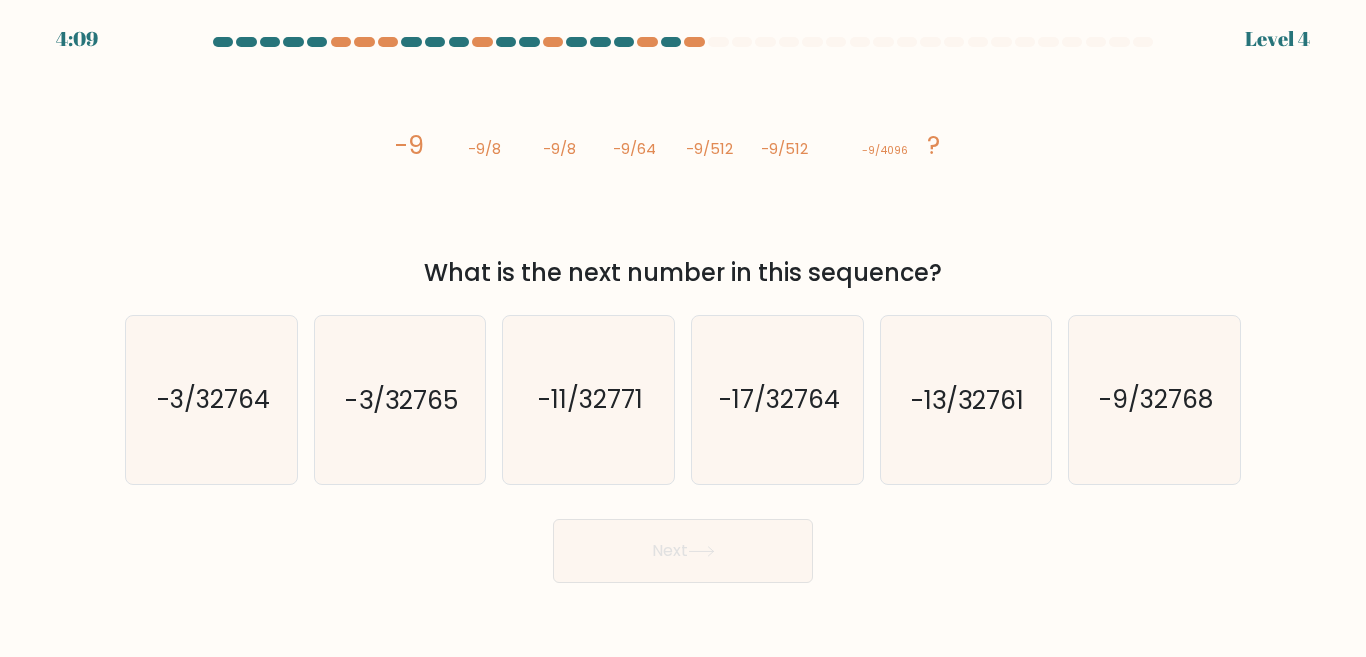 drag, startPoint x: 788, startPoint y: 212, endPoint x: 1165, endPoint y: 150, distance: 382.06412 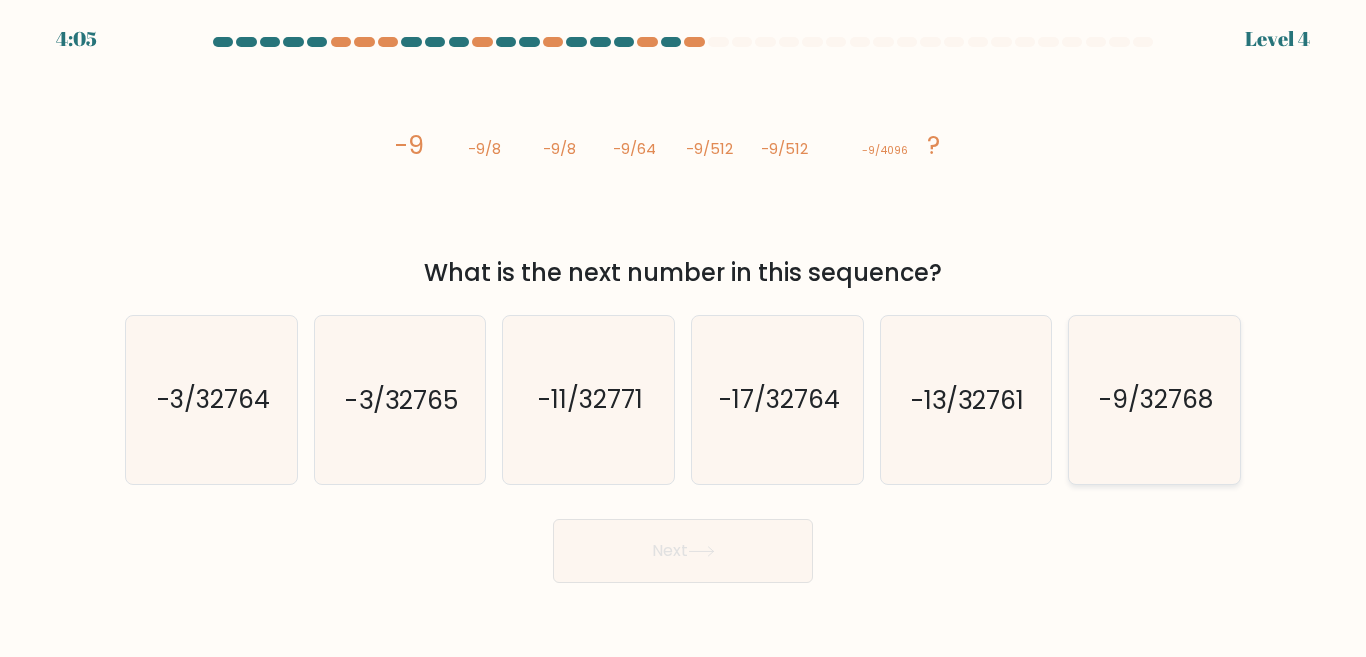 click on "-9/32768" 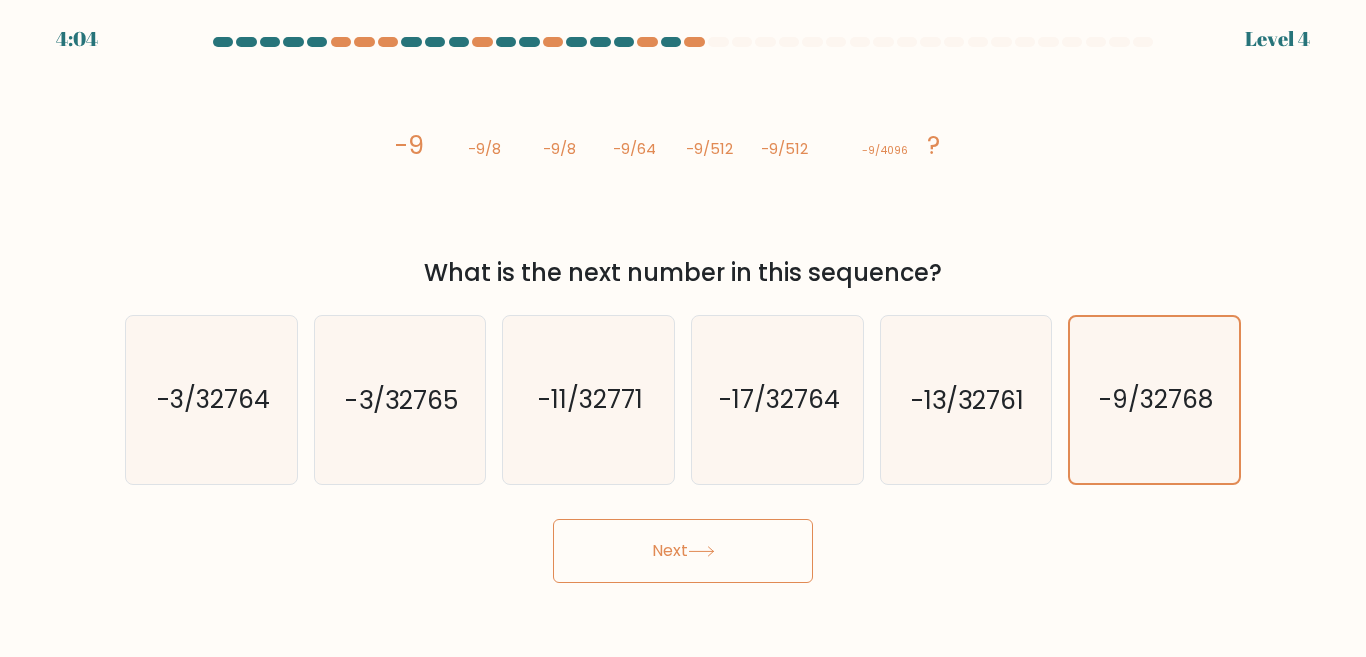 click on "Next" at bounding box center [683, 551] 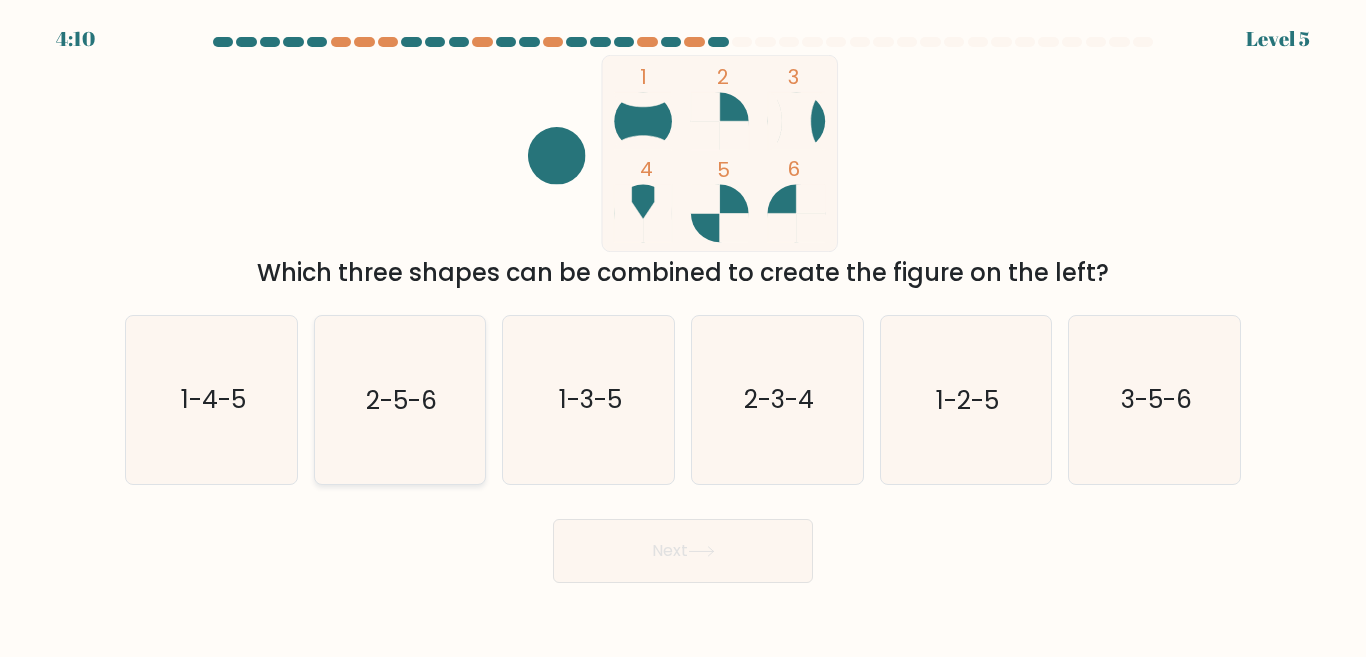 click on "2-5-6" 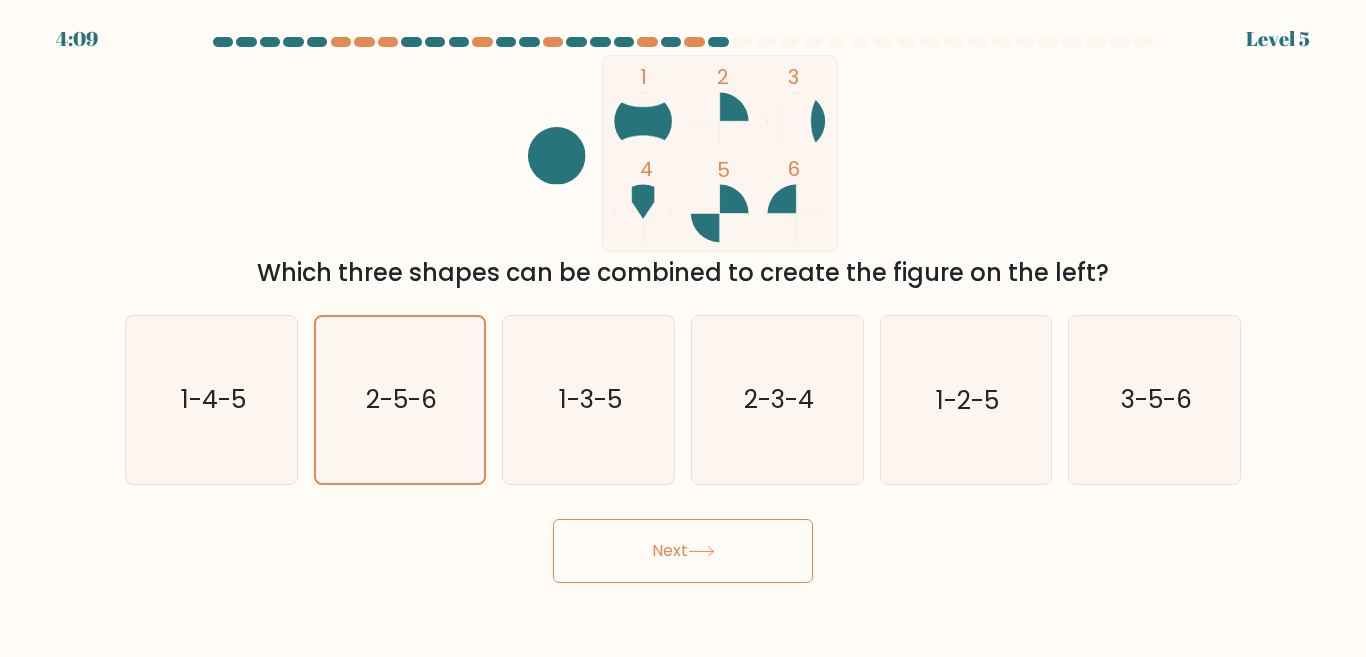click on "Next" at bounding box center (683, 551) 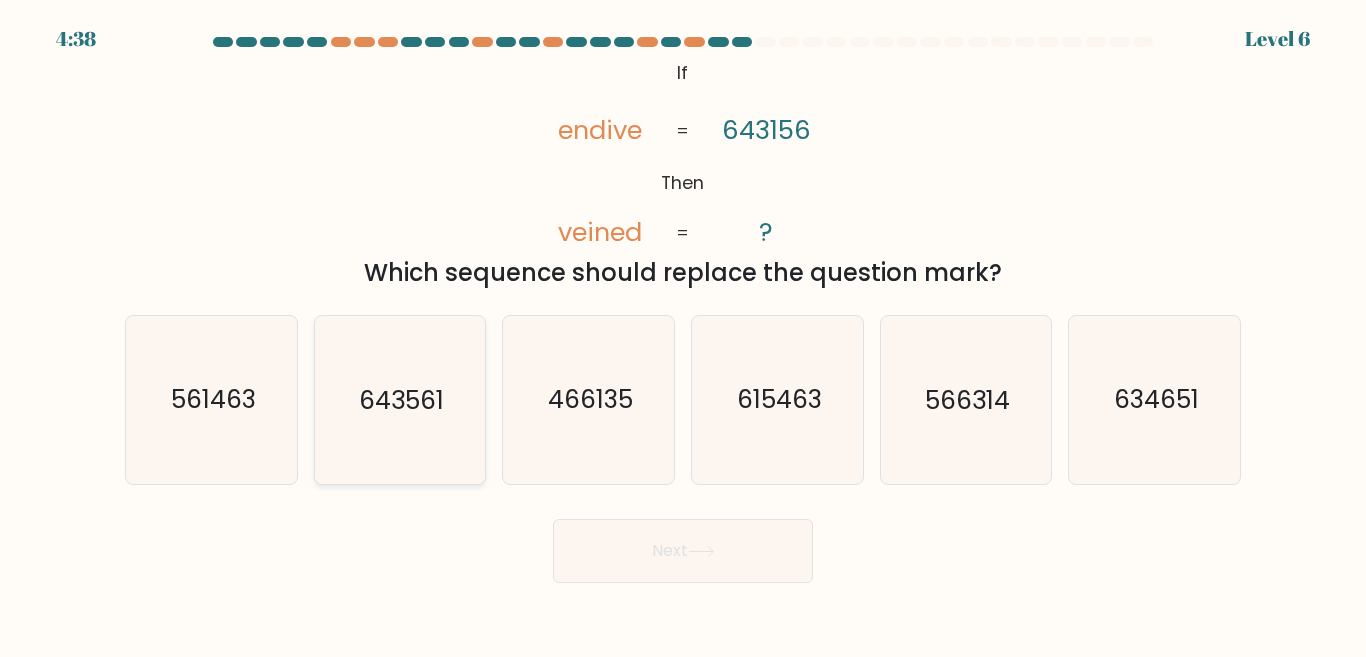 click on "643561" 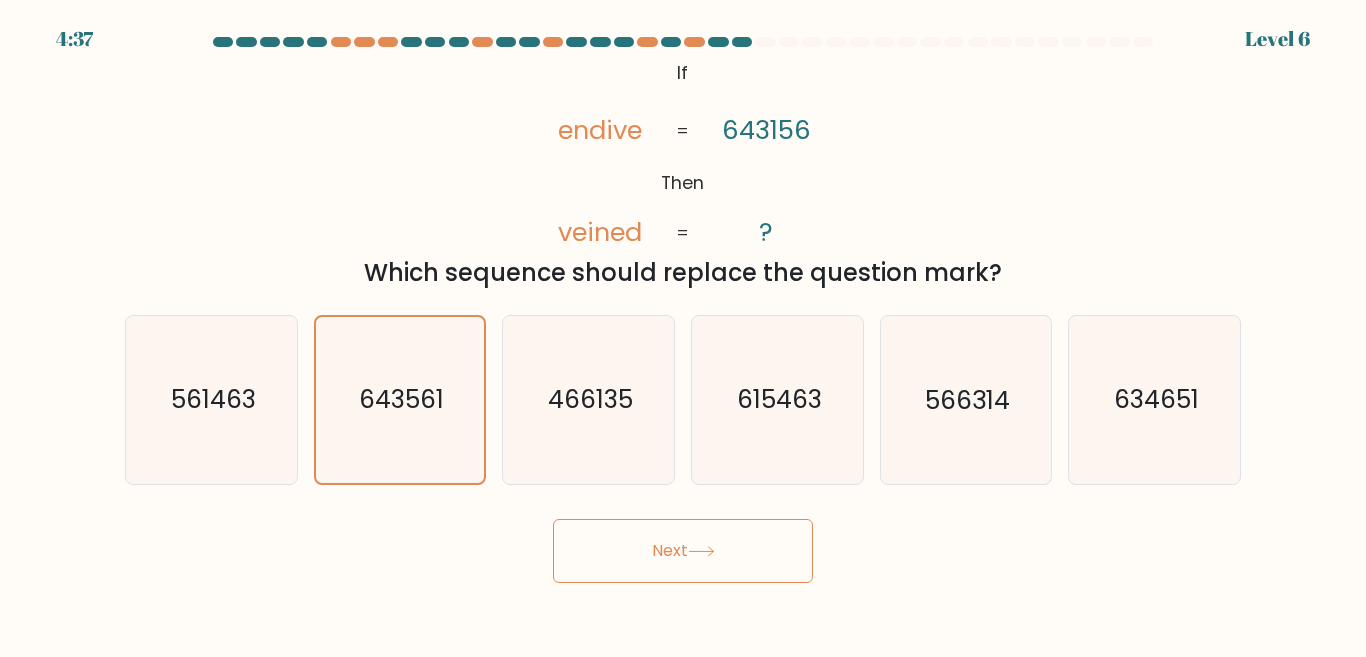 click on "Next" at bounding box center (683, 551) 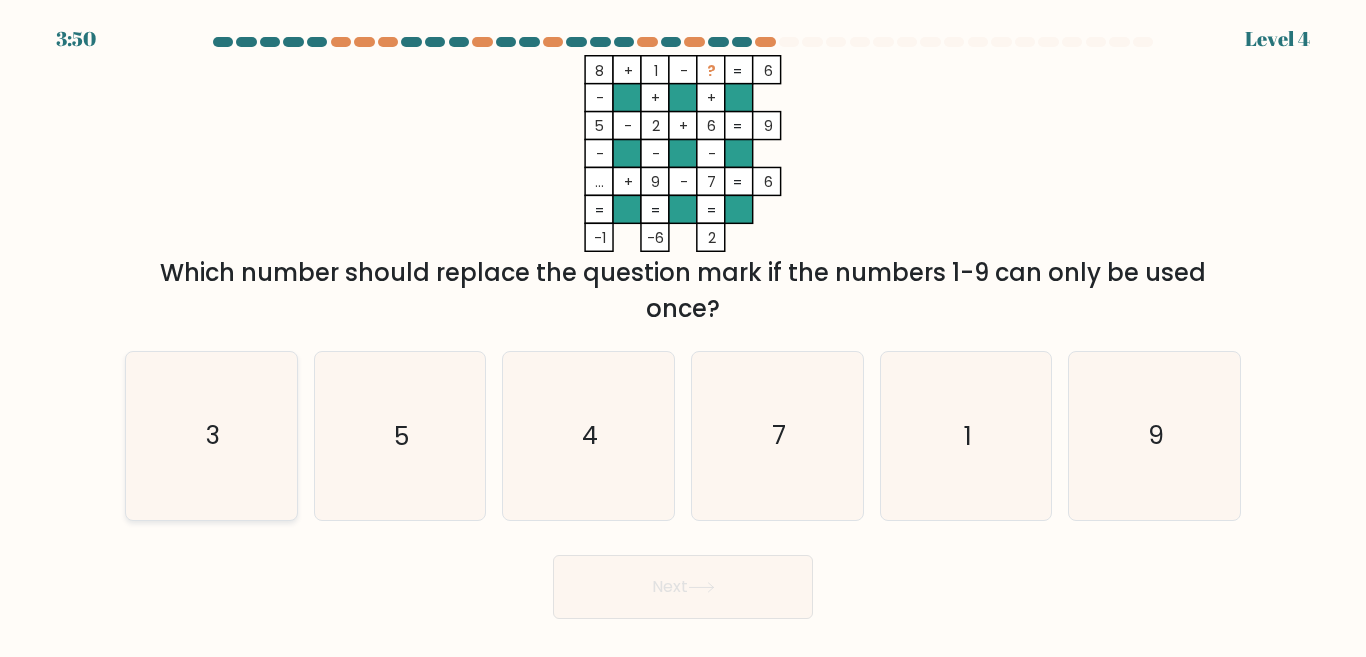 click on "3" 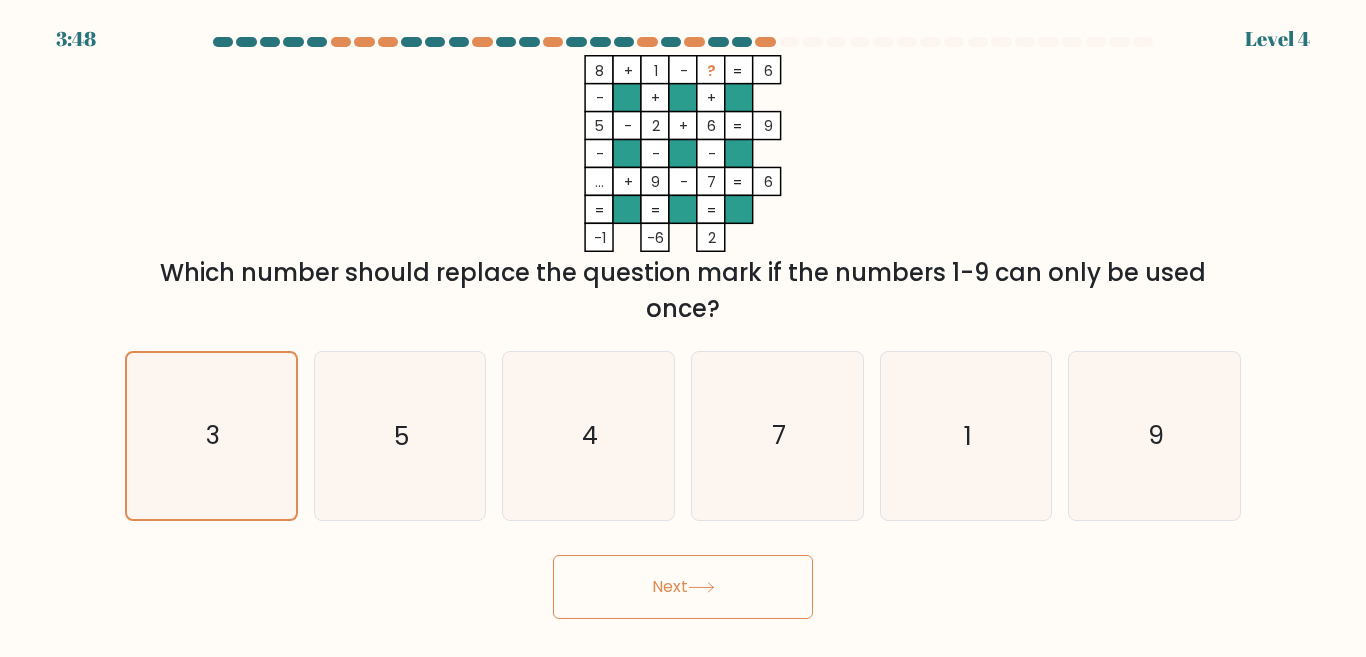 click on "Next" at bounding box center (683, 587) 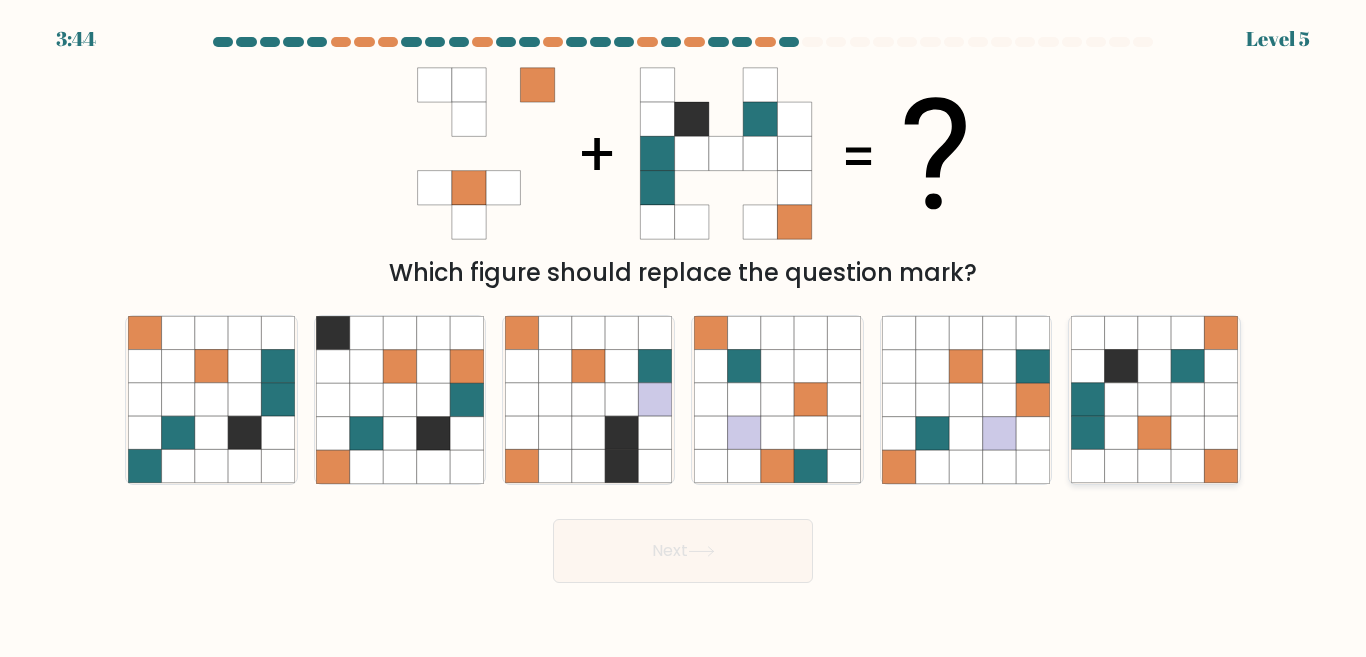 click 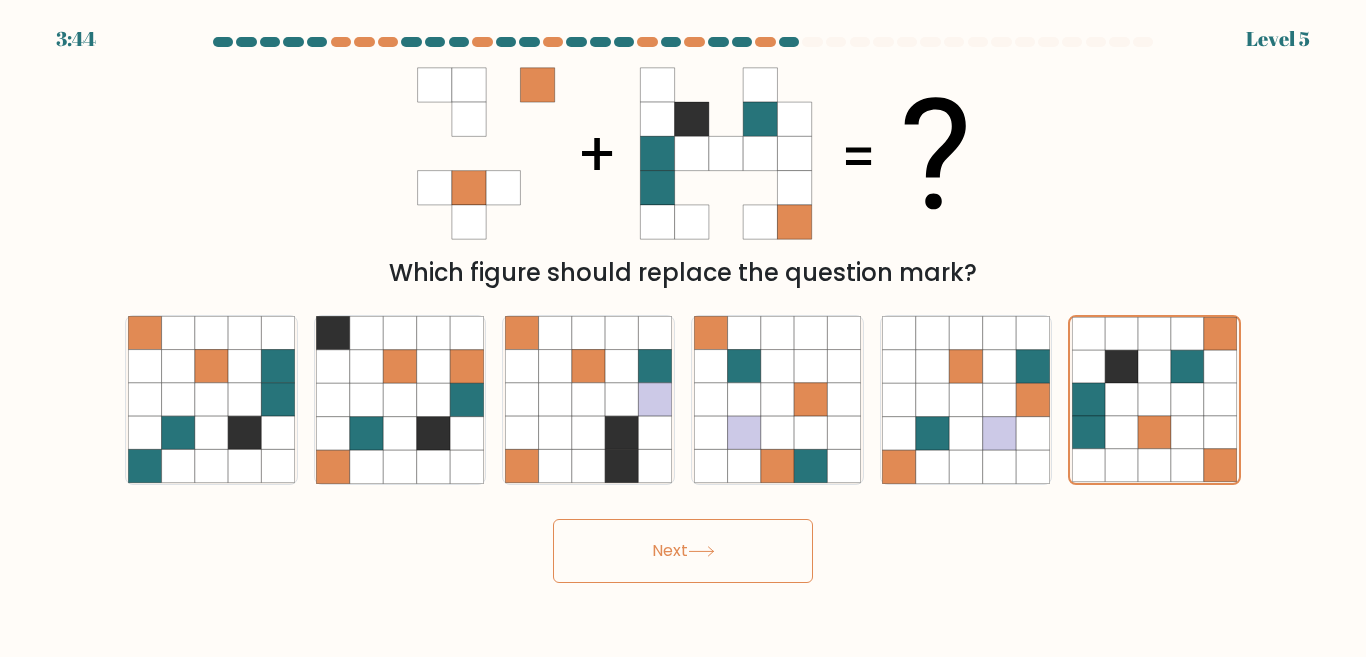 click on "Next" at bounding box center [683, 551] 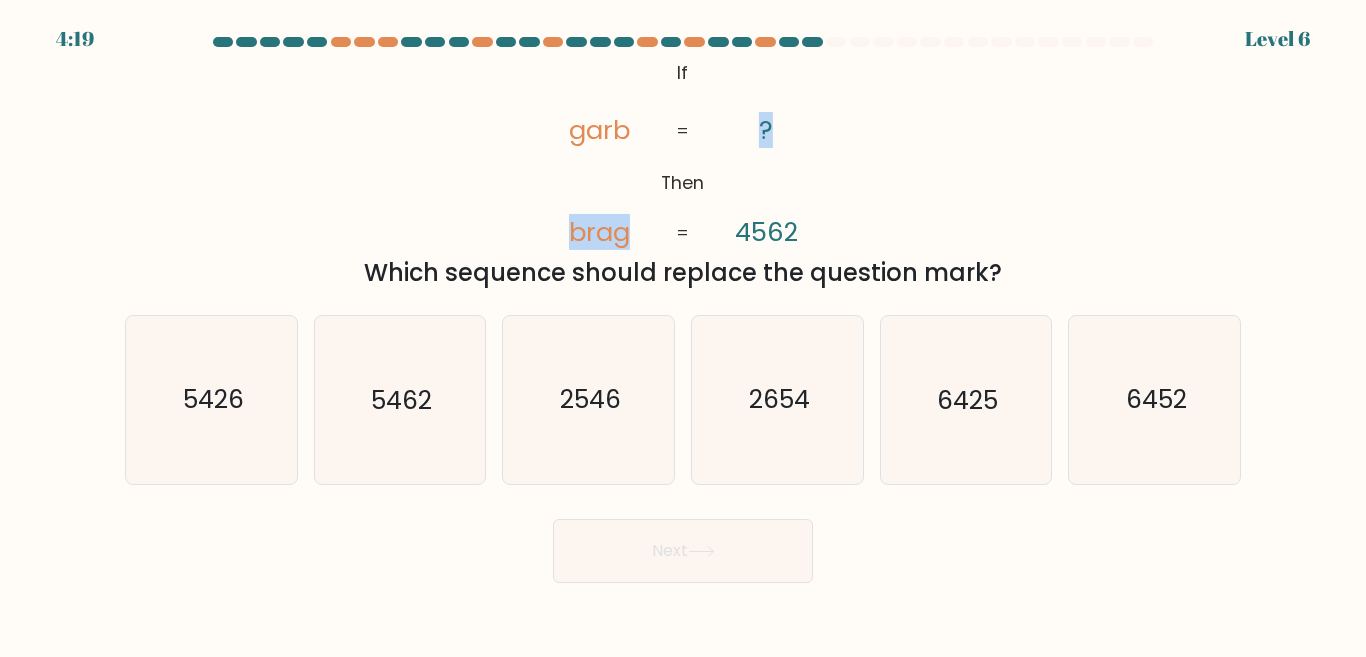 drag, startPoint x: 540, startPoint y: 225, endPoint x: 720, endPoint y: 210, distance: 180.62392 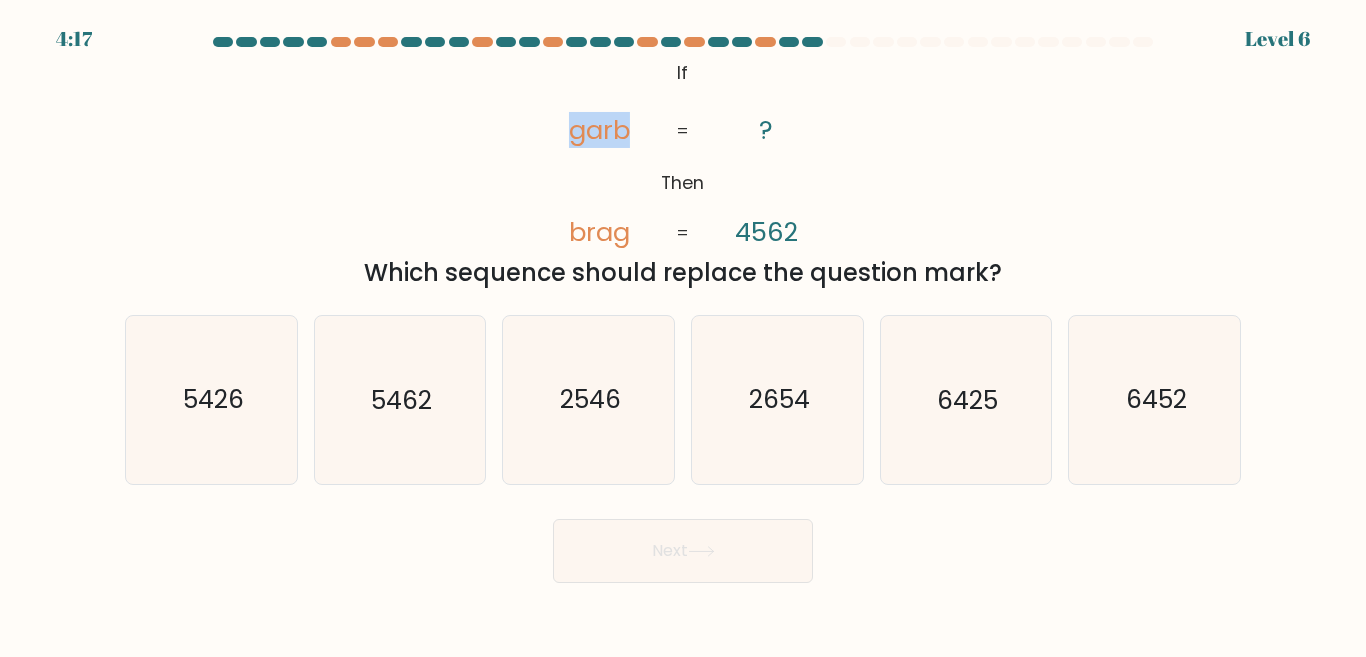 drag, startPoint x: 545, startPoint y: 133, endPoint x: 632, endPoint y: 132, distance: 87.005745 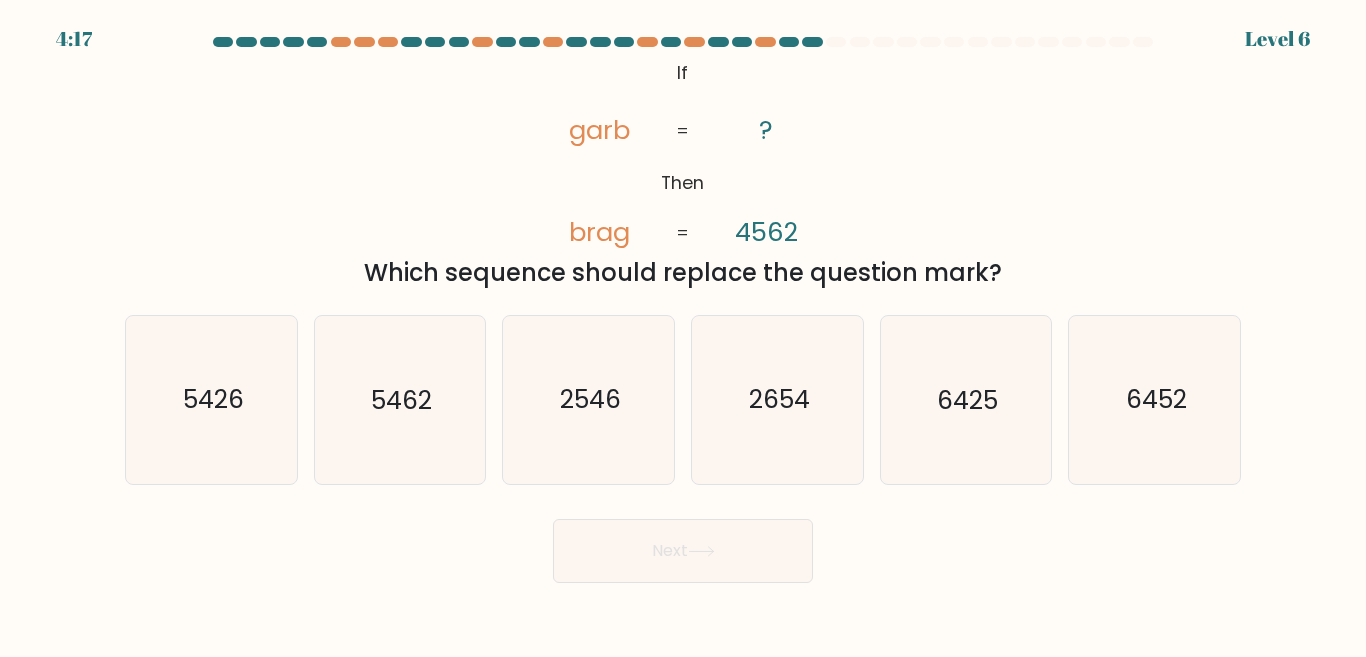 click on "@import url('https://fonts.googleapis.com/css?family=Abril+Fatface:400,100,100italic,300,300italic,400italic,500,500italic,700,700italic,900,900italic');           If       Then       garb       brag       ?       4562       =       =" 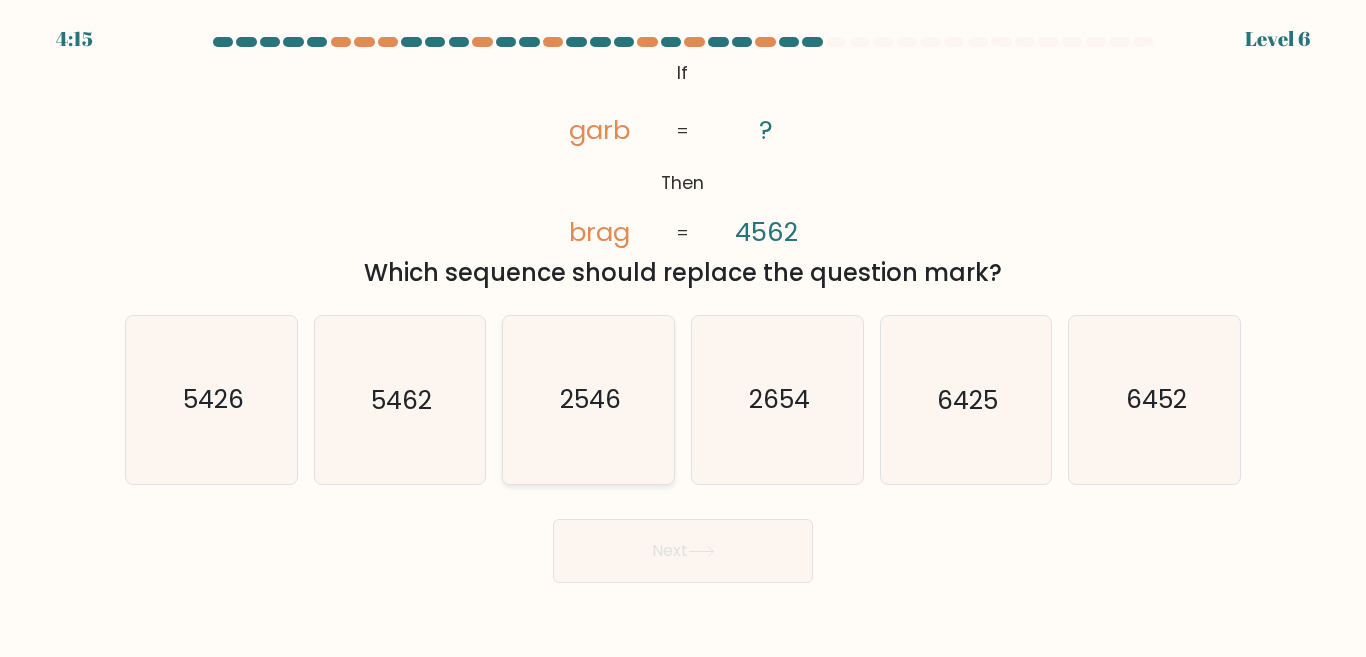 click on "2546" 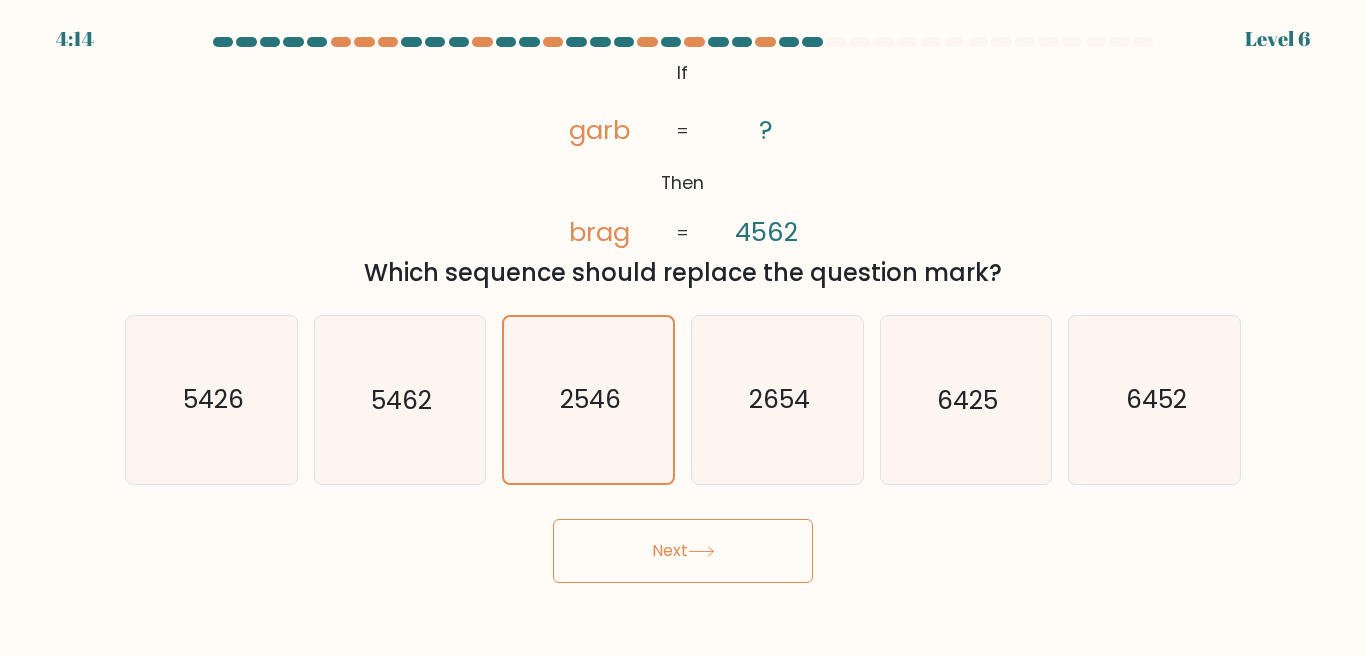 click on "Next" at bounding box center (683, 551) 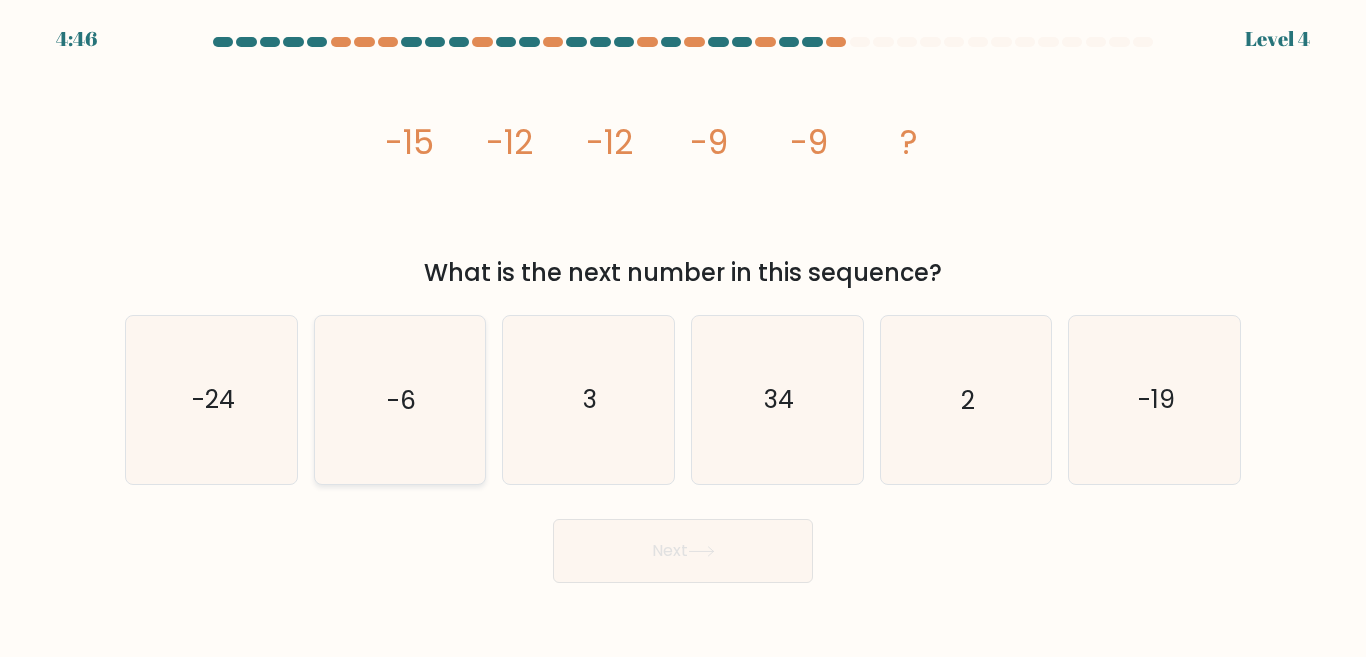 click on "-6" 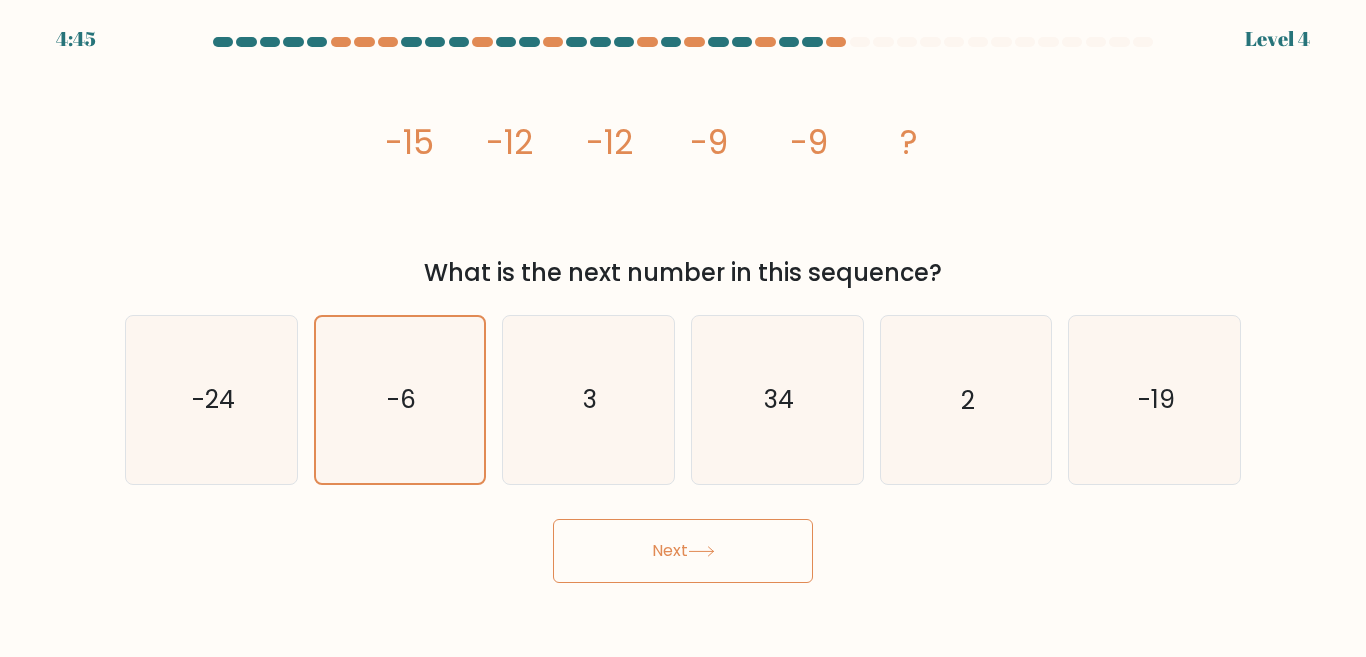 click on "Next" at bounding box center (683, 551) 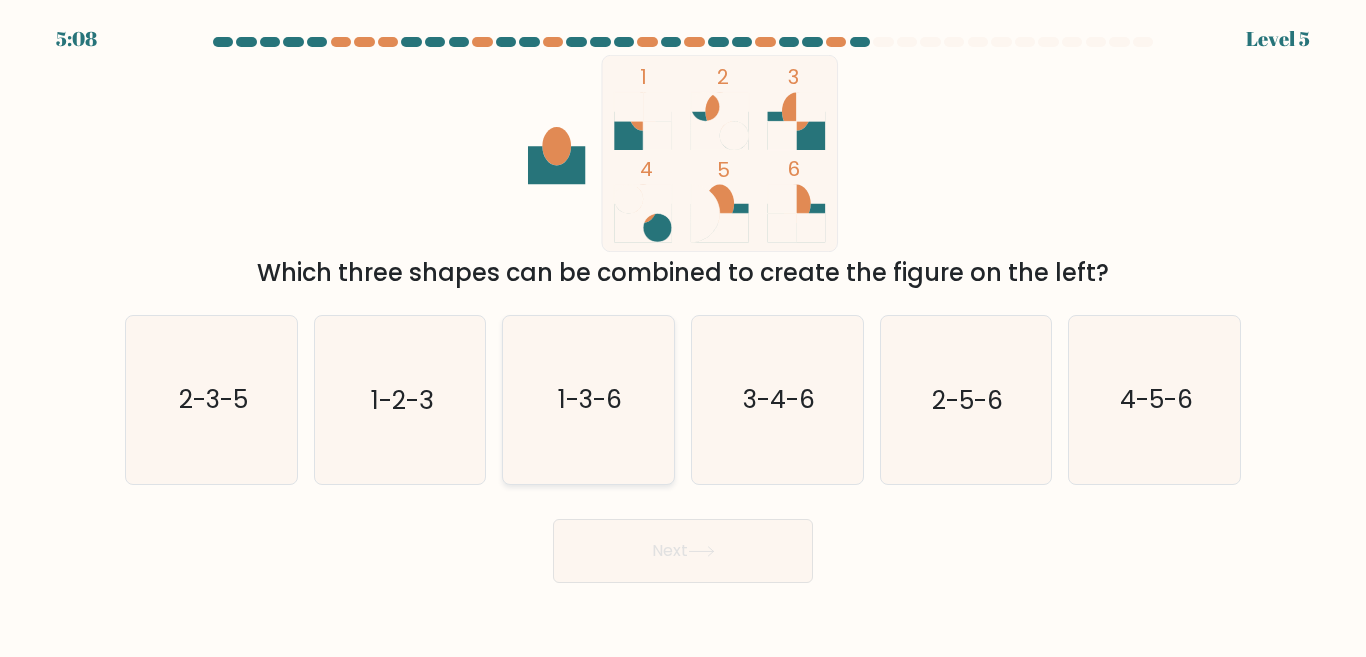 click on "1-3-6" 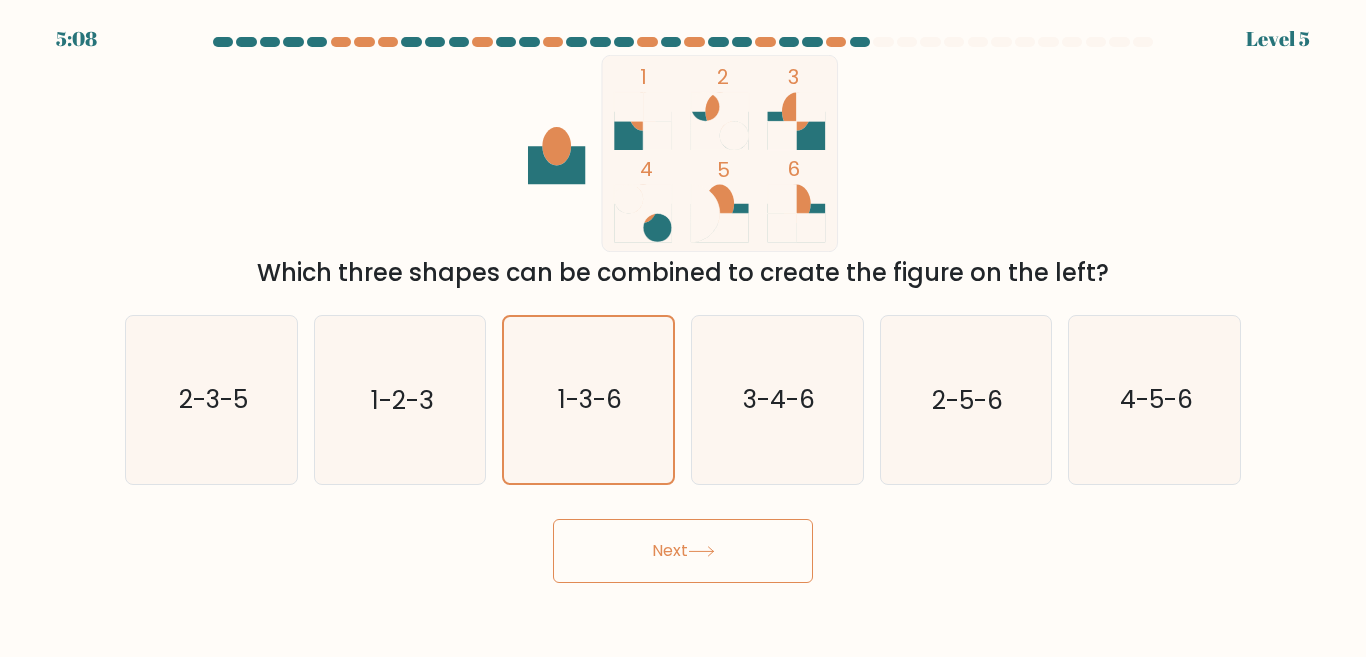 click 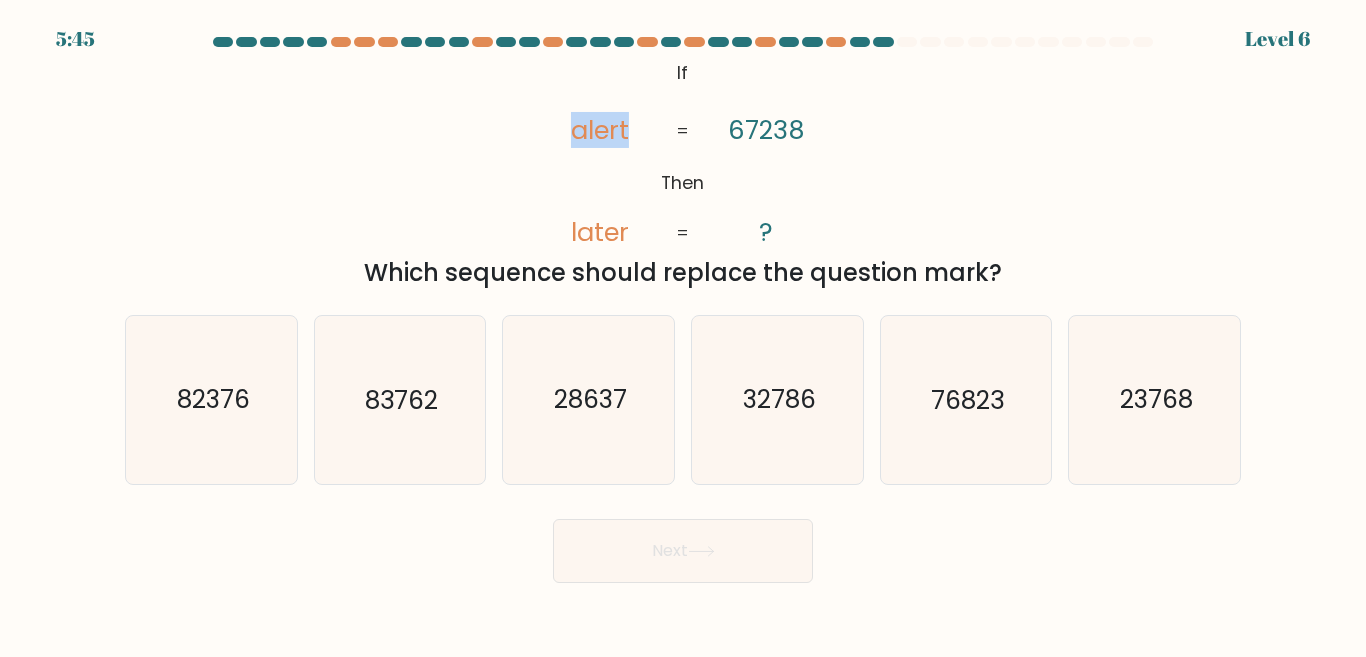 drag, startPoint x: 561, startPoint y: 131, endPoint x: 639, endPoint y: 125, distance: 78.23043 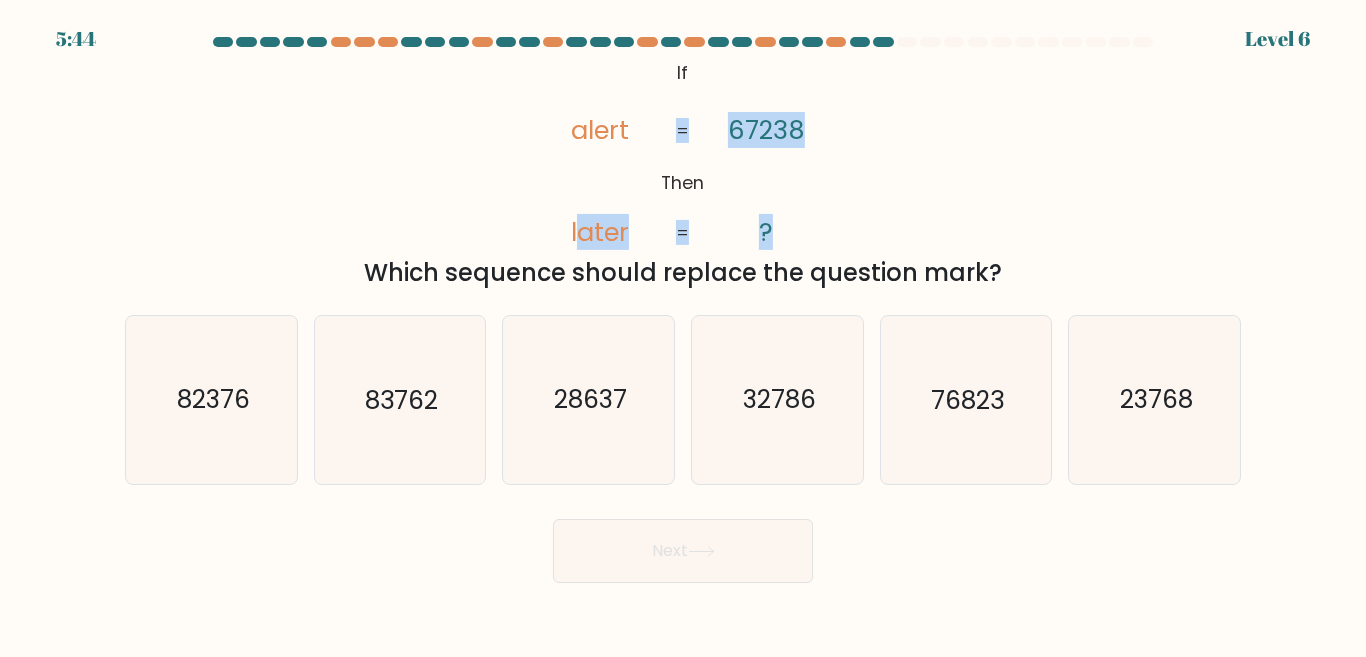drag, startPoint x: 574, startPoint y: 220, endPoint x: 695, endPoint y: 232, distance: 121.59358 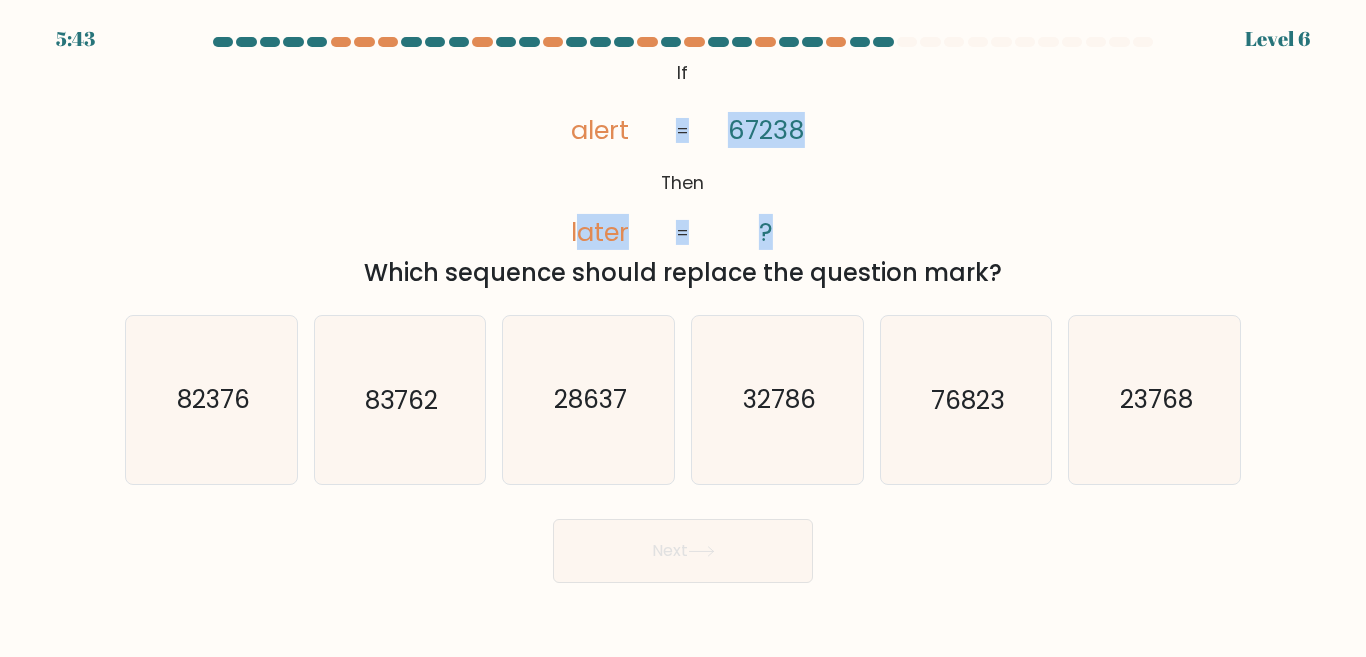 click on "@import url('https://fonts.googleapis.com/css?family=Abril+Fatface:400,100,100italic,300,300italic,400italic,500,500italic,700,700italic,900,900italic');           If       Then       alert       later       67238       ?       =       =" 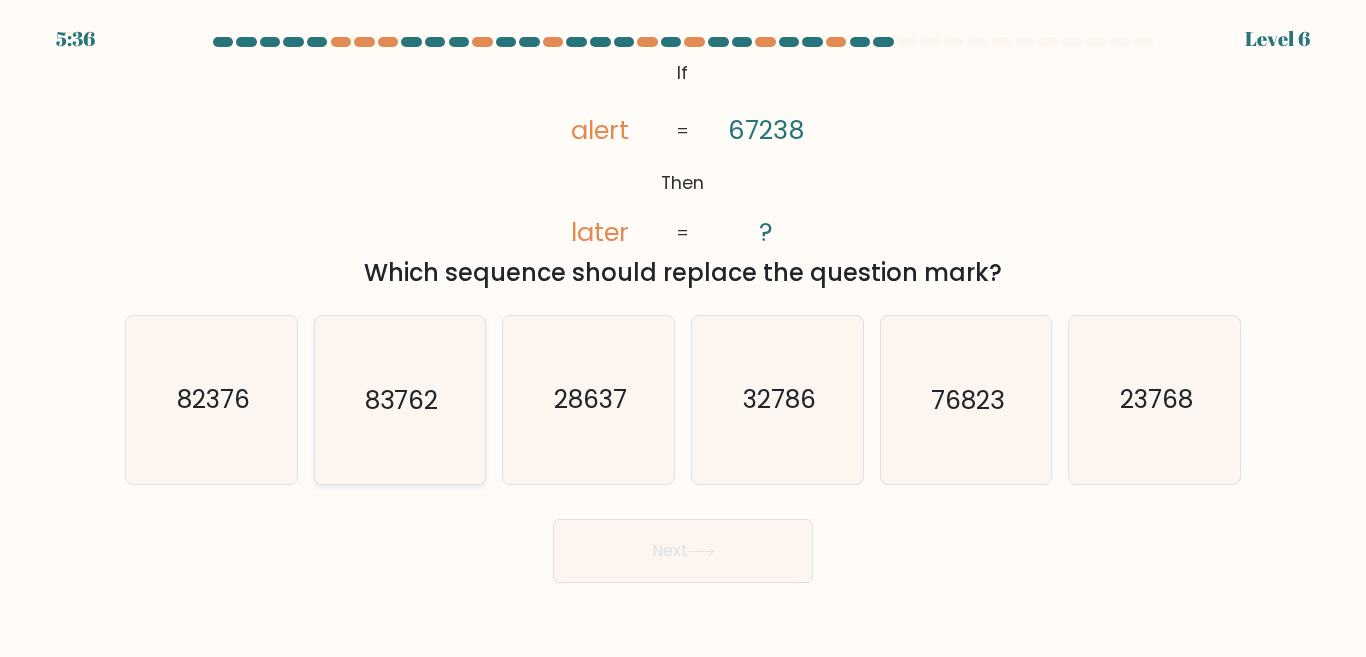click on "83762" 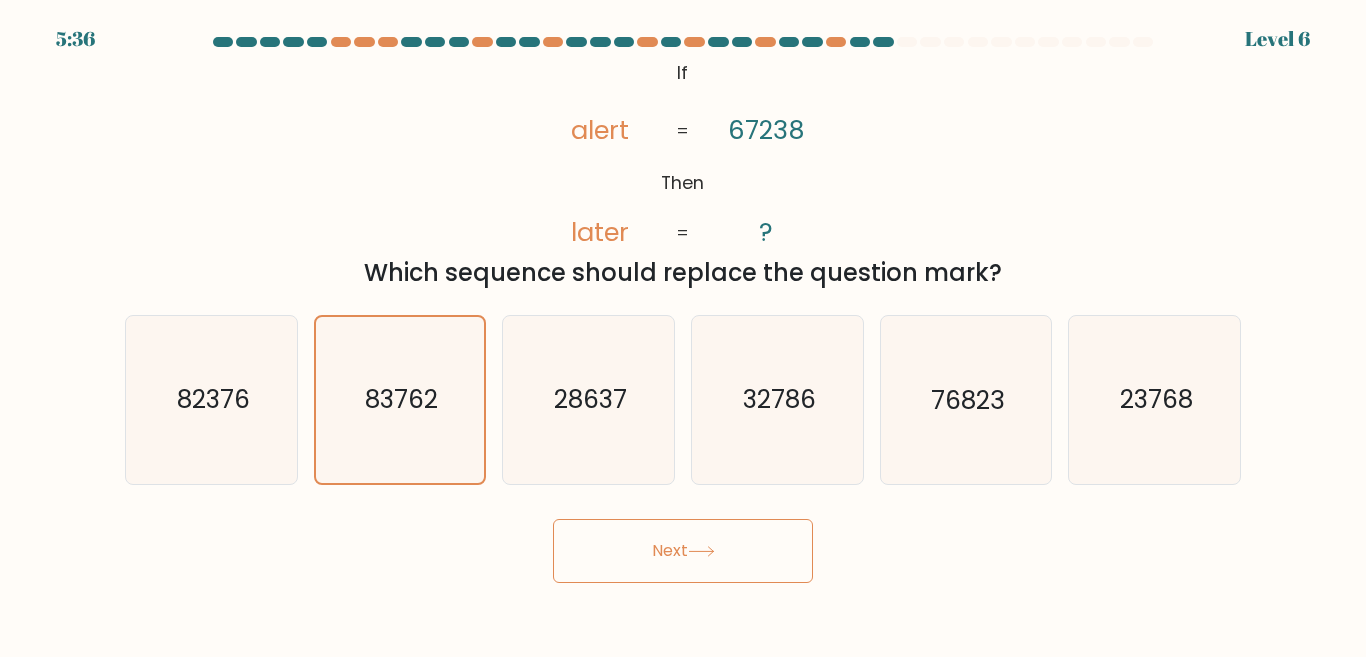 click on "Next" at bounding box center (683, 551) 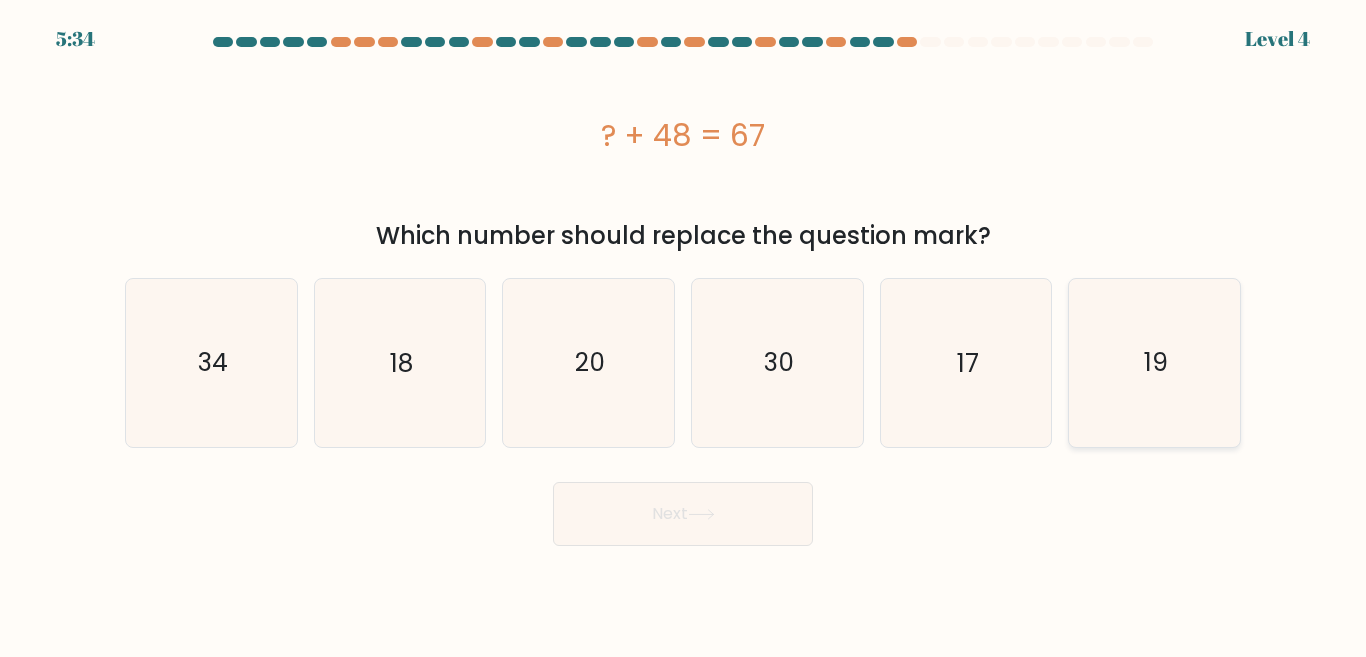 click on "19" 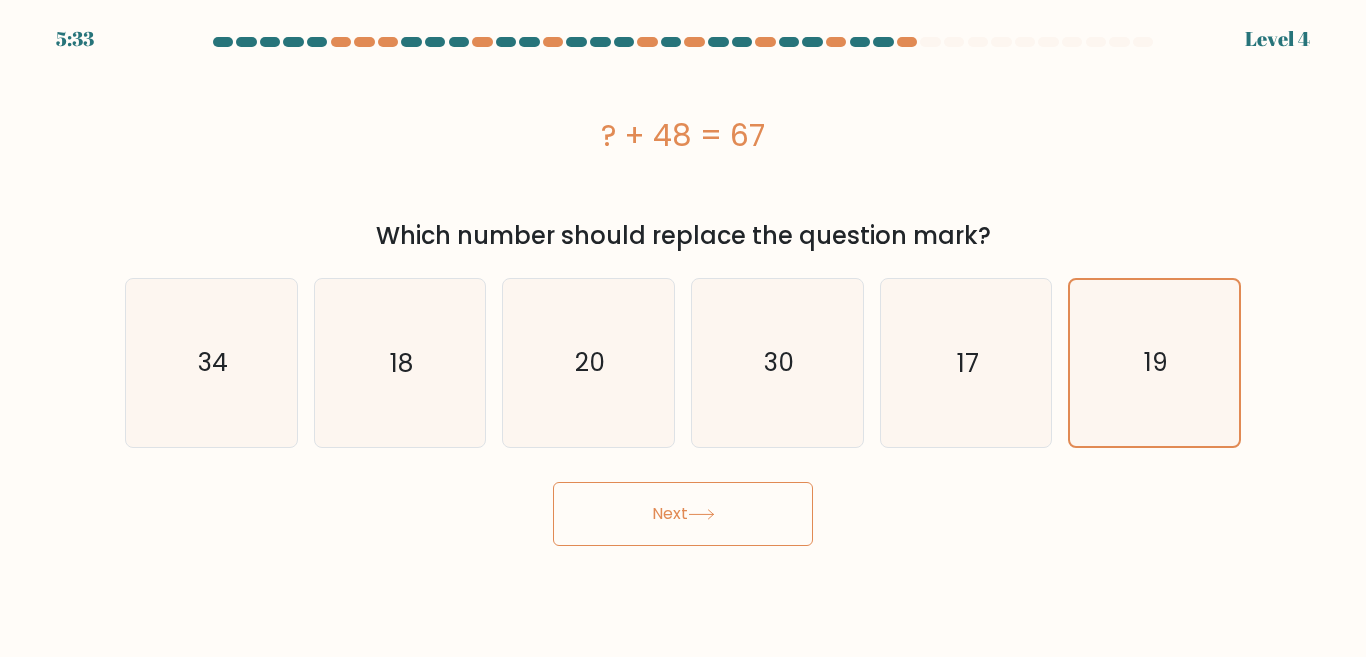 click on "Next" at bounding box center (683, 514) 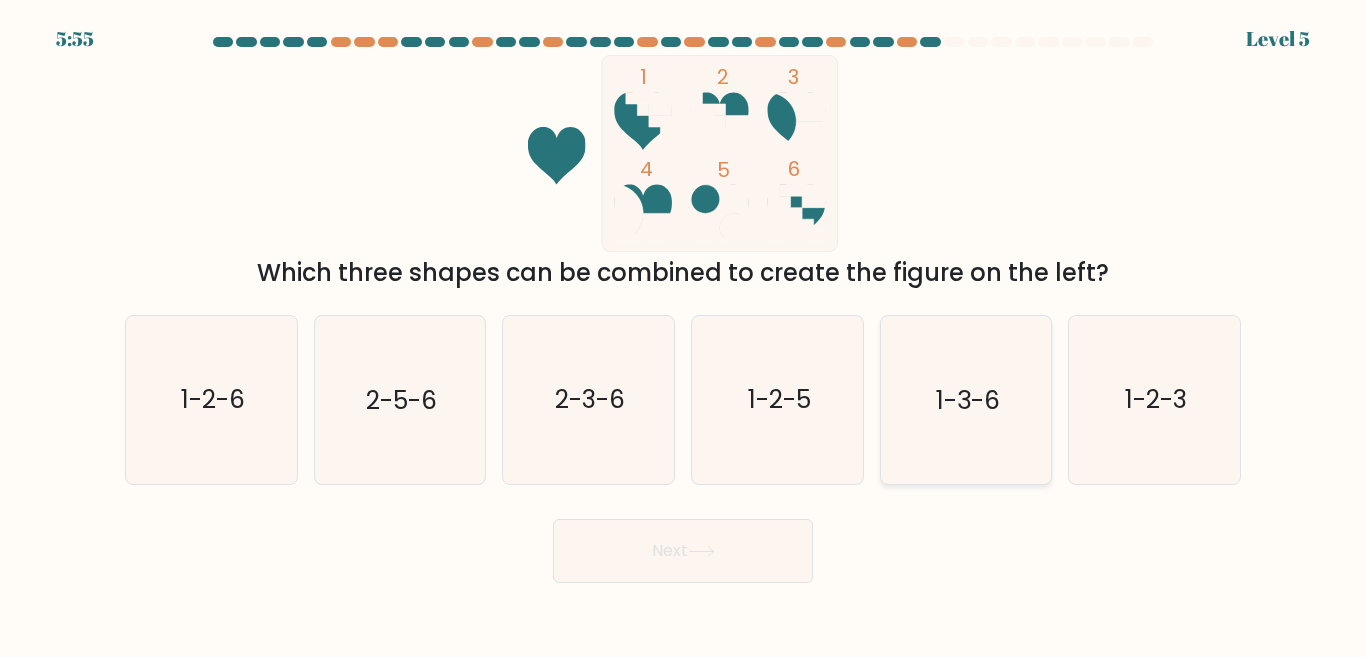 click on "1-3-6" 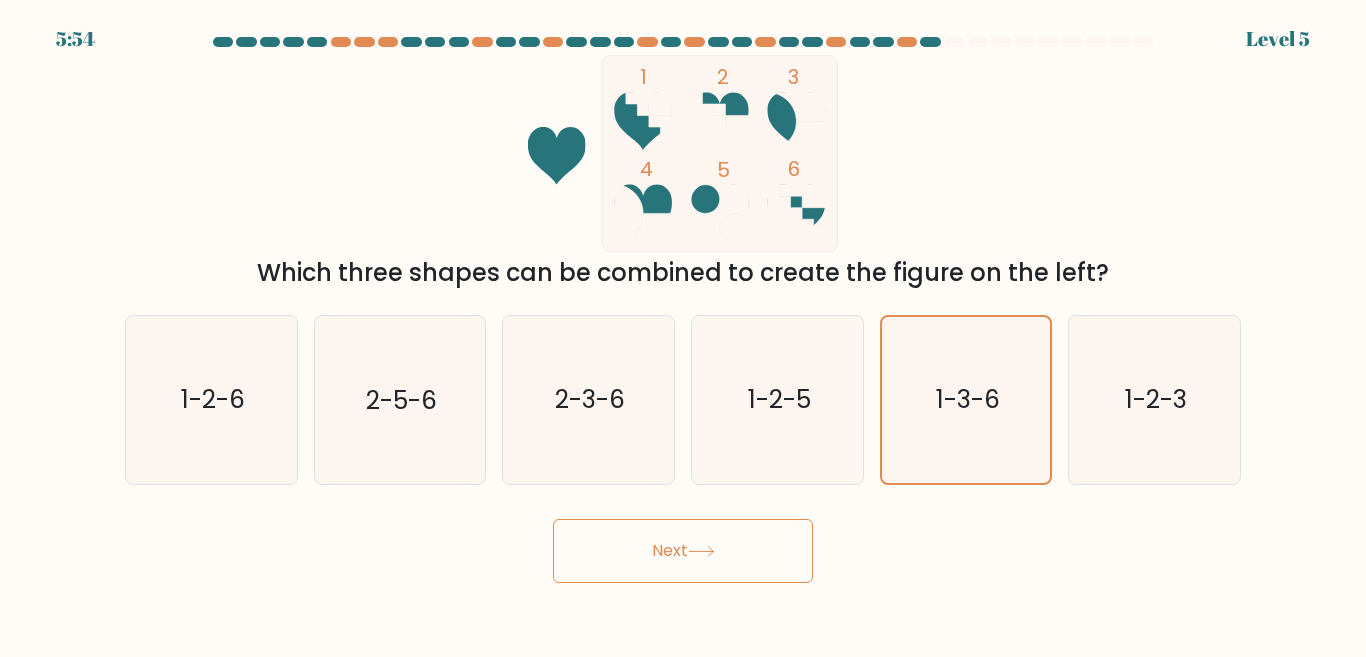 click on "Next" at bounding box center [683, 551] 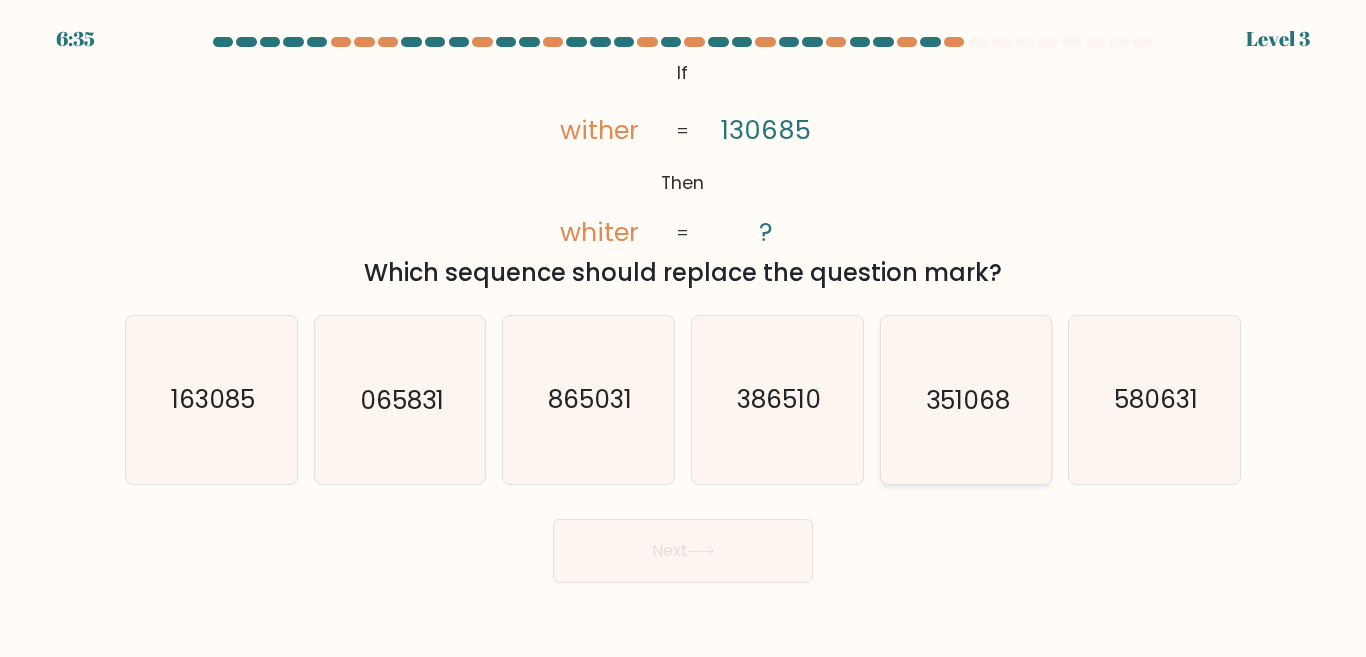 click on "351068" 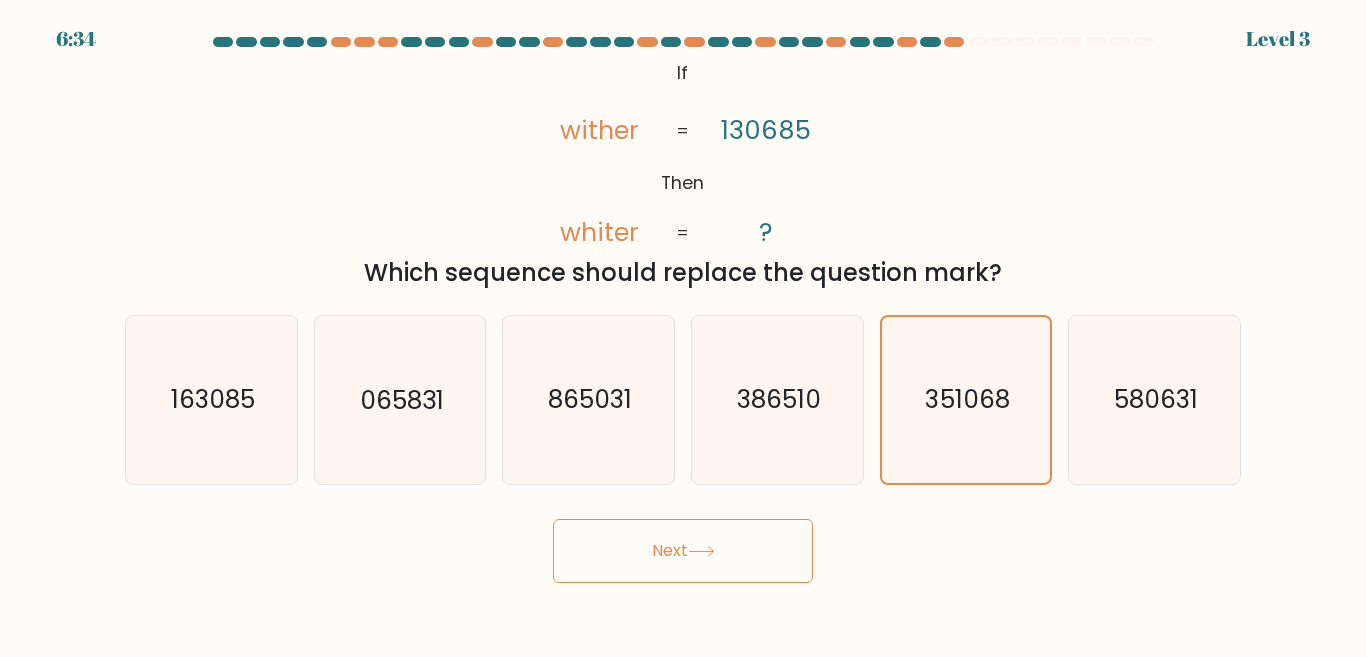click on "6:34
Level 3
If" at bounding box center [683, 328] 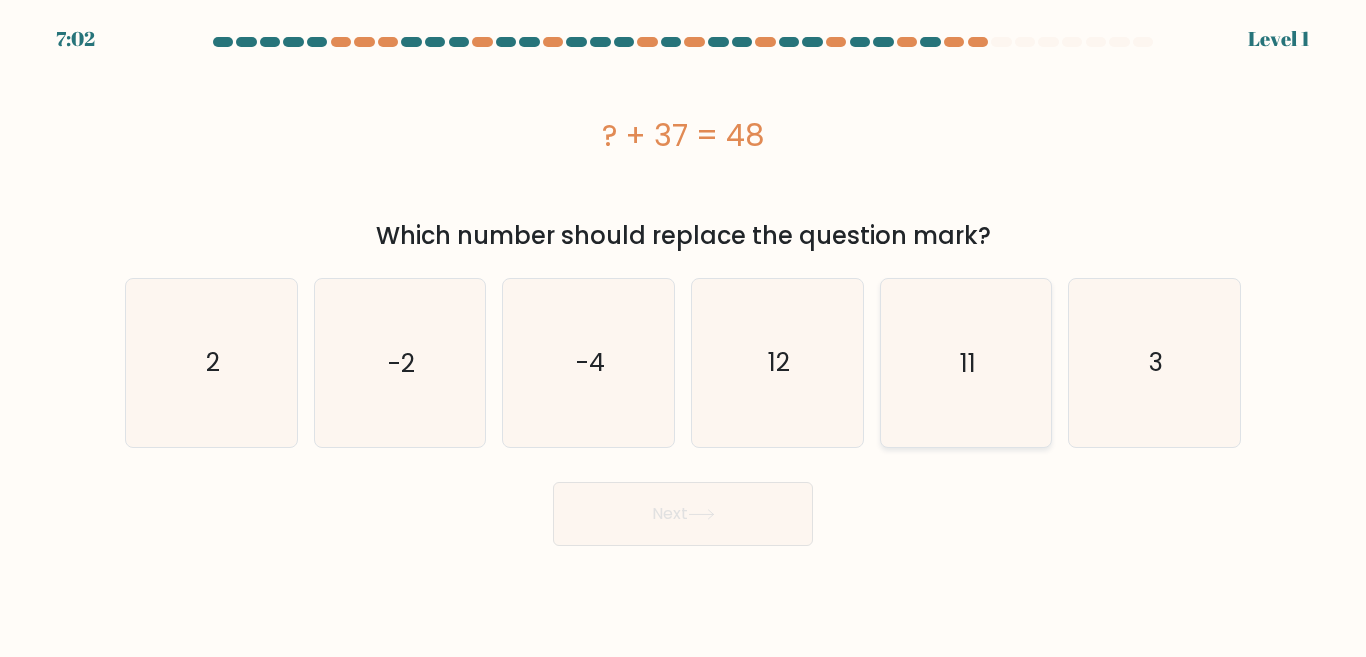 click on "11" 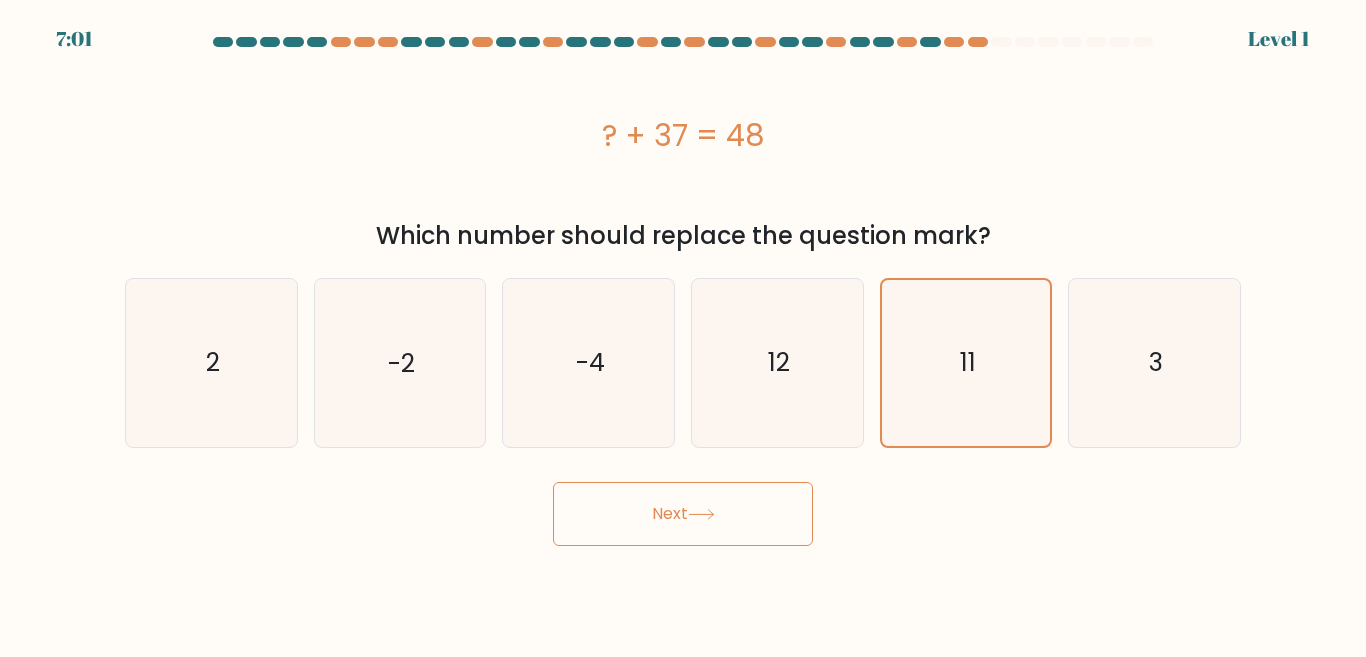 click on "Next" at bounding box center [683, 514] 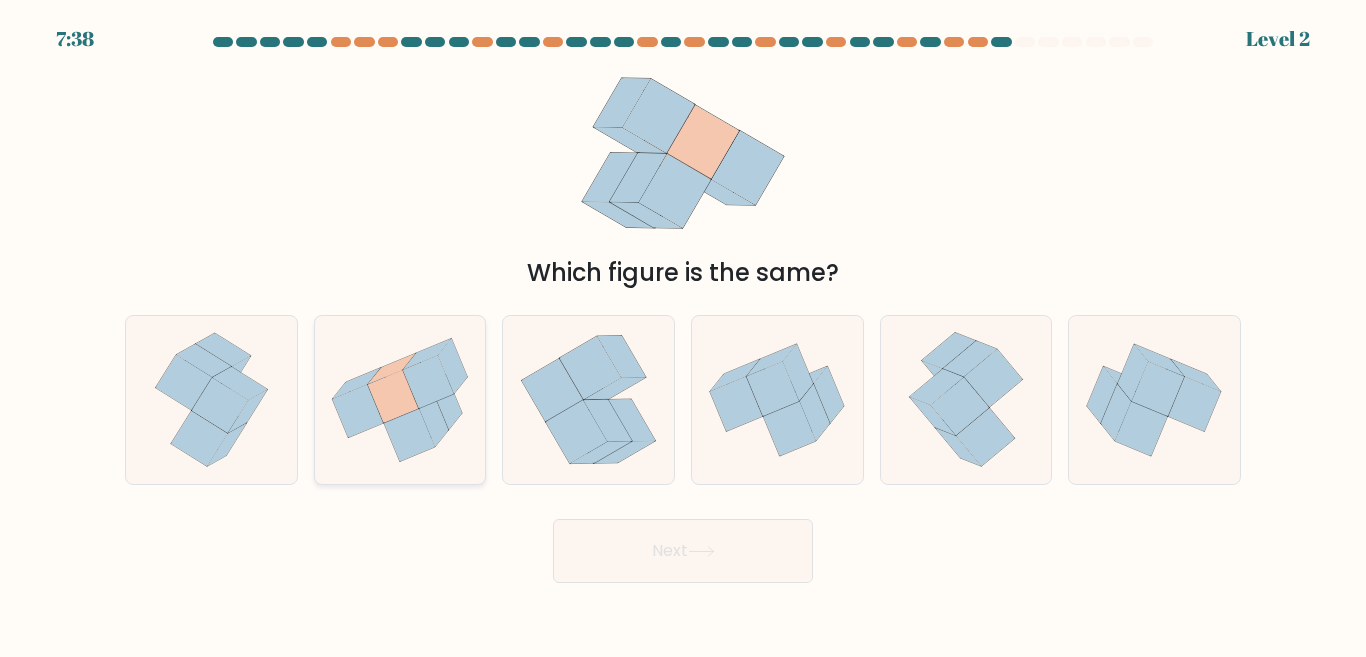 click 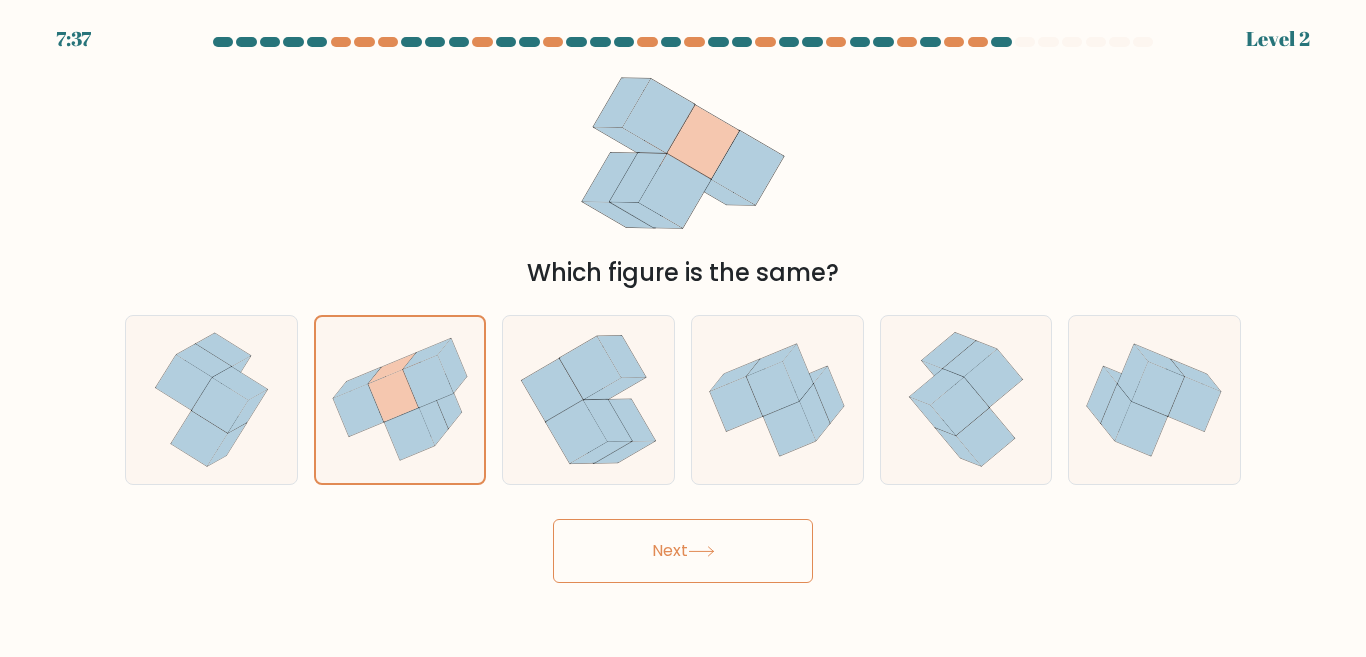 click on "Next" at bounding box center [683, 551] 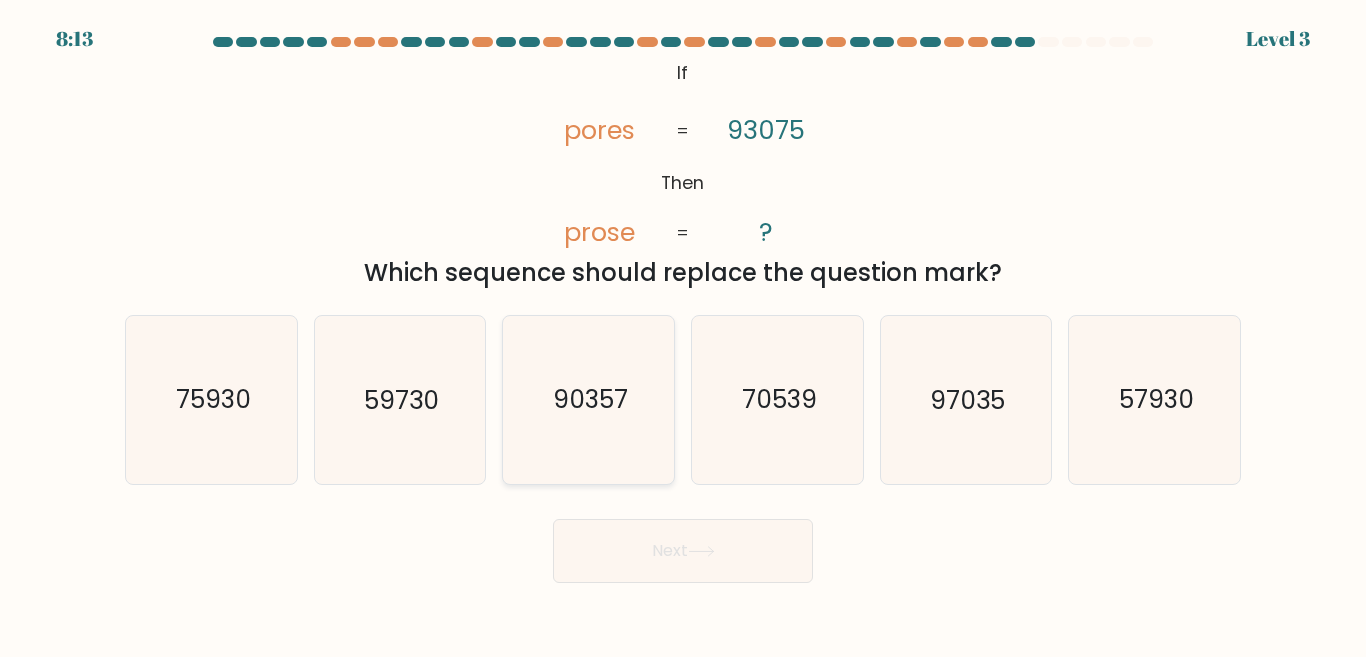 click on "90357" 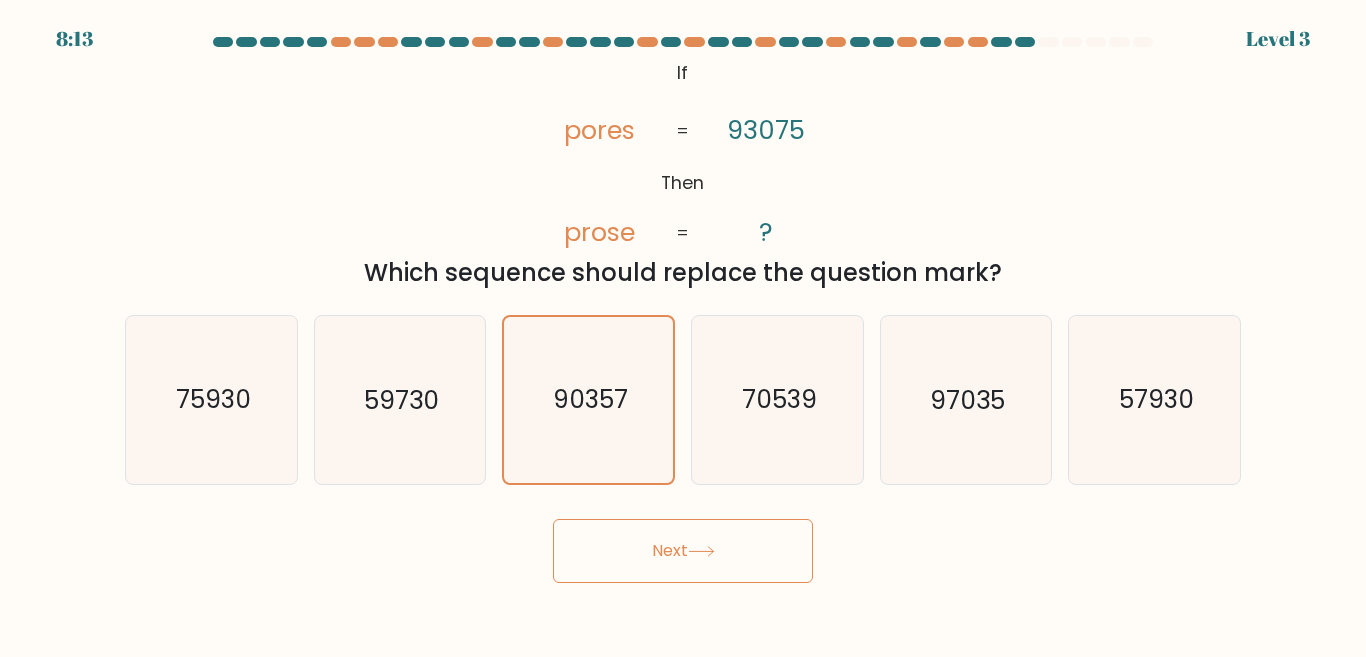 click on "If ?" at bounding box center (683, 310) 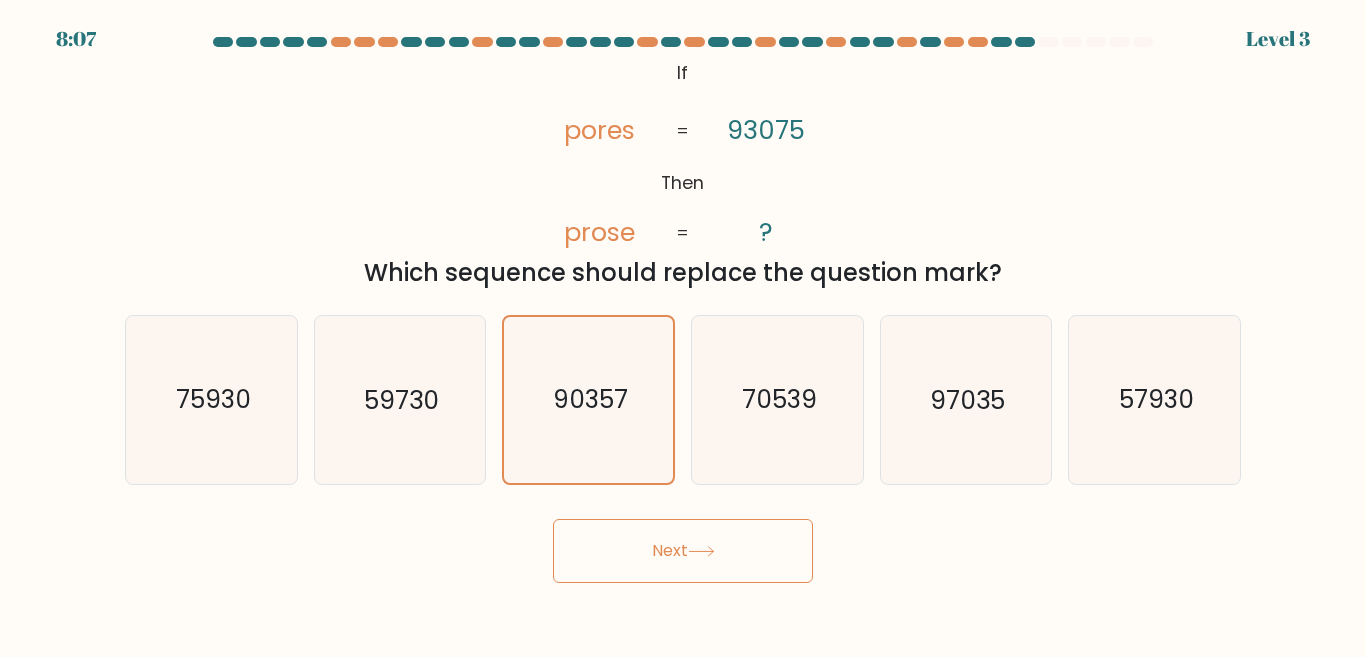 click on "Next" at bounding box center (683, 551) 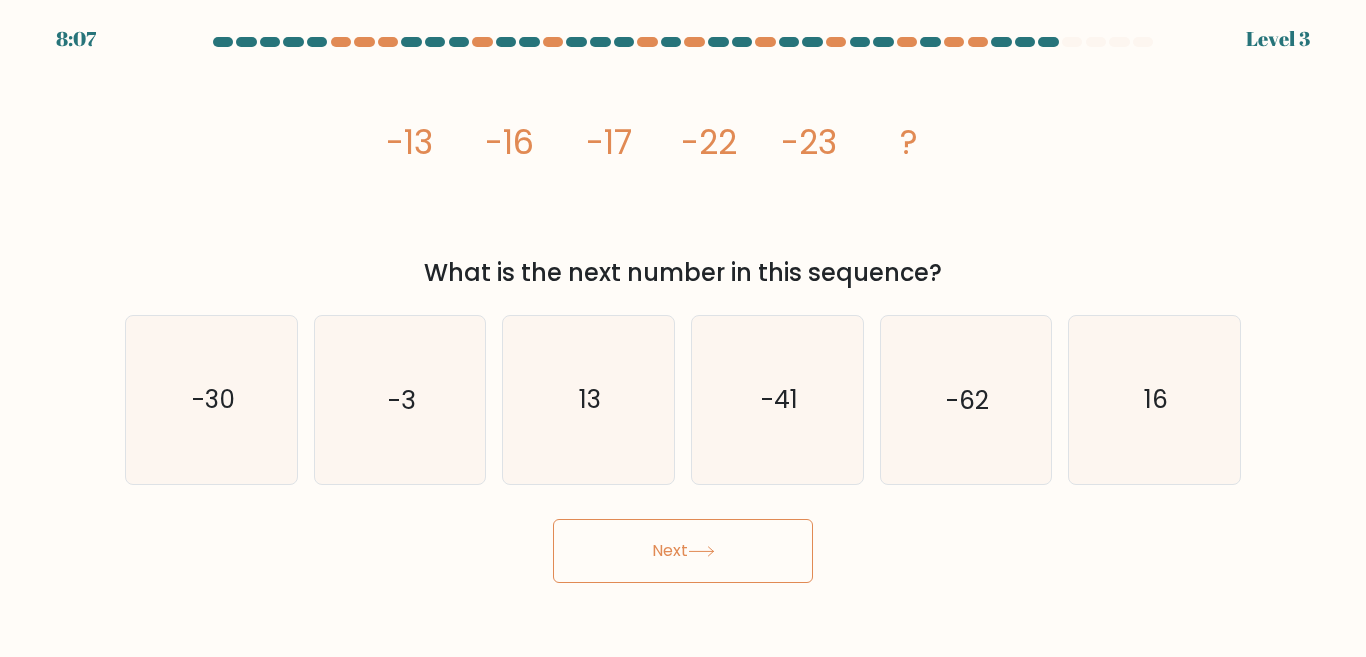 click on "Next" at bounding box center (683, 551) 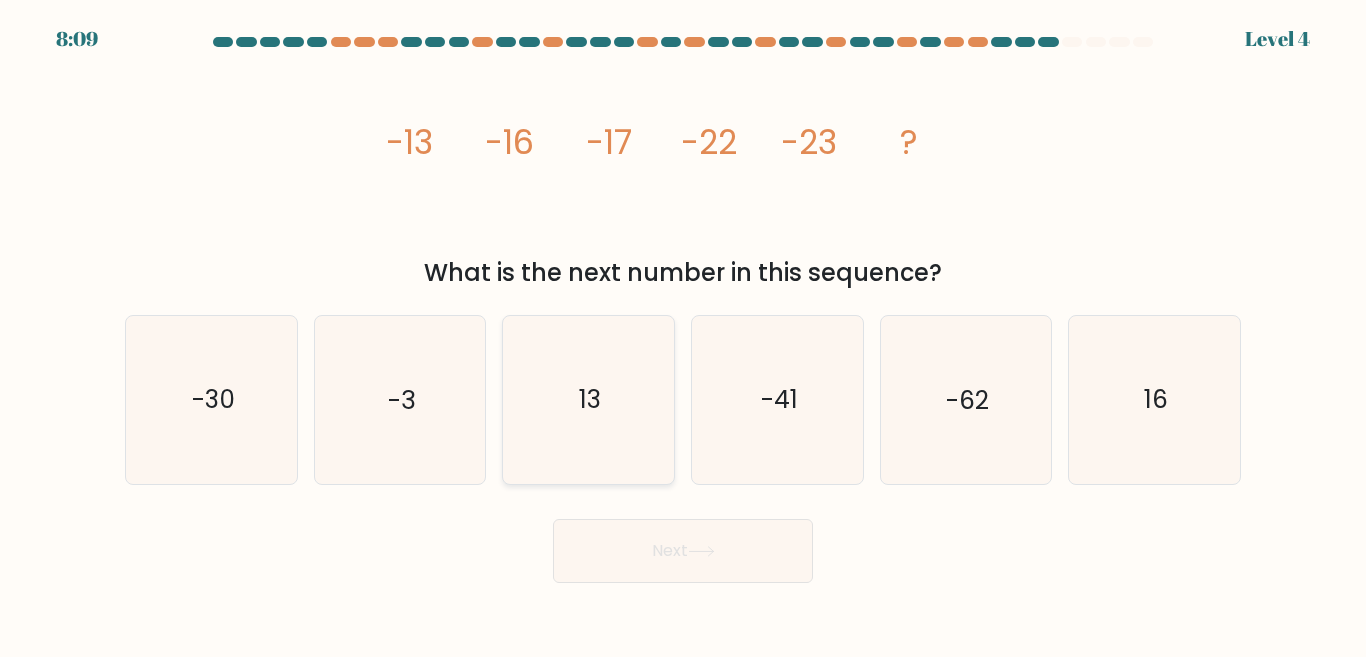 click on "13" 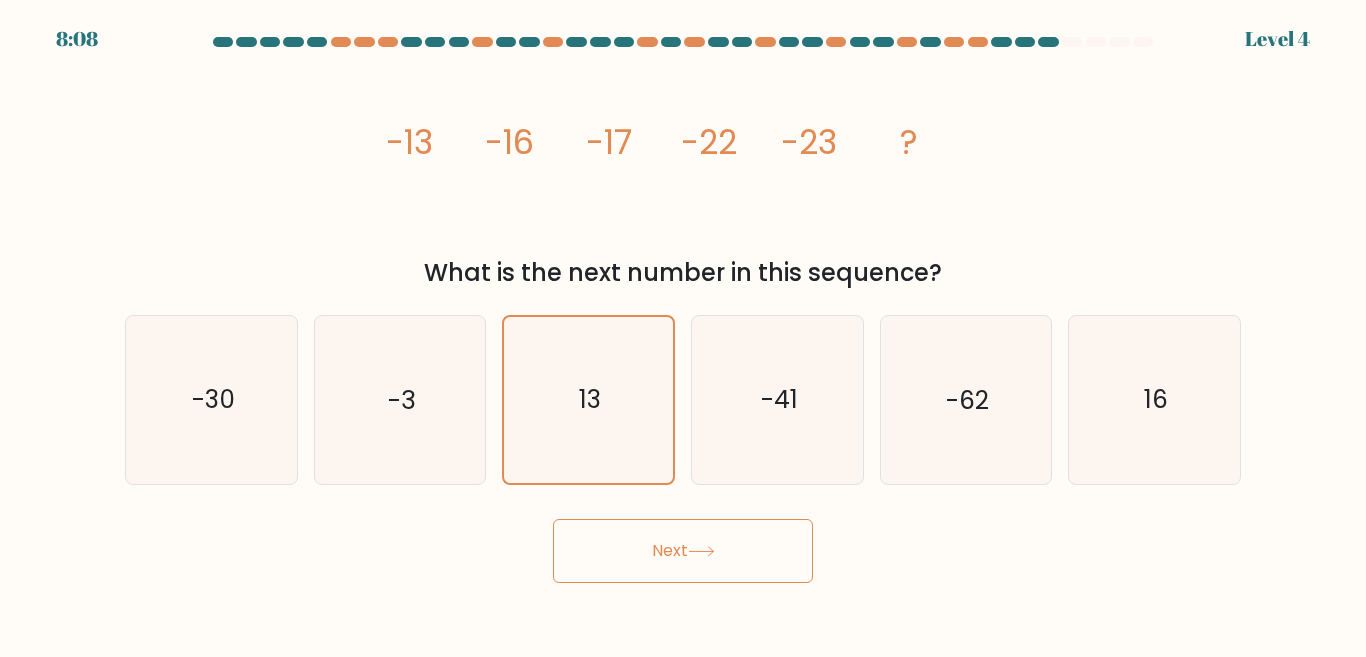 click 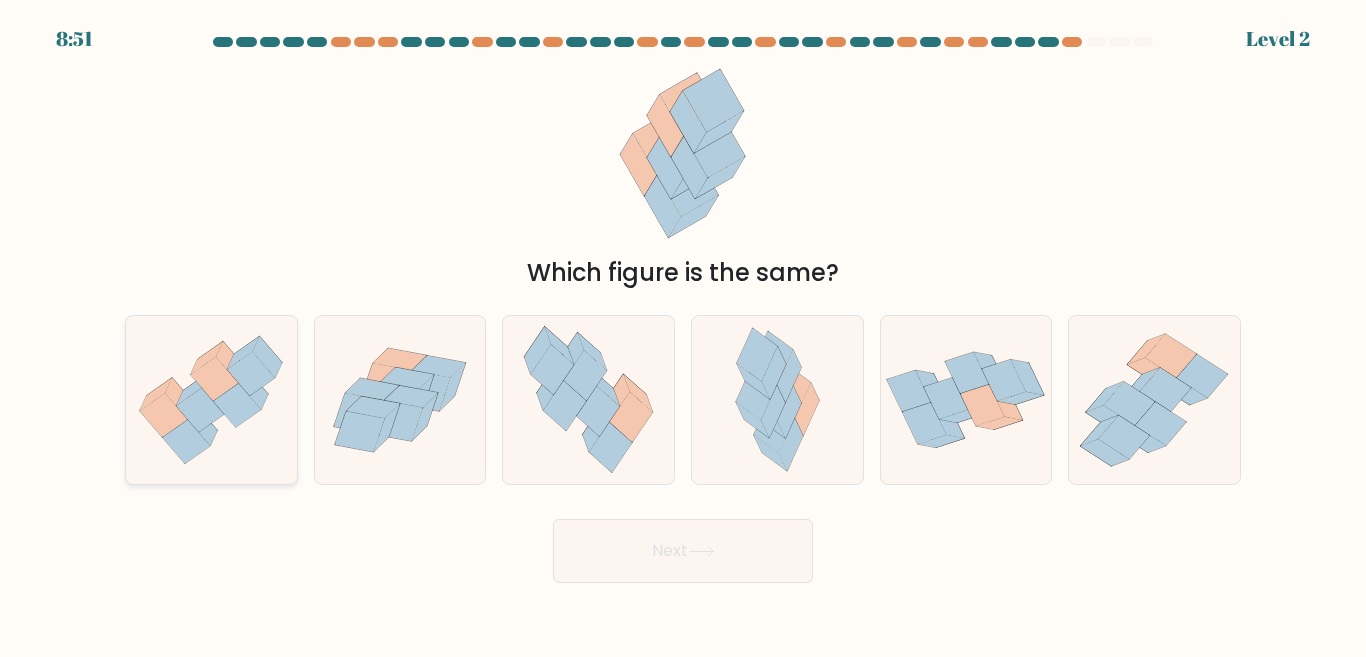 click 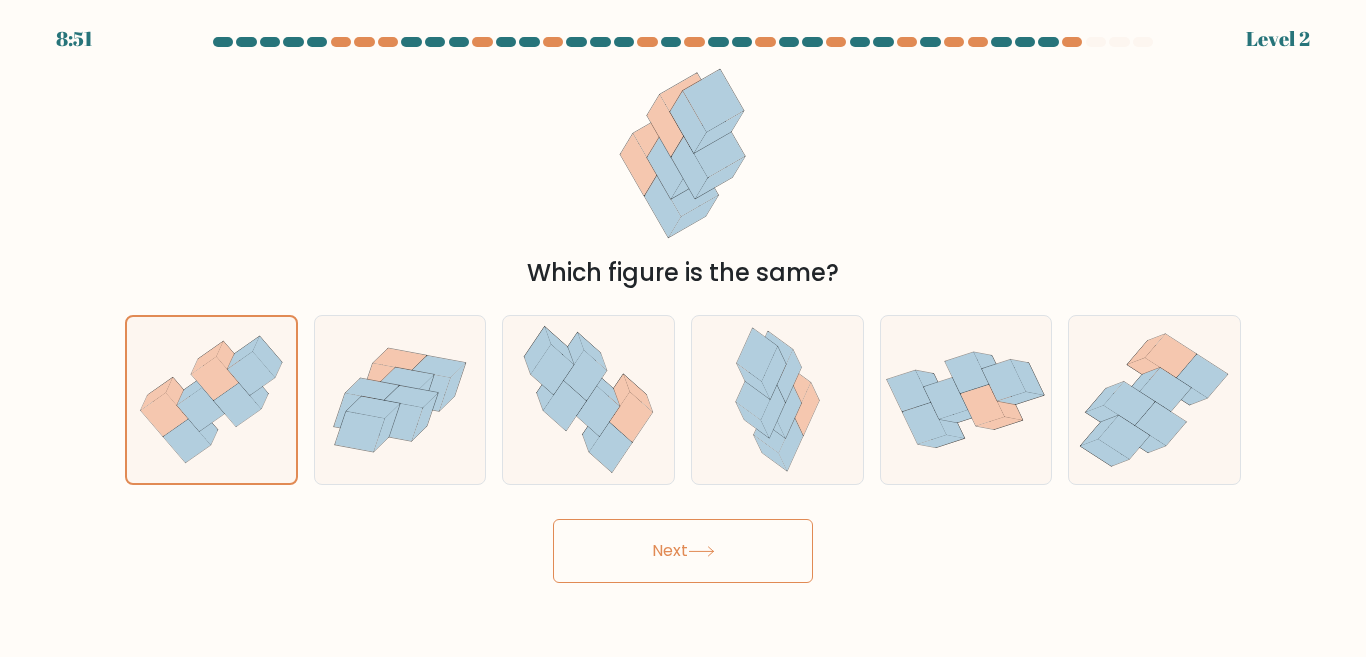 click on "Next" at bounding box center [683, 551] 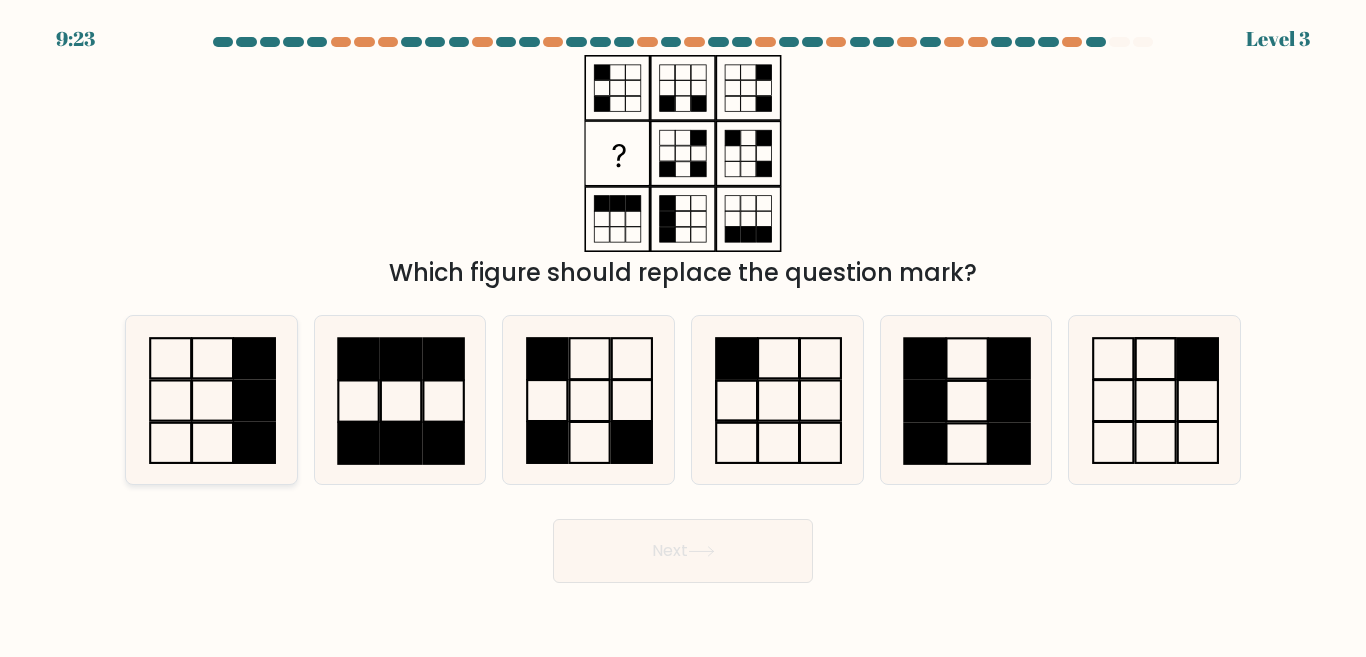 click 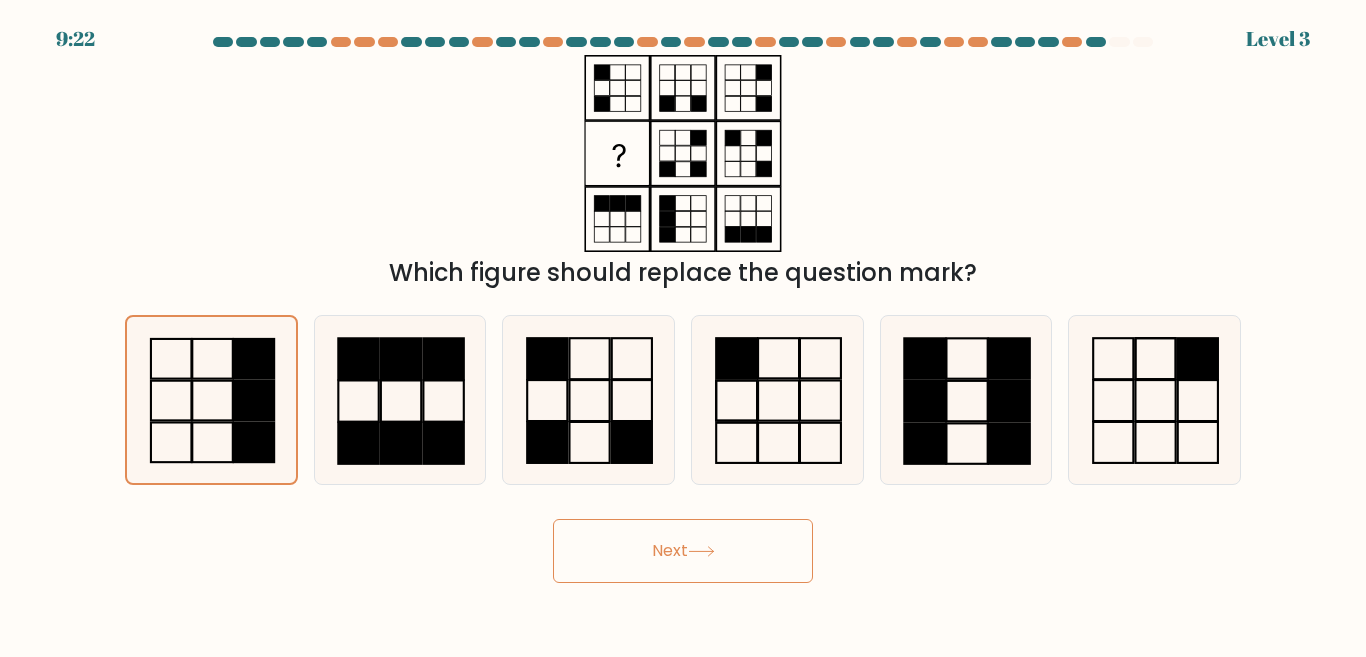 click on "Next" at bounding box center [683, 551] 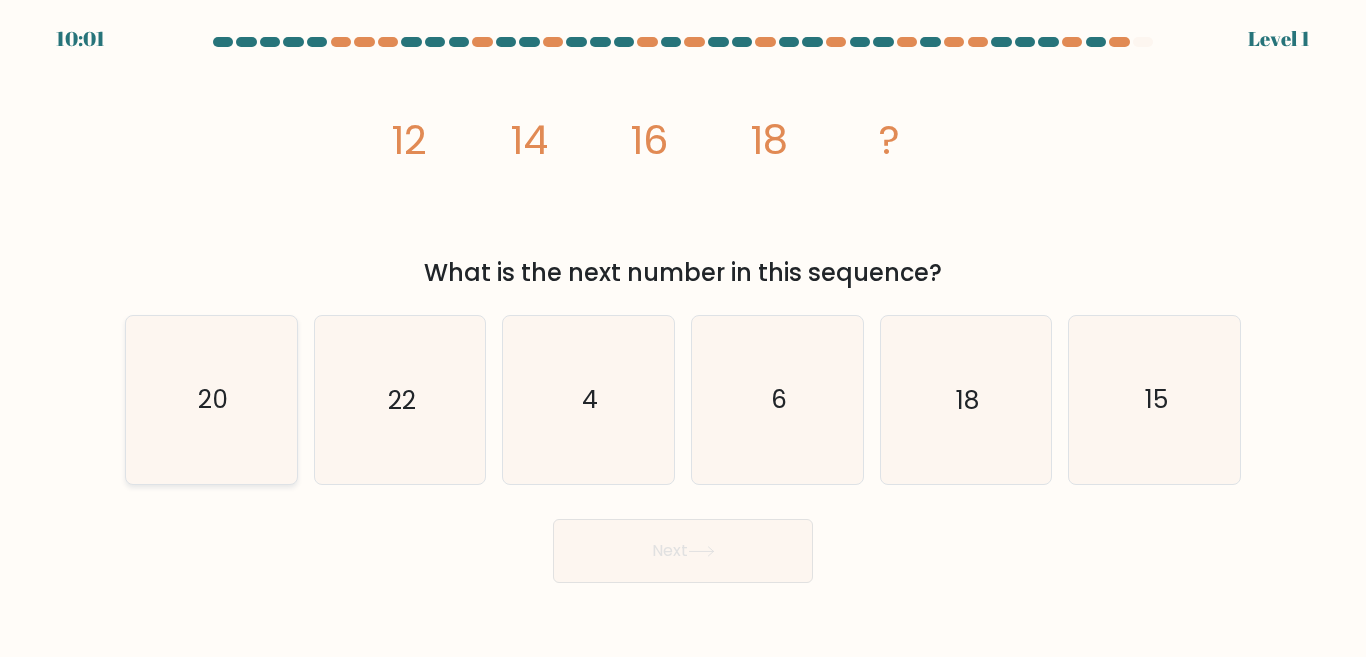 click on "20" 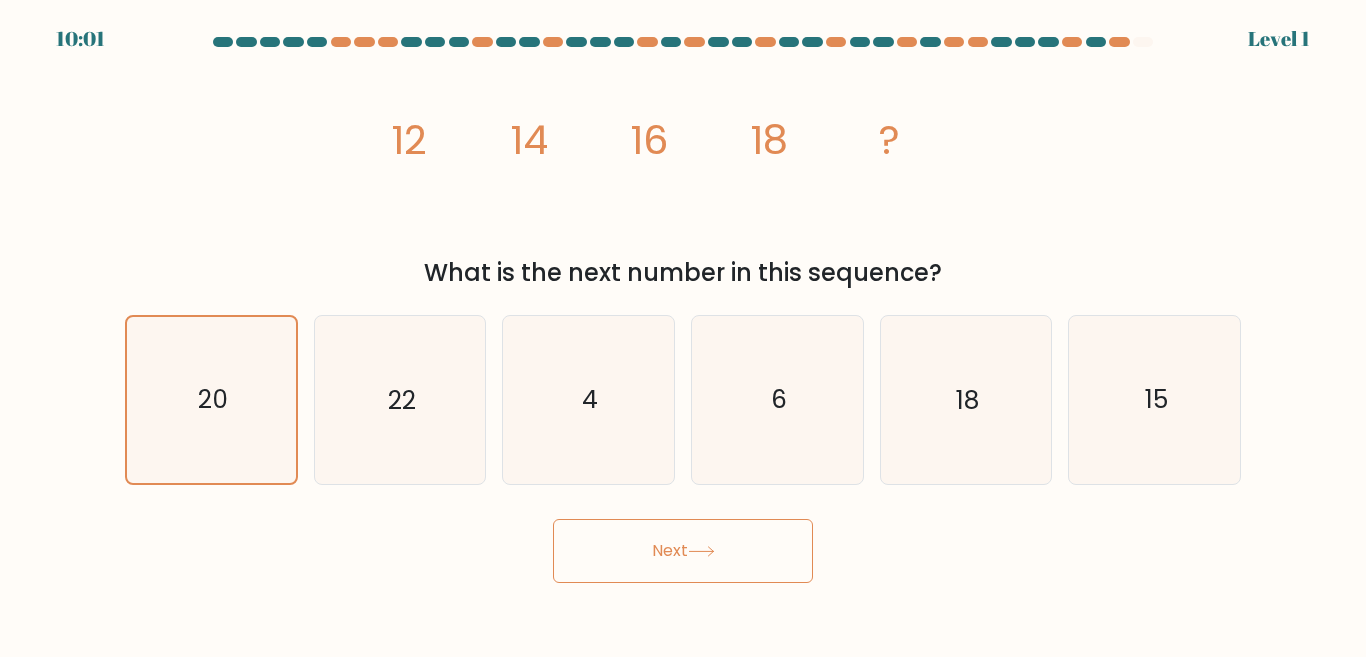 click on "Next" at bounding box center (683, 551) 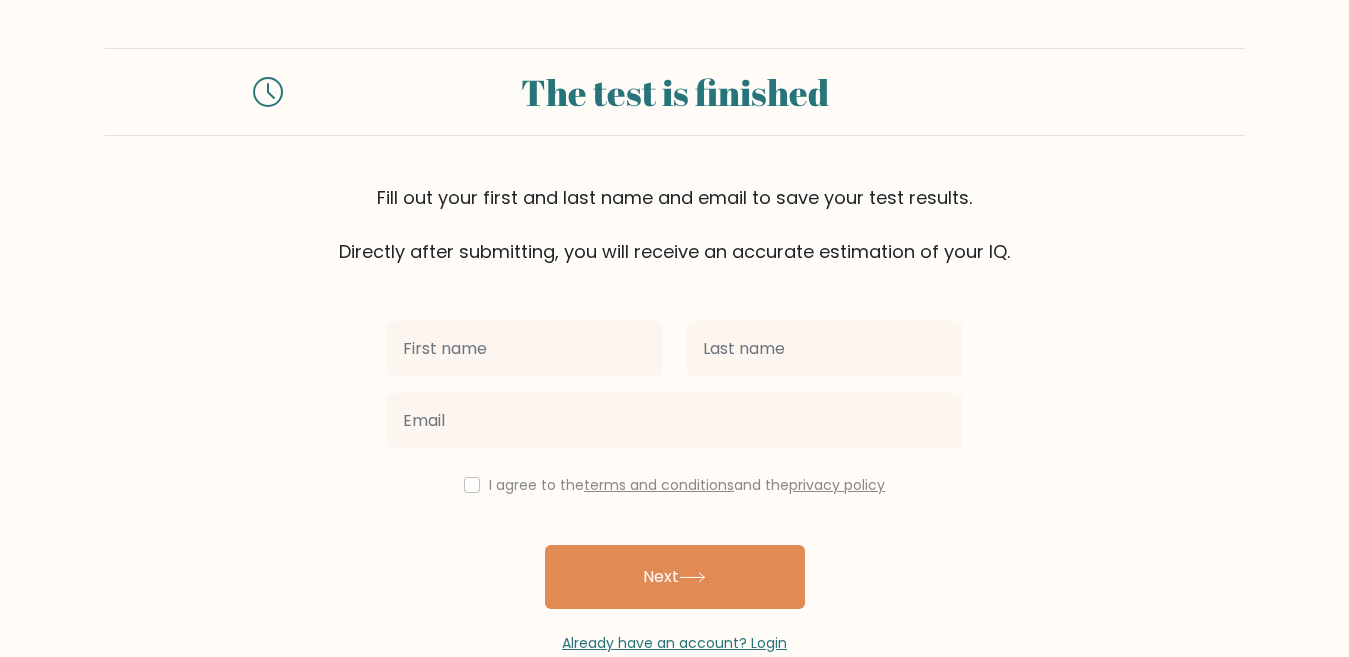 scroll, scrollTop: 0, scrollLeft: 0, axis: both 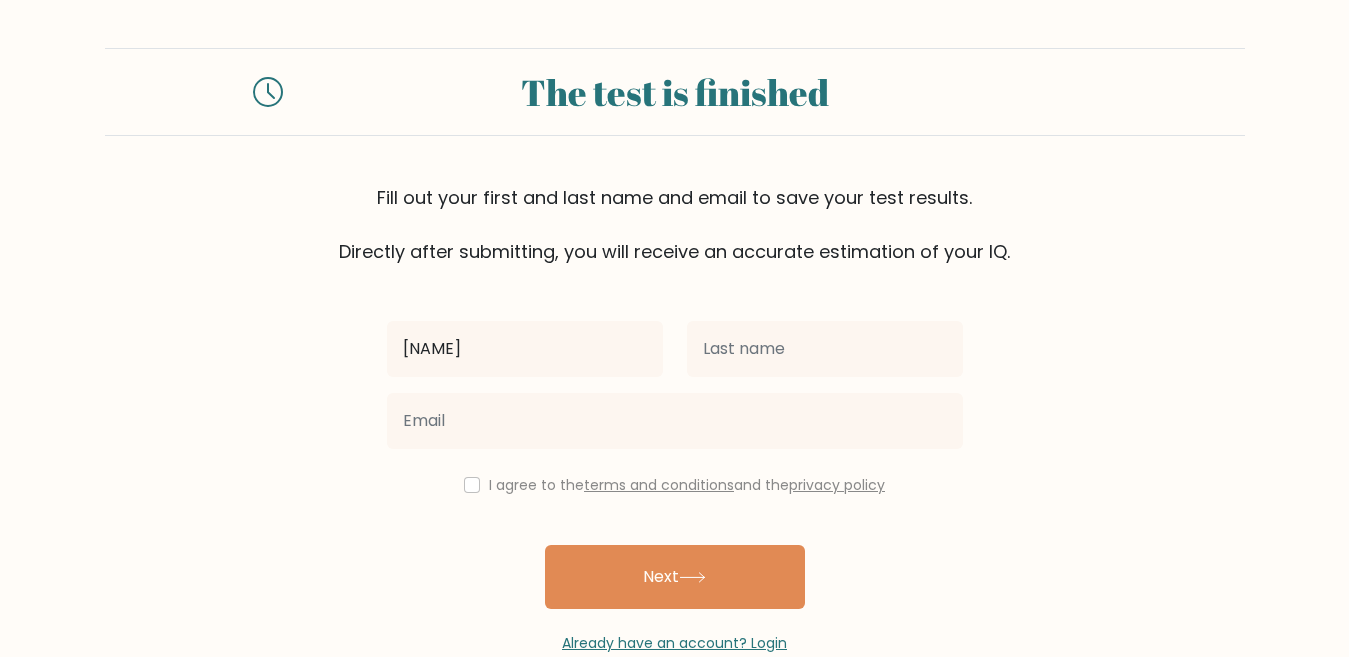 type on "[NAME]" 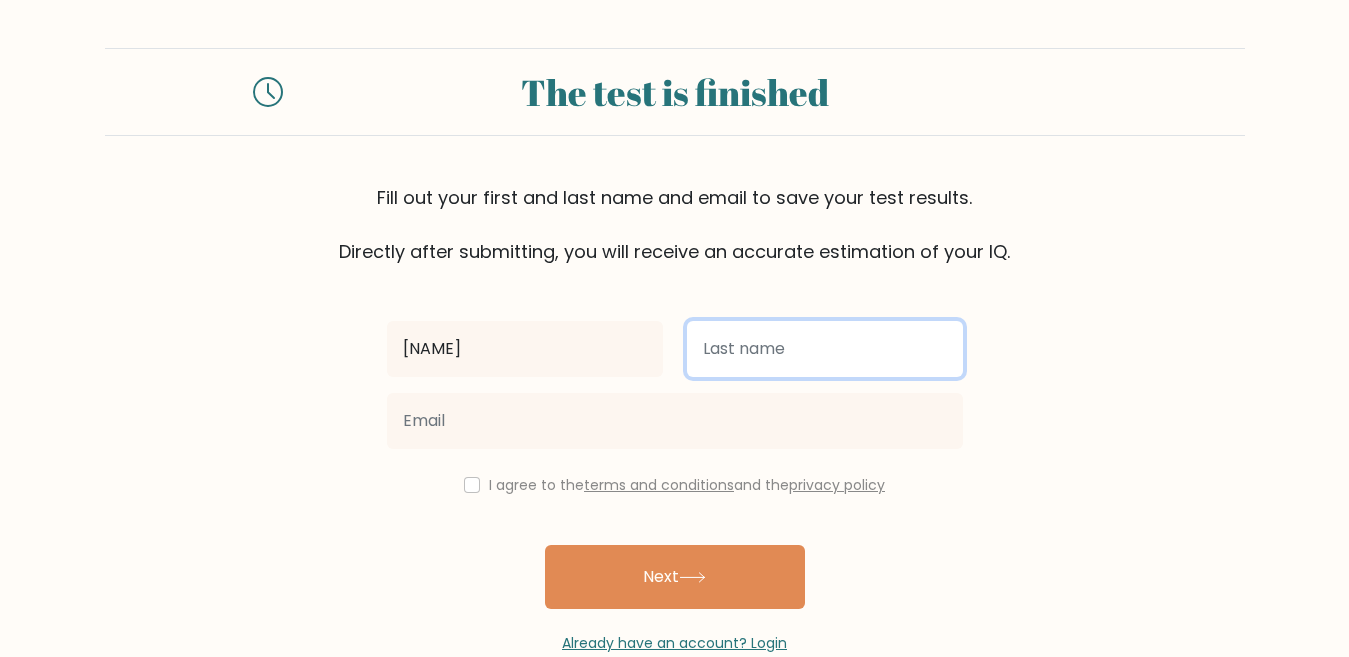 click at bounding box center [825, 349] 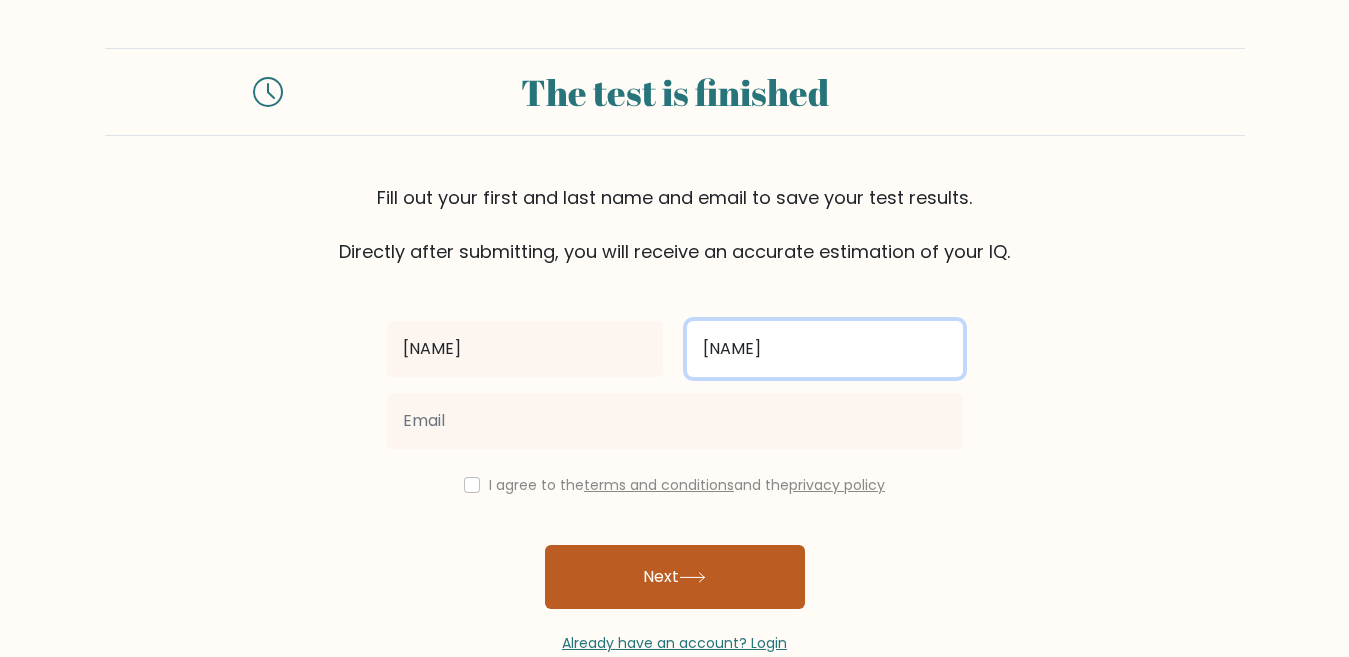 type on "[NAME]" 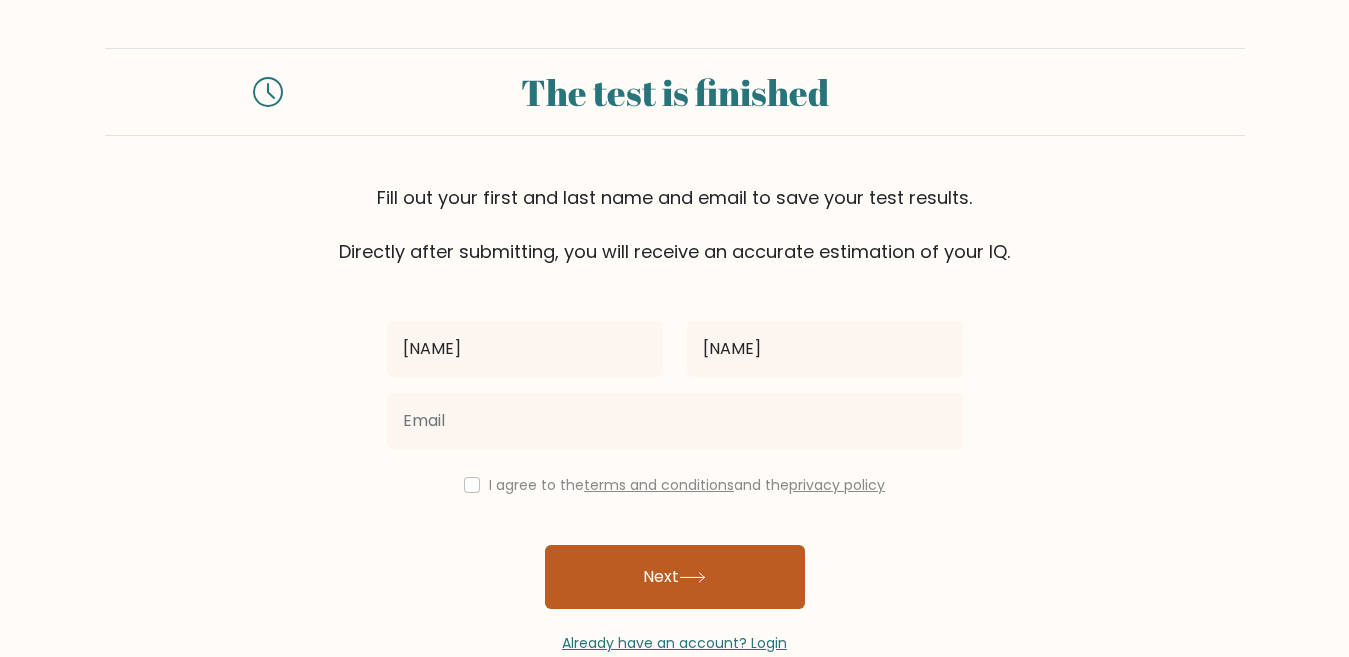 click on "Next" at bounding box center (675, 577) 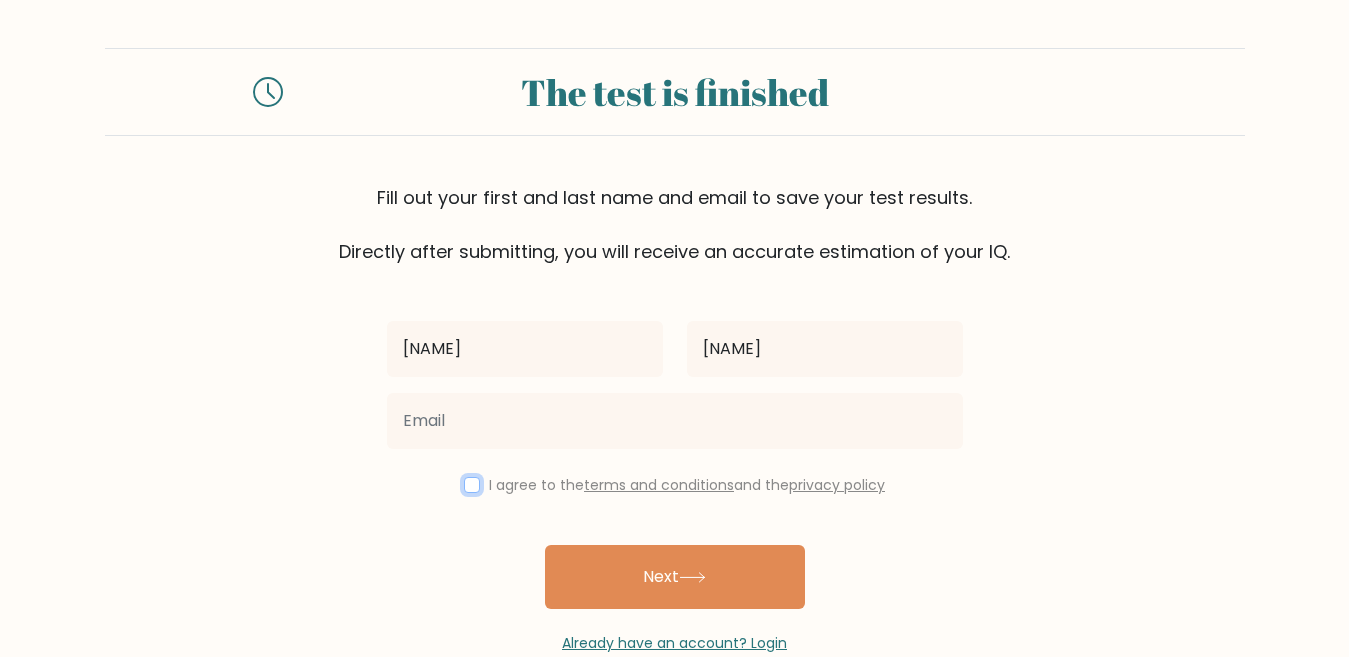 click at bounding box center (472, 485) 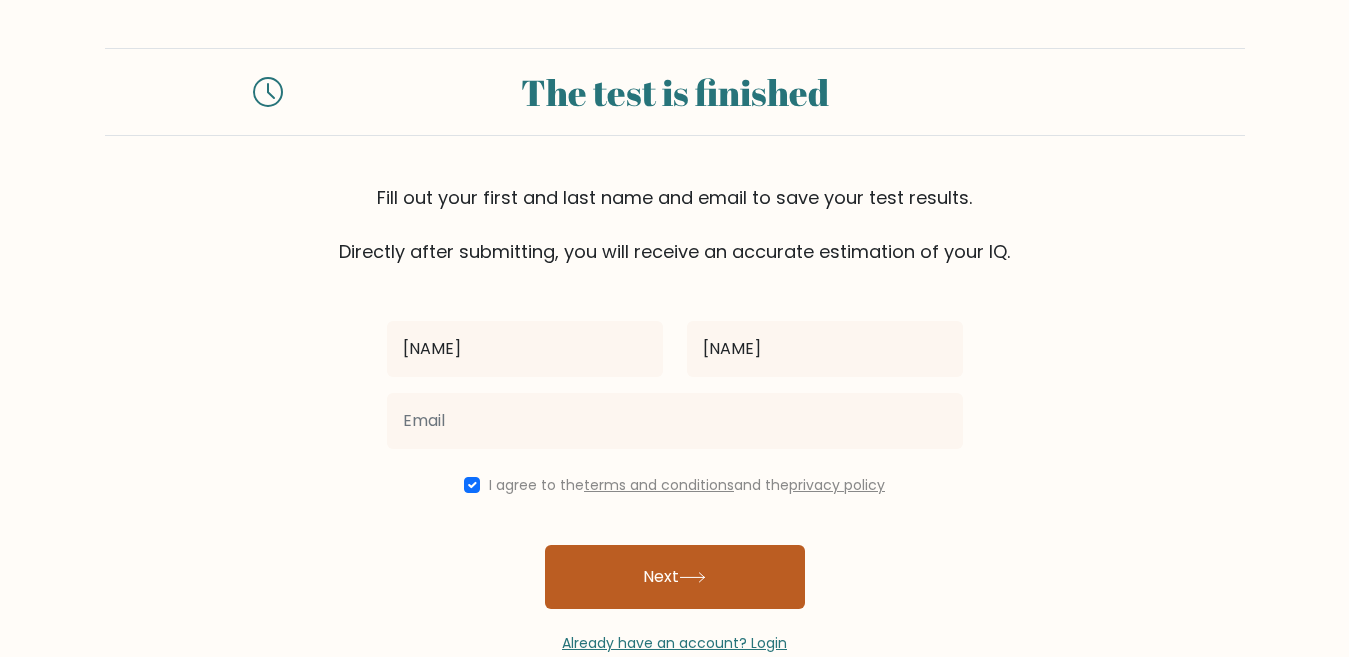 click on "Next" at bounding box center (675, 577) 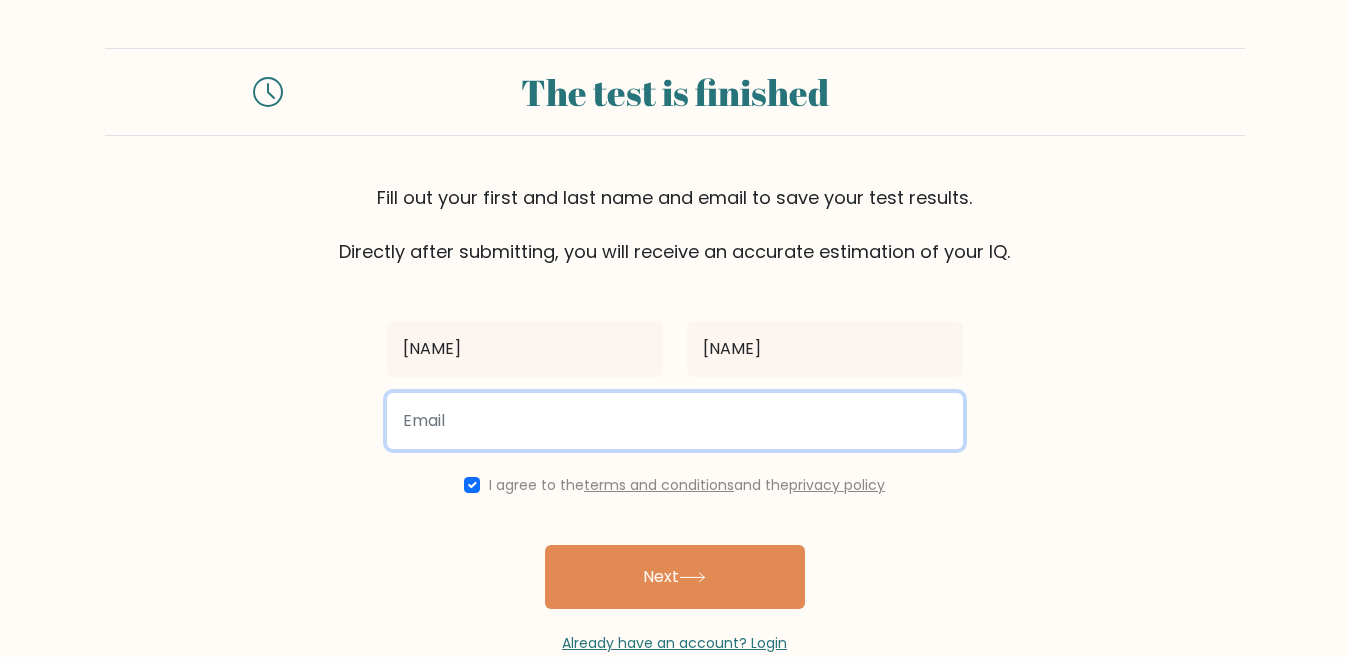 click at bounding box center [675, 421] 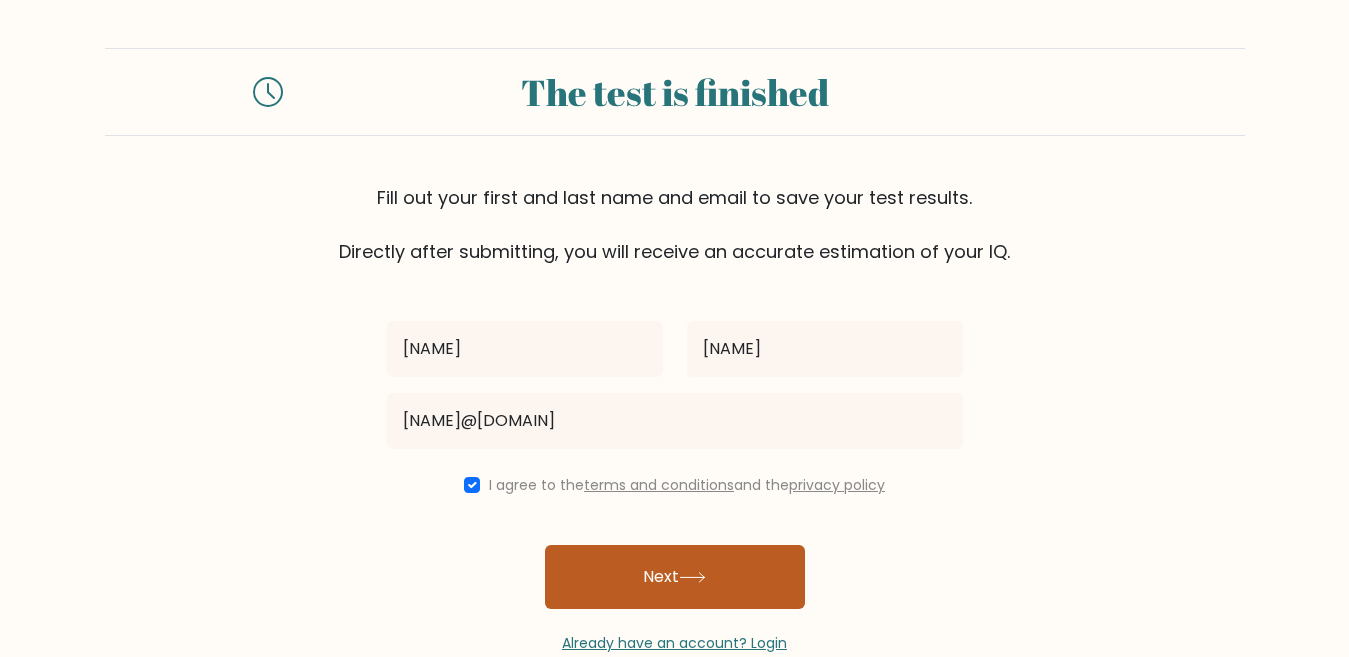 click on "Next" at bounding box center [675, 577] 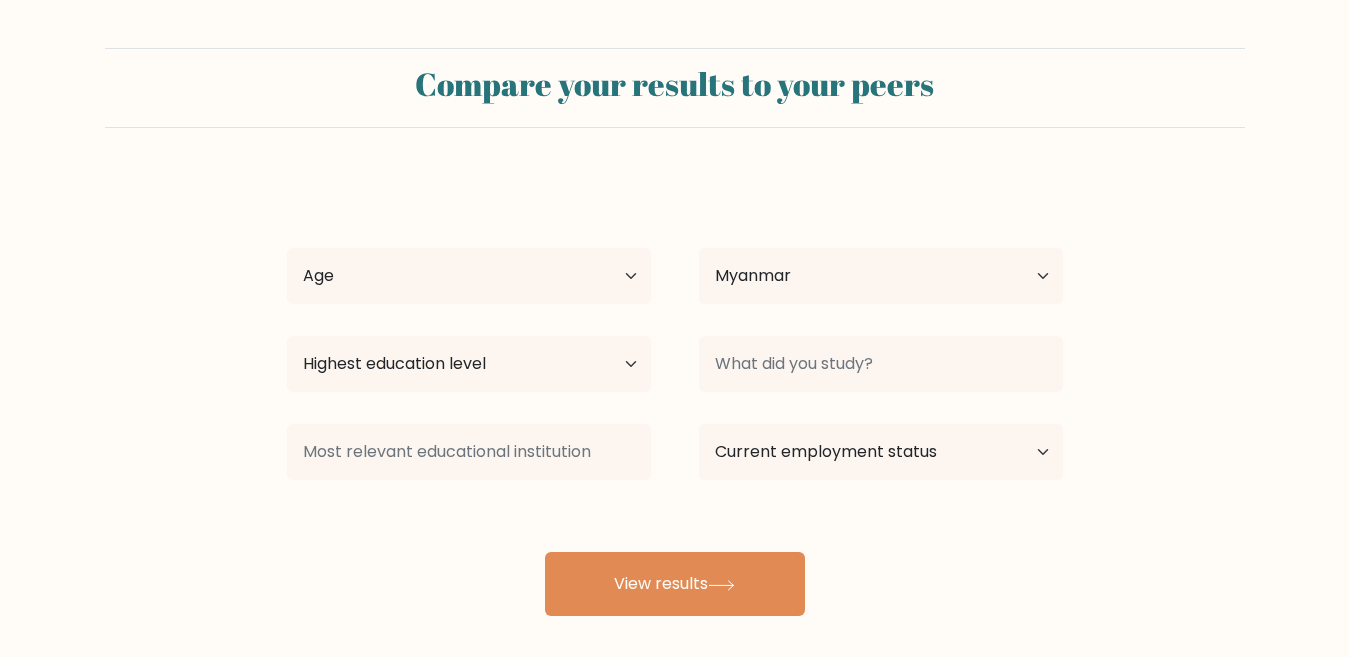 select on "MM" 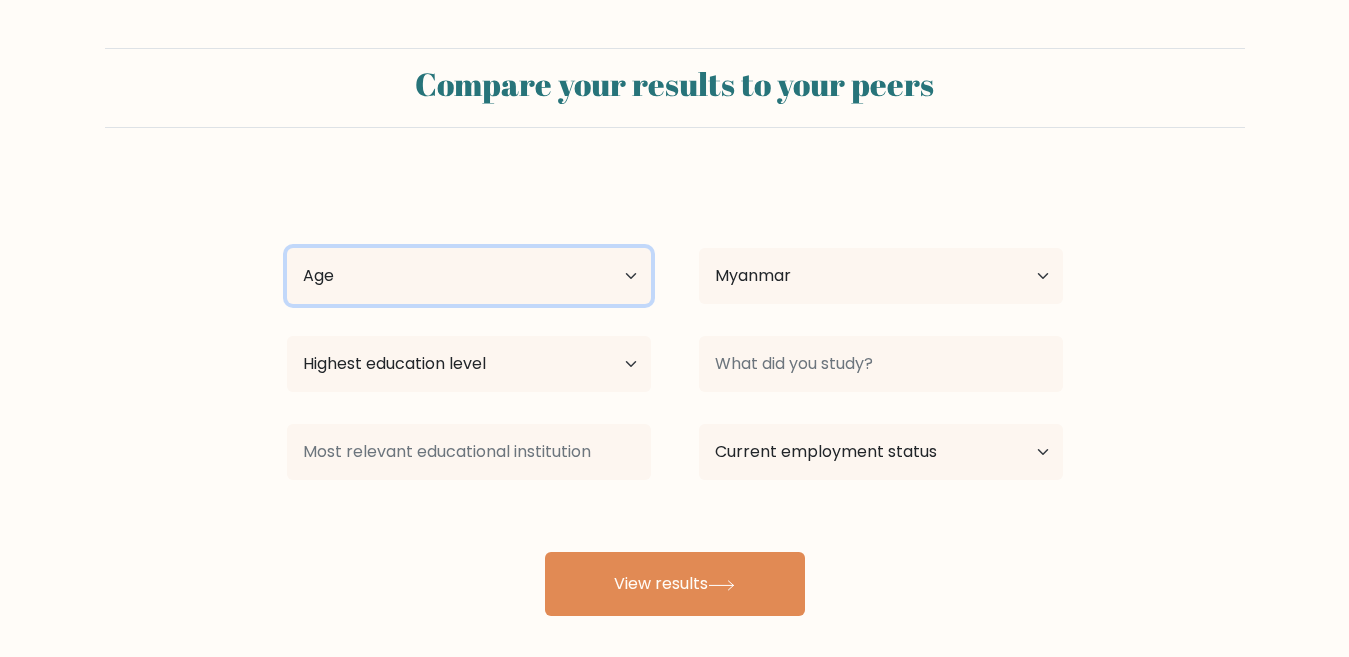 click on "Age
Under 18 years old
18-24 years old
25-34 years old
35-44 years old
45-54 years old
55-64 years old
65 years old and above" at bounding box center [469, 276] 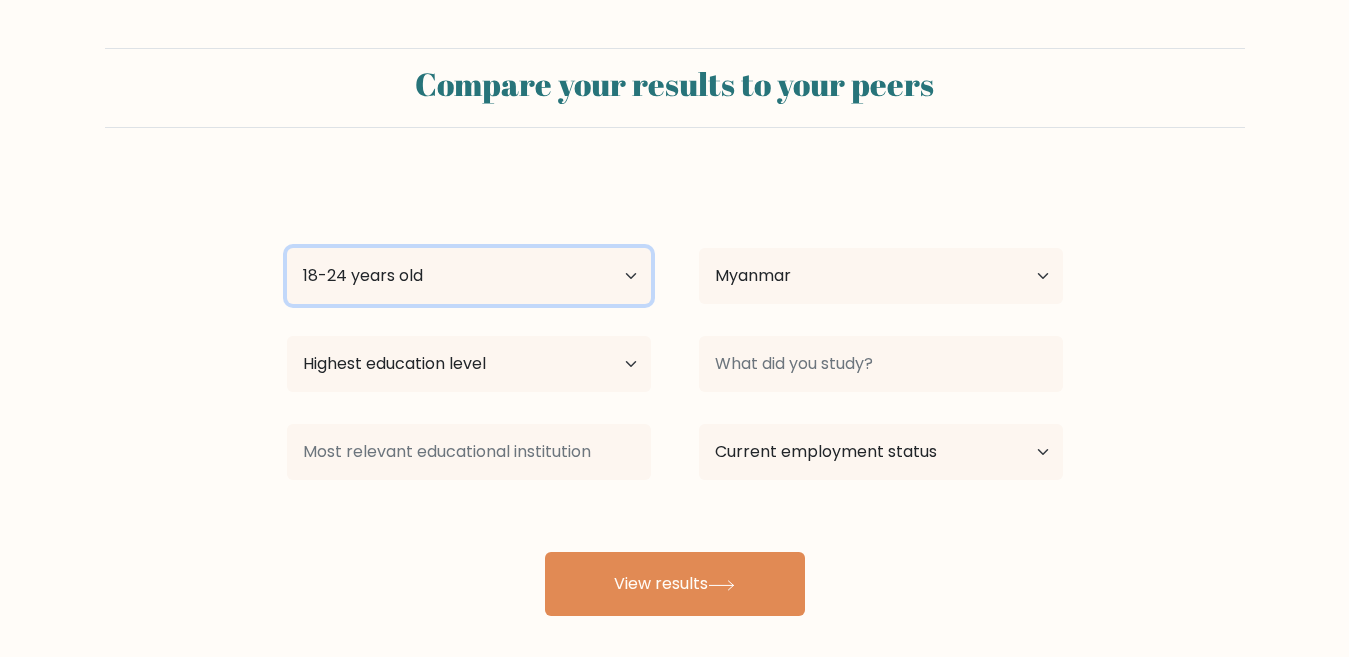 click on "Age
Under 18 years old
18-24 years old
25-34 years old
35-44 years old
45-54 years old
55-64 years old
65 years old and above" at bounding box center (469, 276) 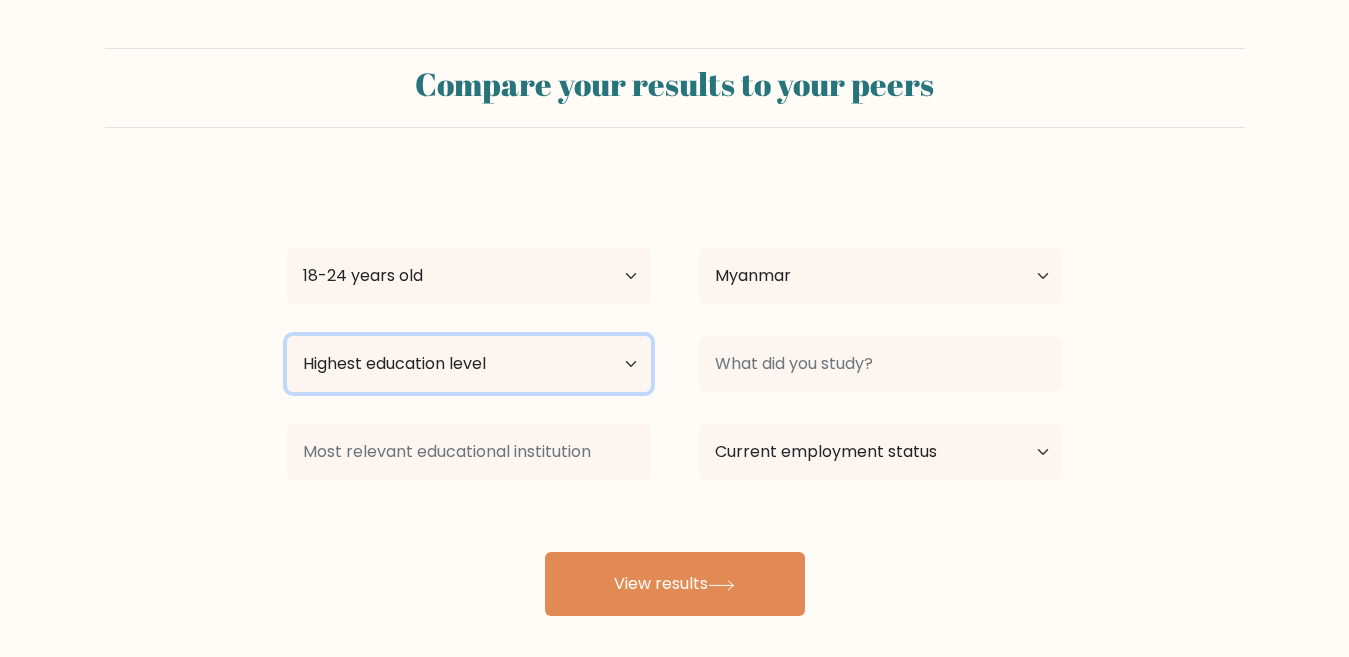 click on "Highest education level
No schooling
Primary
Lower Secondary
Upper Secondary
Occupation Specific
Bachelor's degree
Master's degree
Doctoral degree" at bounding box center [469, 364] 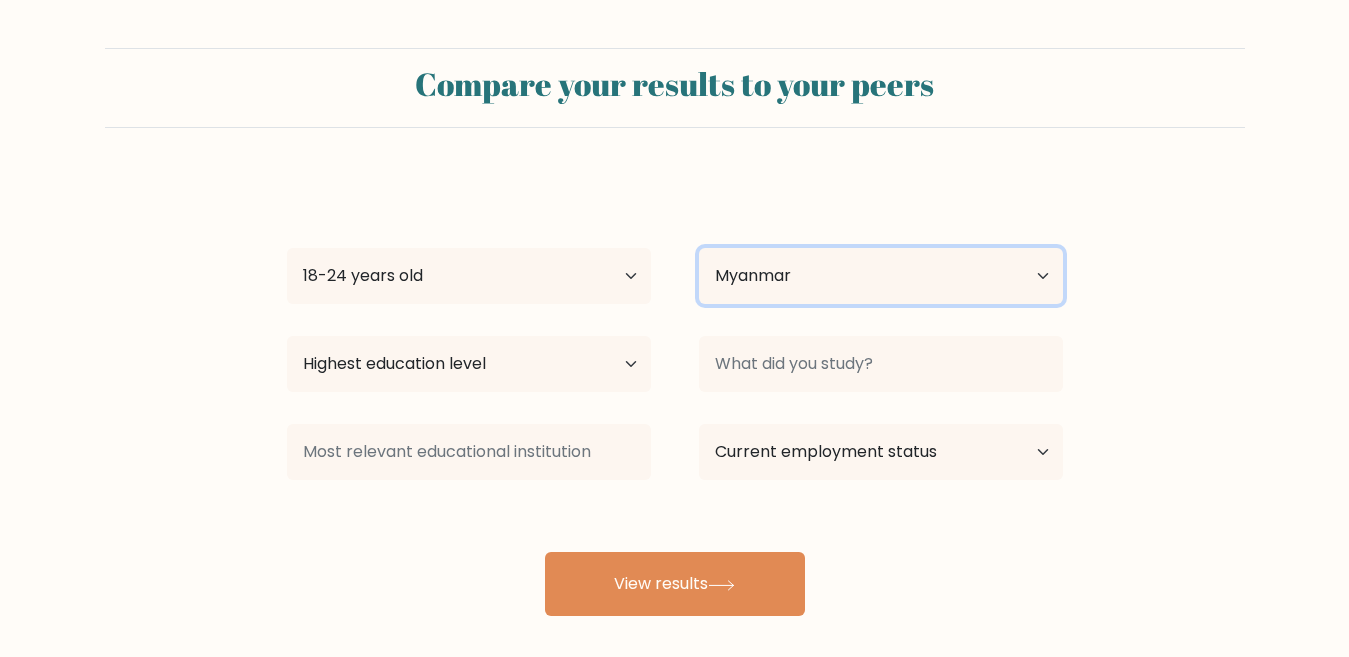 click on "Country
Afghanistan
Albania
Algeria
American Samoa
Andorra
Angola
Anguilla
Antarctica
Antigua and Barbuda
Argentina
Armenia
Aruba
Australia
Austria
Azerbaijan
Bahamas
Bahrain
Bangladesh
Barbados
Belarus
Belgium
Belize
Benin
Bermuda
Bhutan
Bolivia
Bonaire, Sint Eustatius and Saba
Bosnia and Herzegovina
Botswana
Bouvet Island
Brazil
British Indian Ocean Territory
Brunei
Bulgaria
Burkina Faso
Burundi
Cabo Verde
Cambodia
Cameroon
Canada
Cayman Islands
Central African Republic
Chad
Chile
China
Christmas Island
Cocos (Keeling) Islands
Colombia
Comoros
Congo
Congo (the Democratic Republic of the)
Cook Islands
Costa Rica
Côte d'Ivoire
Croatia
Cuba" at bounding box center (881, 276) 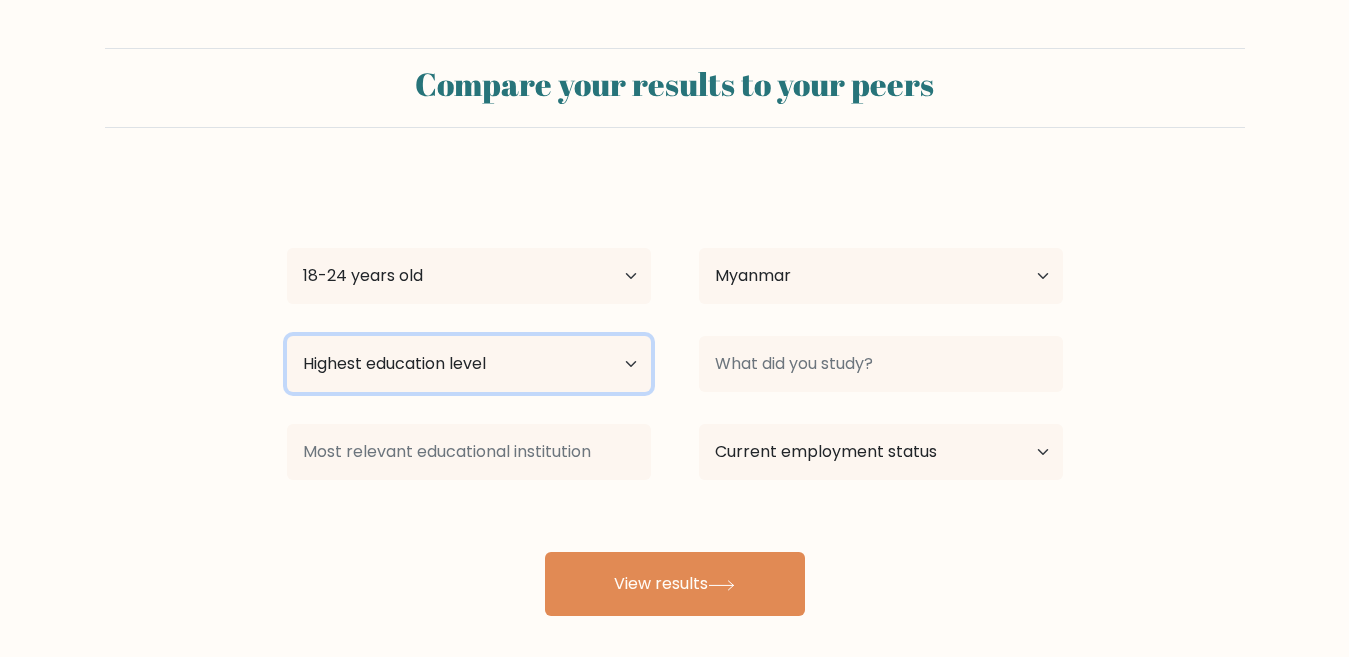 click on "Highest education level
No schooling
Primary
Lower Secondary
Upper Secondary
Occupation Specific
Bachelor's degree
Master's degree
Doctoral degree" at bounding box center (469, 364) 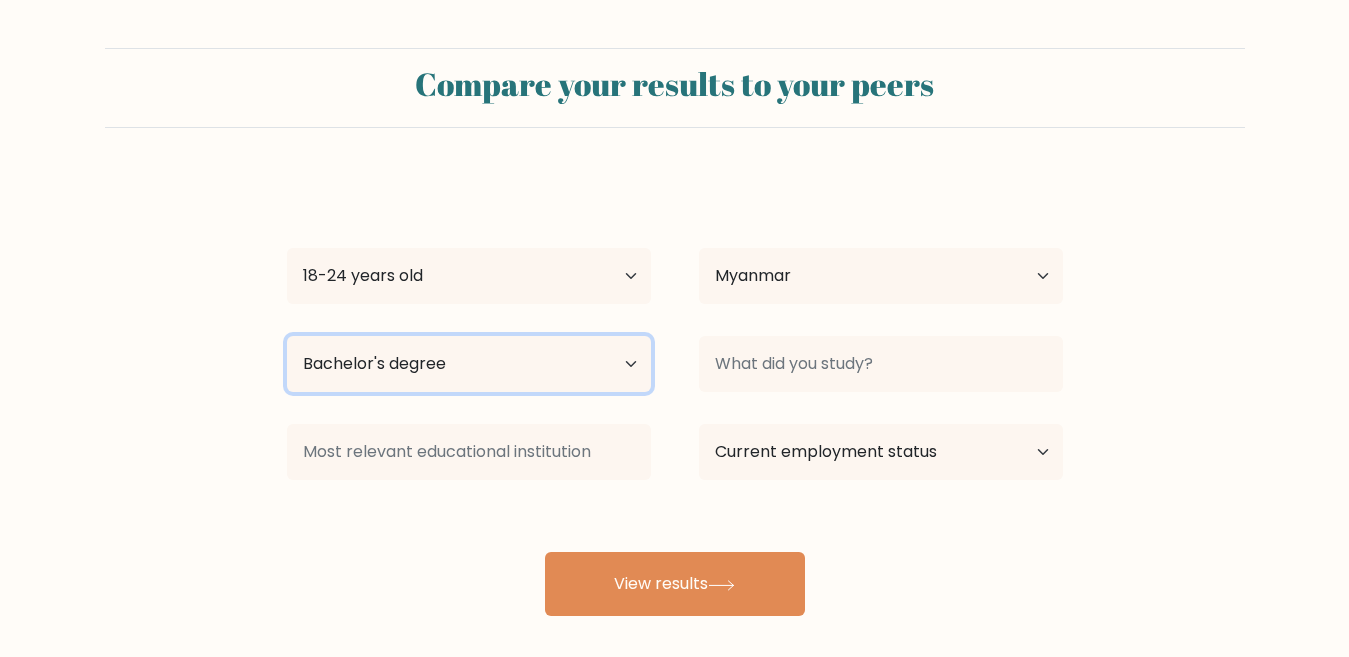 click on "Highest education level
No schooling
Primary
Lower Secondary
Upper Secondary
Occupation Specific
Bachelor's degree
Master's degree
Doctoral degree" at bounding box center (469, 364) 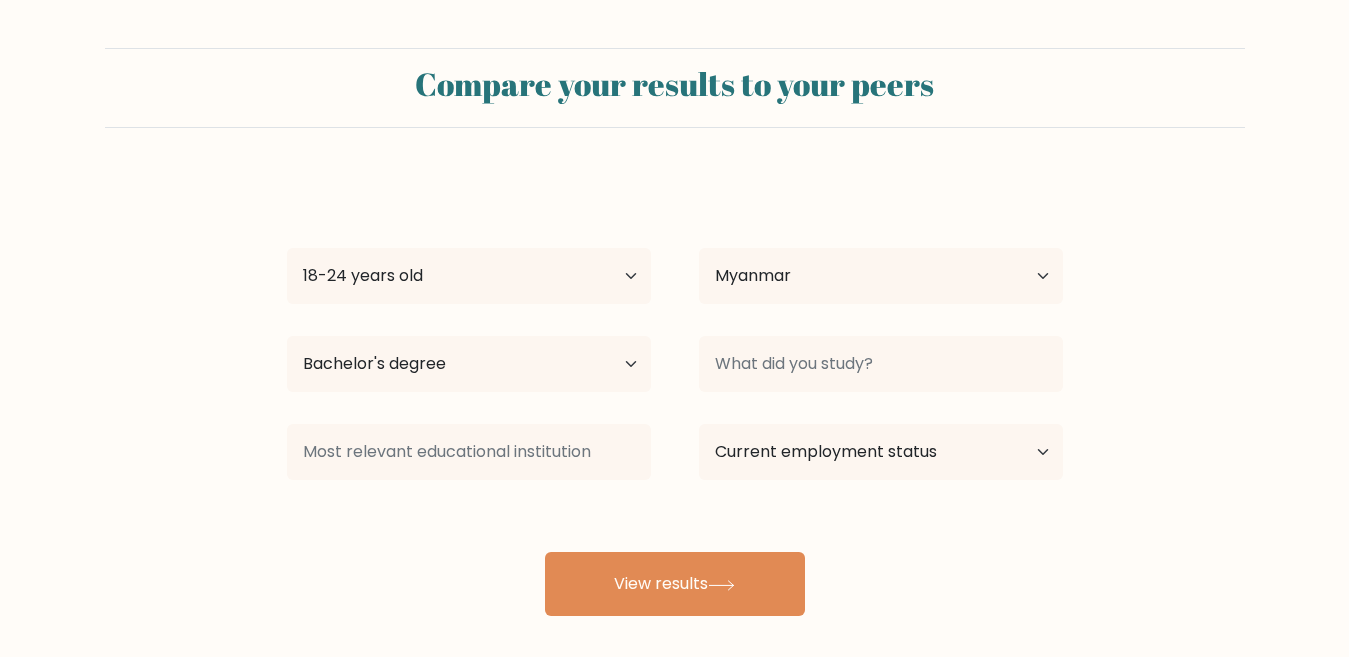 click on "Kyaw
Hein
Age
Under 18 years old
18-24 years old
25-34 years old
35-44 years old
45-54 years old
55-64 years old
65 years old and above
Country
Afghanistan
Albania
Algeria
American Samoa
Andorra
Angola
Anguilla
Antarctica
Antigua and Barbuda
Argentina
Armenia
Aruba
Australia
Austria
Azerbaijan
Bahamas
Bahrain
Bangladesh
Barbados
Belarus
Belgium
Belize
Benin
Bermuda
Bhutan
Bolivia
Bonaire, Sint Eustatius and Saba
Bosnia and Herzegovina
Botswana
Bouvet Island
Brazil
Brunei" at bounding box center (675, 396) 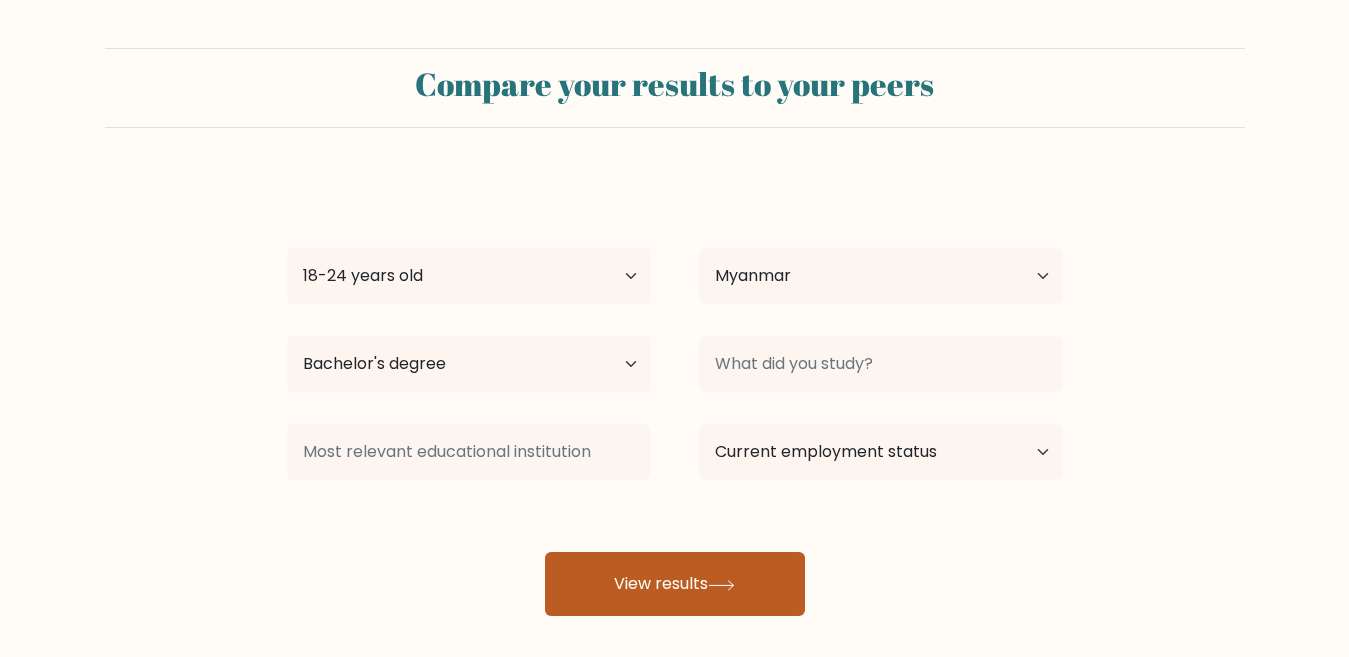 click on "View results" at bounding box center (675, 584) 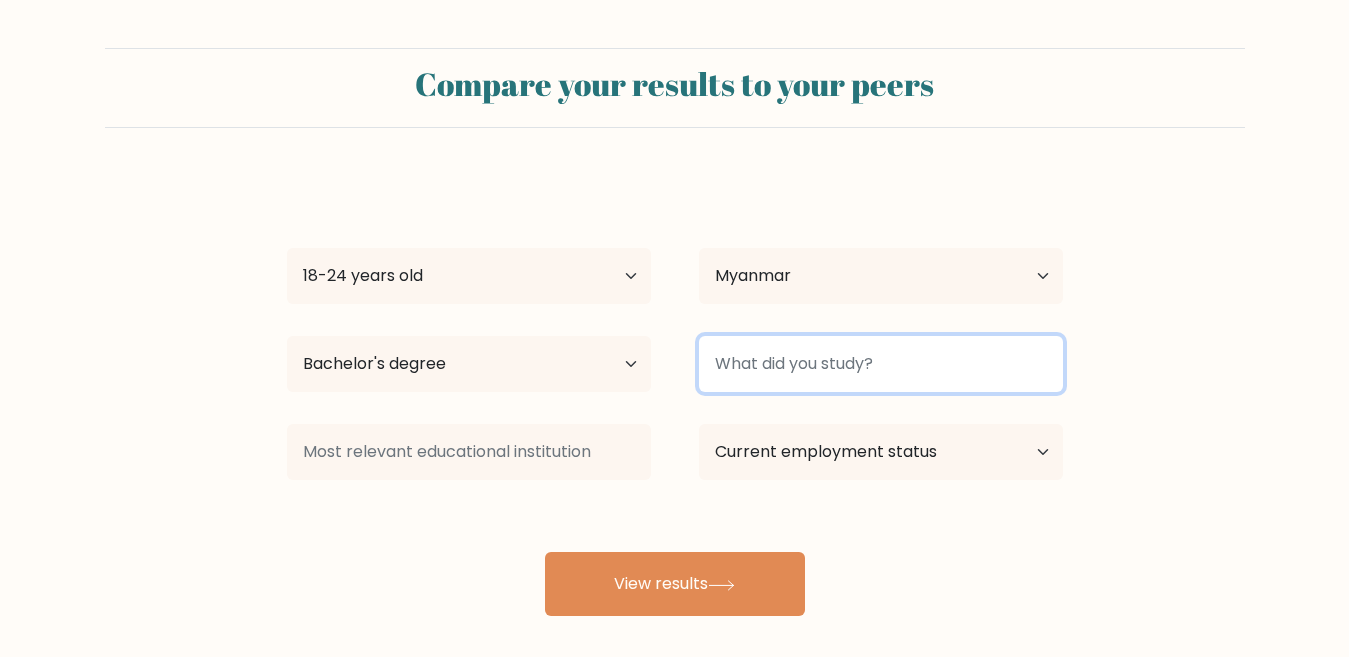 click at bounding box center (881, 364) 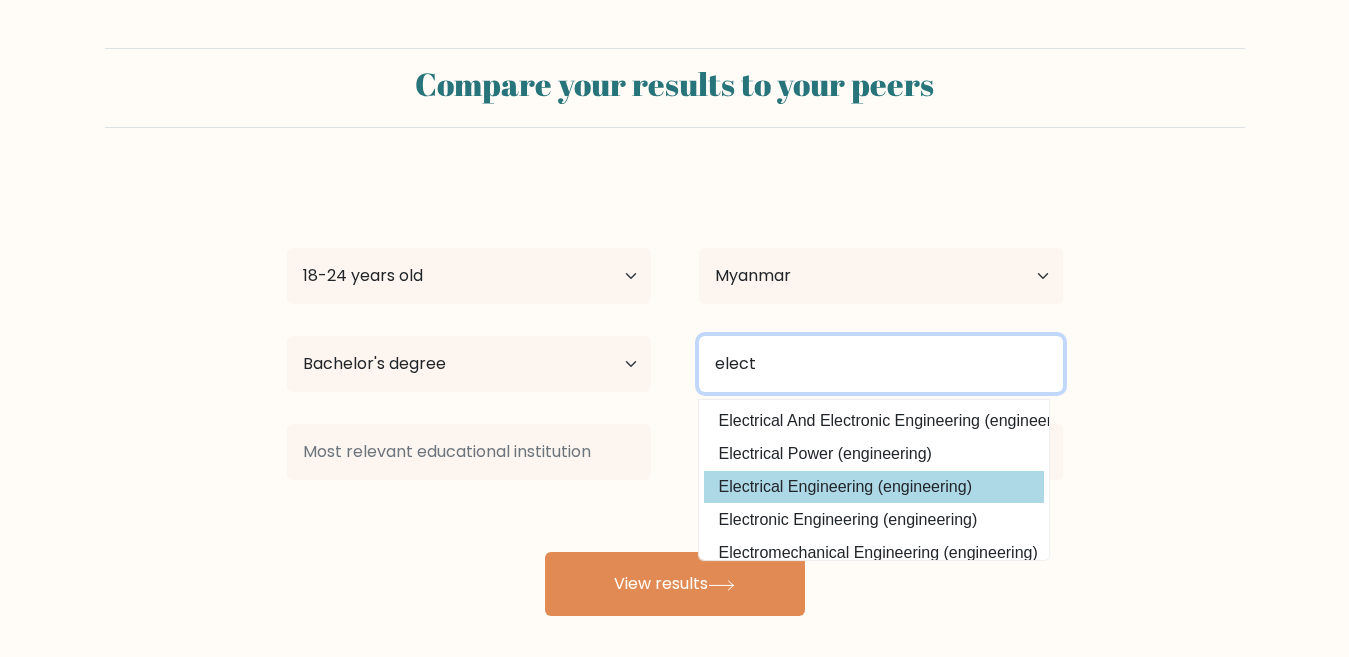 type on "elect" 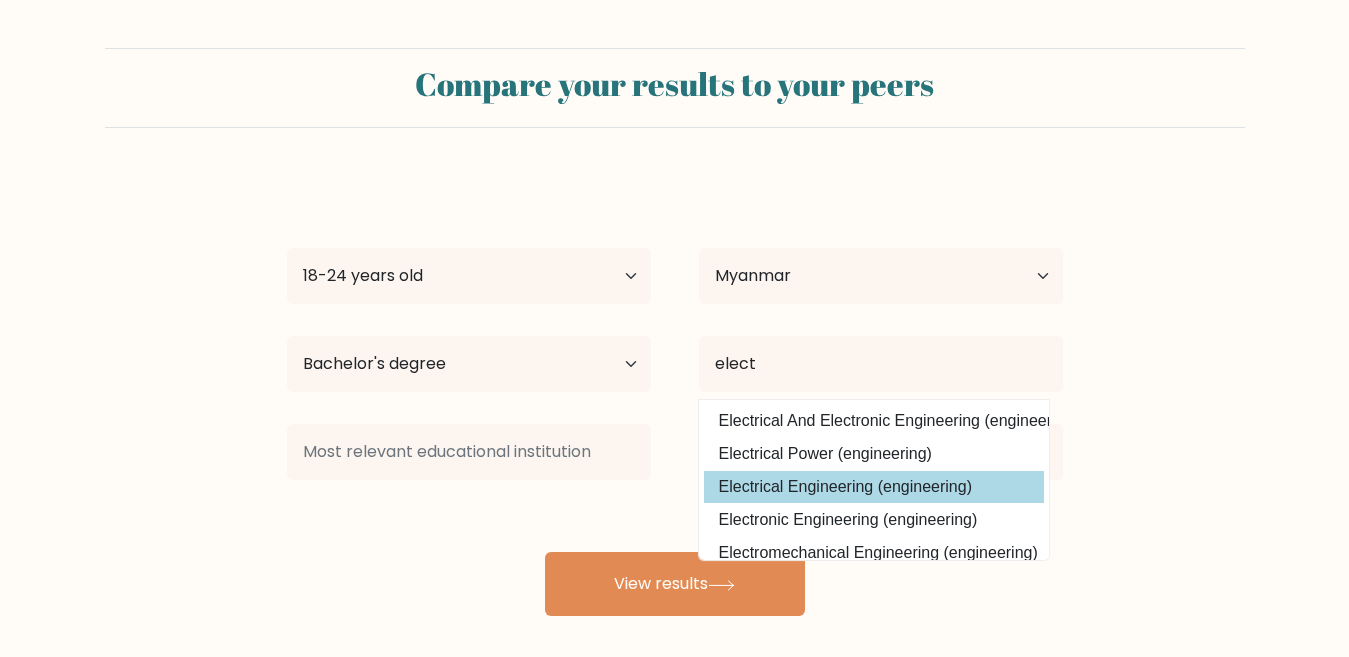 click on "Kyaw
Hein
Age
Under 18 years old
18-24 years old
25-34 years old
35-44 years old
45-54 years old
55-64 years old
65 years old and above
Country
Afghanistan
Albania
Algeria
American Samoa
Andorra
Angola
Anguilla
Antarctica
Antigua and Barbuda
Argentina
Armenia
Aruba
Australia
Austria
Azerbaijan
Bahamas
Bahrain
Bangladesh
Barbados
Belarus
Belgium
Belize
Benin
Bermuda
Bhutan
Bolivia
Bonaire, Sint Eustatius and Saba
Bosnia and Herzegovina
Botswana
Bouvet Island
Brazil
Brunei" at bounding box center (675, 396) 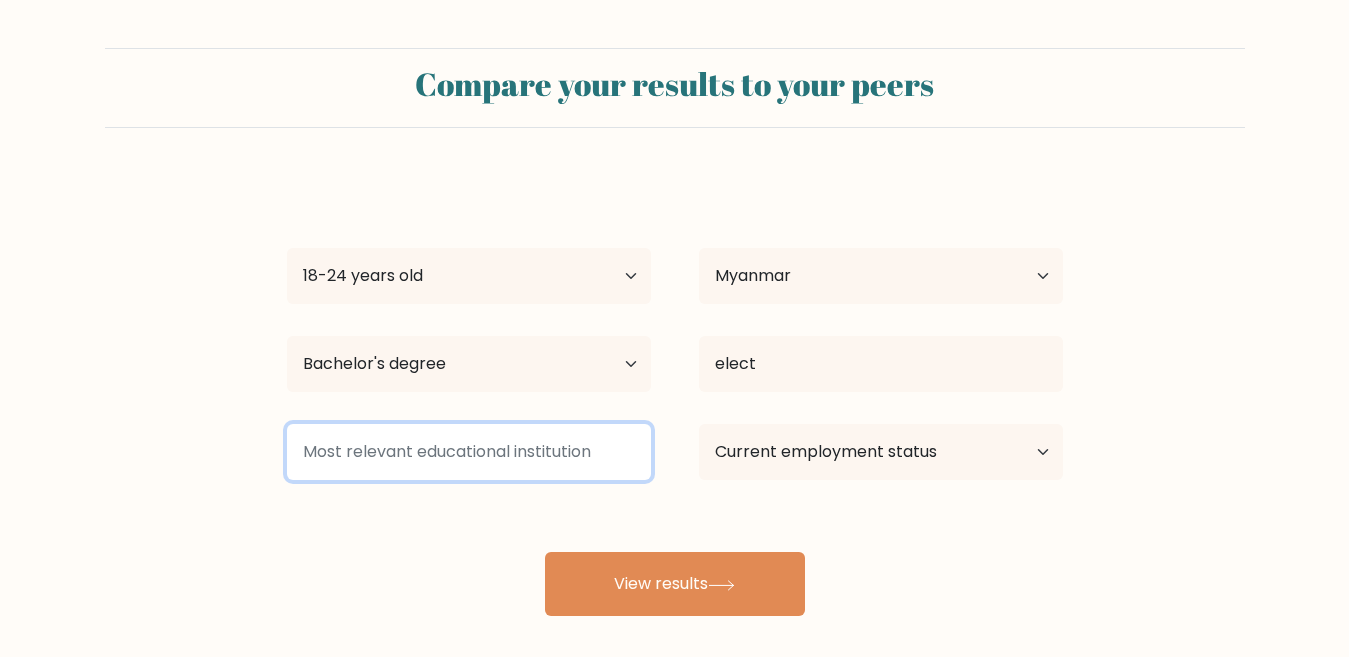 click at bounding box center (469, 452) 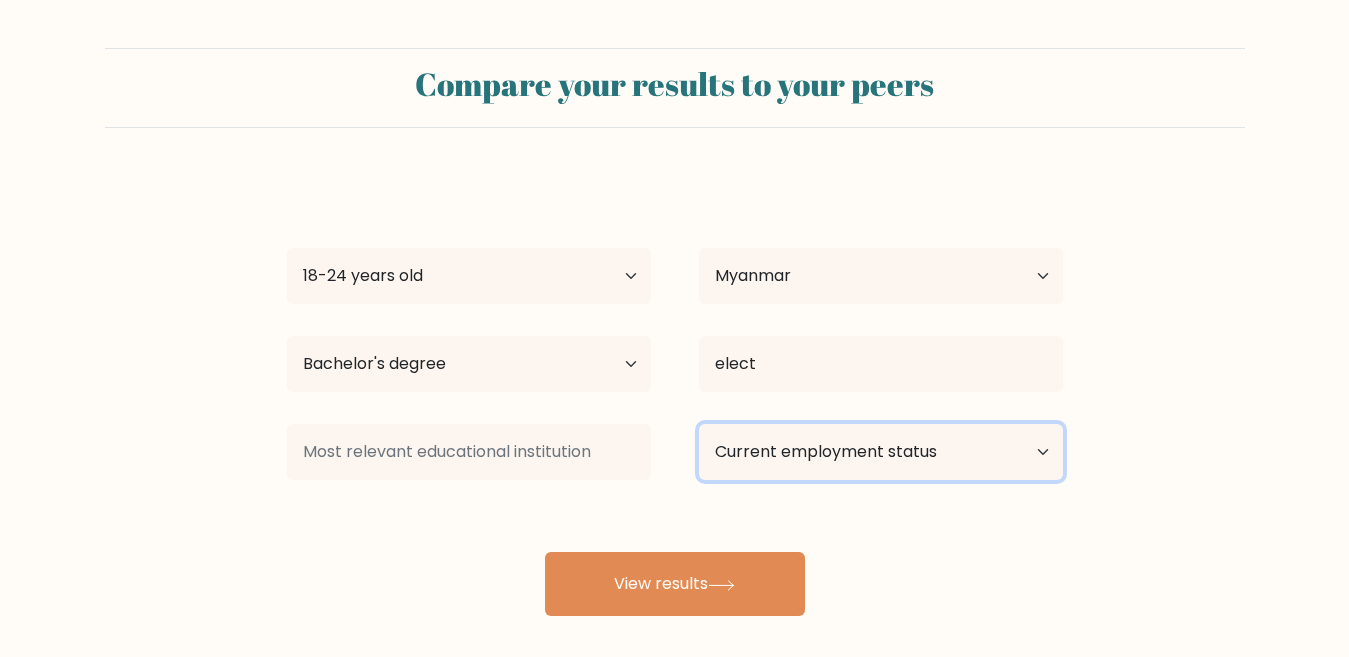 click on "Current employment status
Employed
Student
Retired
Other / prefer not to answer" at bounding box center [881, 452] 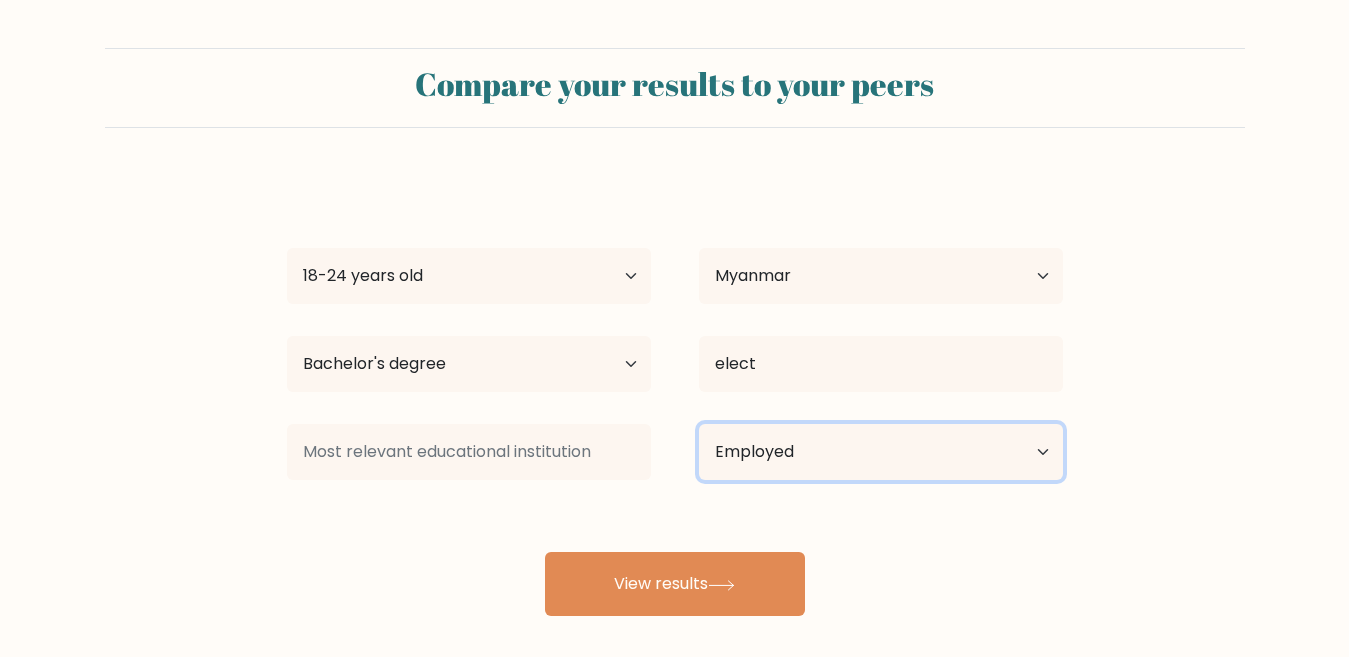 click on "Current employment status
Employed
Student
Retired
Other / prefer not to answer" at bounding box center [881, 452] 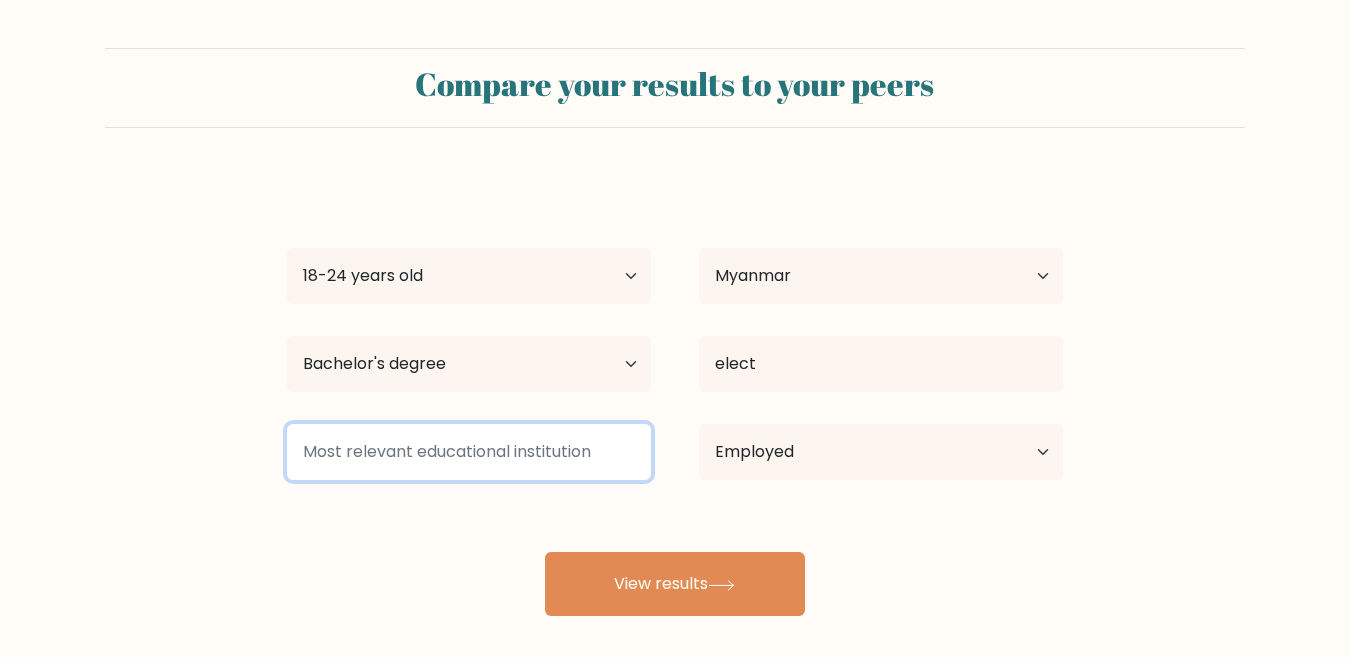 click at bounding box center [469, 452] 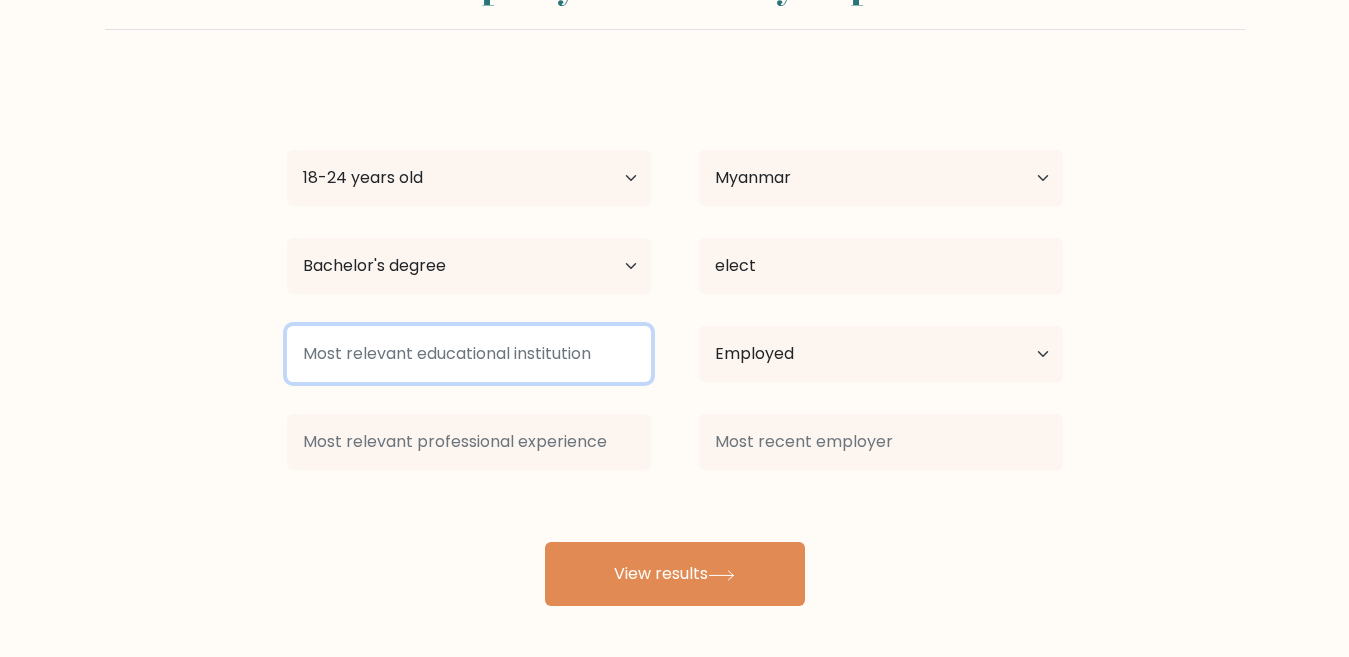 scroll, scrollTop: 101, scrollLeft: 0, axis: vertical 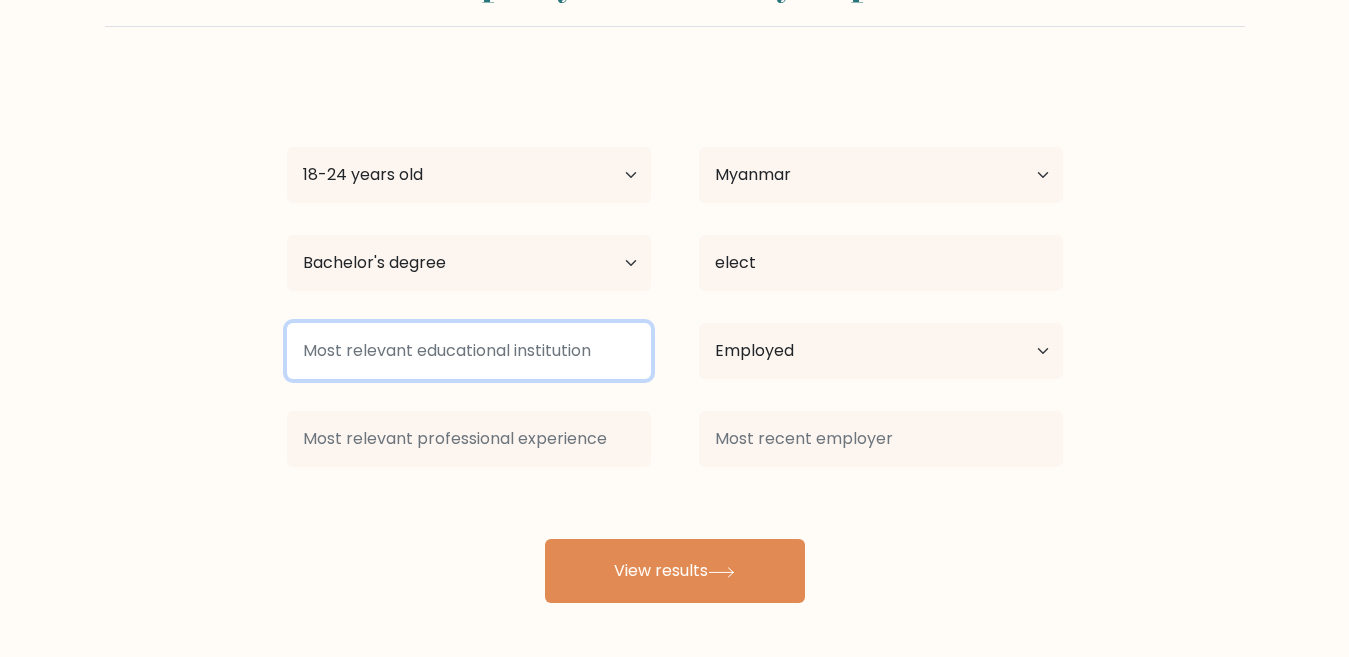 type on "m" 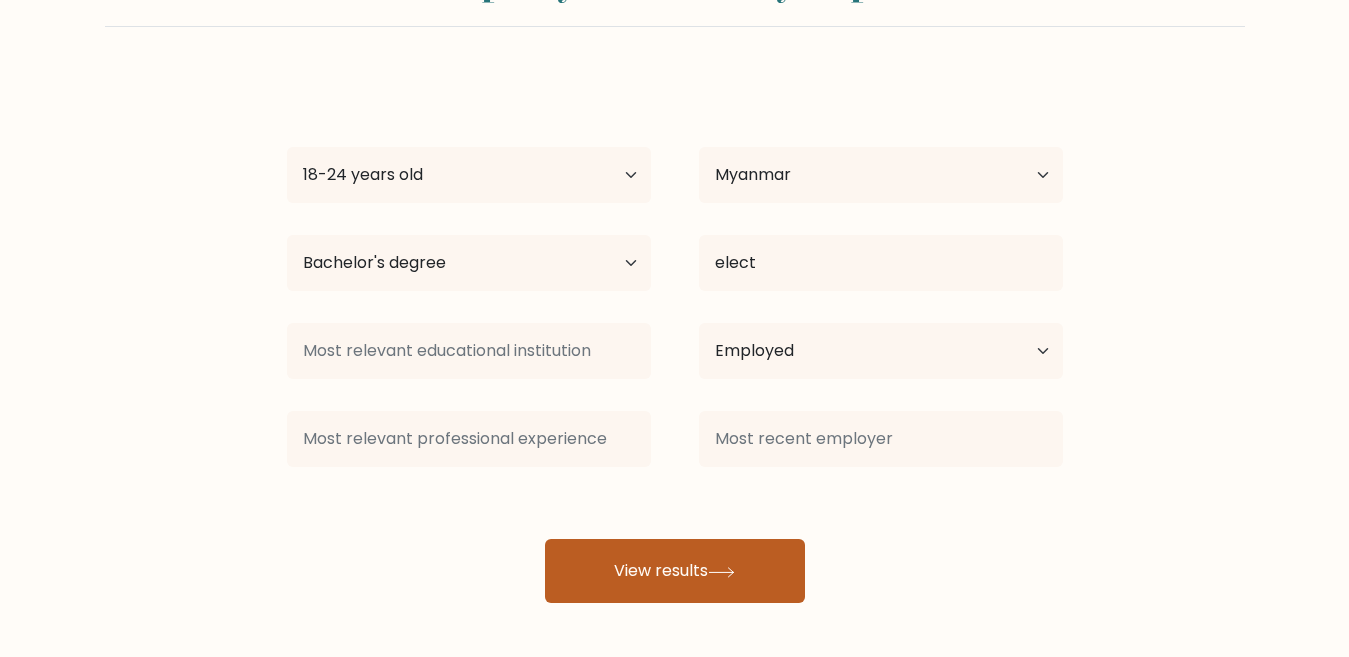 click on "View results" at bounding box center [675, 571] 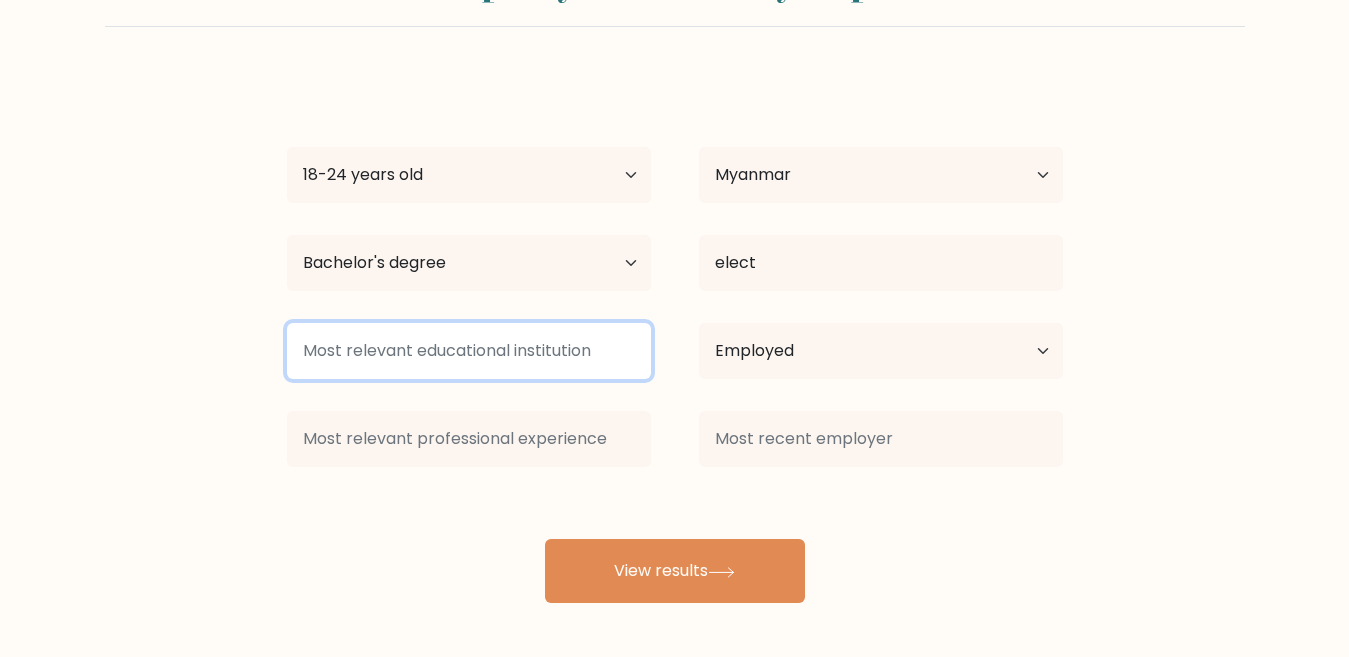 click at bounding box center (469, 351) 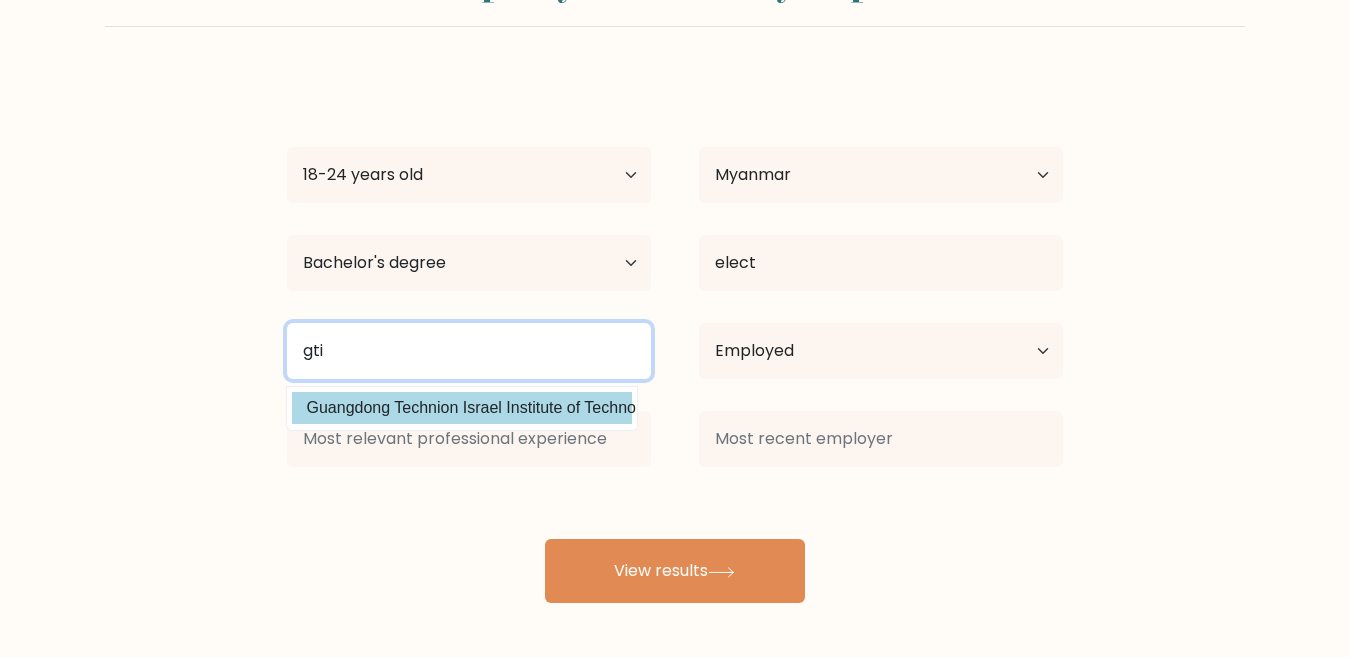 type on "gti" 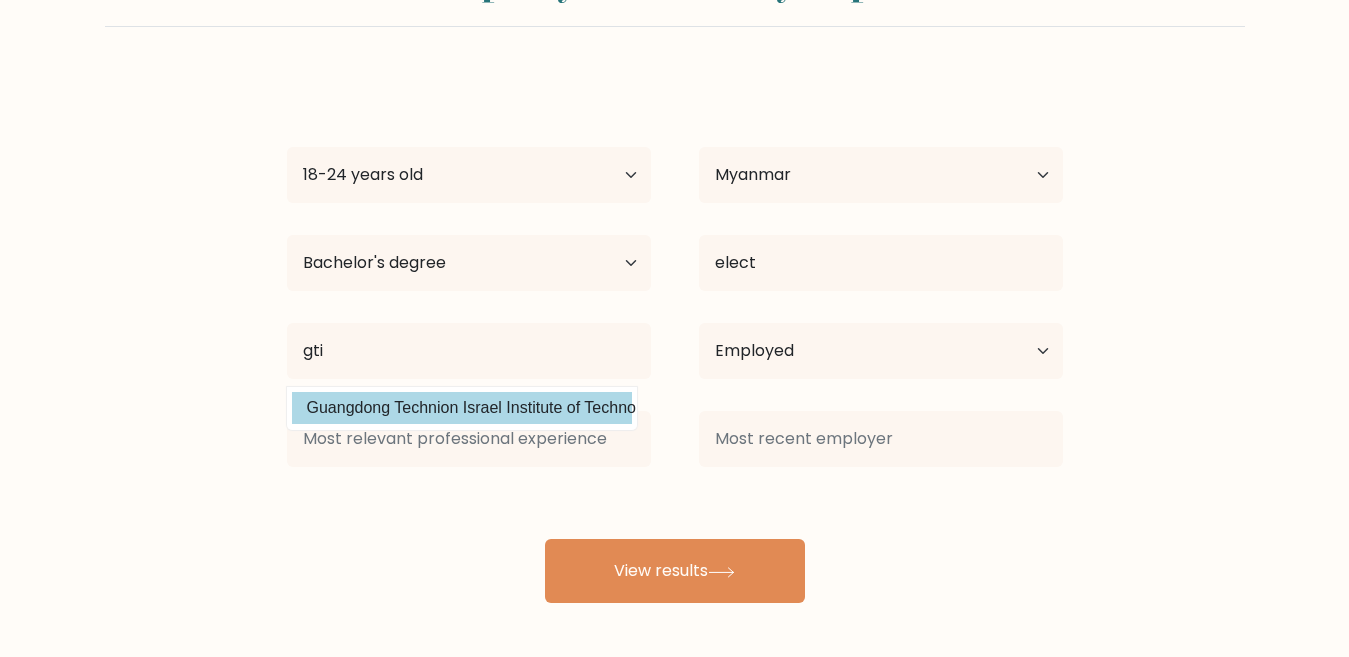 click on "Kyaw
Hein
Age
Under 18 years old
18-24 years old
25-34 years old
35-44 years old
45-54 years old
55-64 years old
65 years old and above
Country
Afghanistan
Albania
Algeria
American Samoa
Andorra
Angola
Anguilla
Antarctica
Antigua and Barbuda
Argentina
Armenia
Aruba
Australia
Austria
Azerbaijan
Bahamas
Bahrain
Bangladesh
Barbados
Belarus
Belgium
Belize
Benin
Bermuda
Bhutan
Bolivia
Bonaire, Sint Eustatius and Saba
Bosnia and Herzegovina
Botswana
Bouvet Island
Brazil
Brunei" at bounding box center (675, 339) 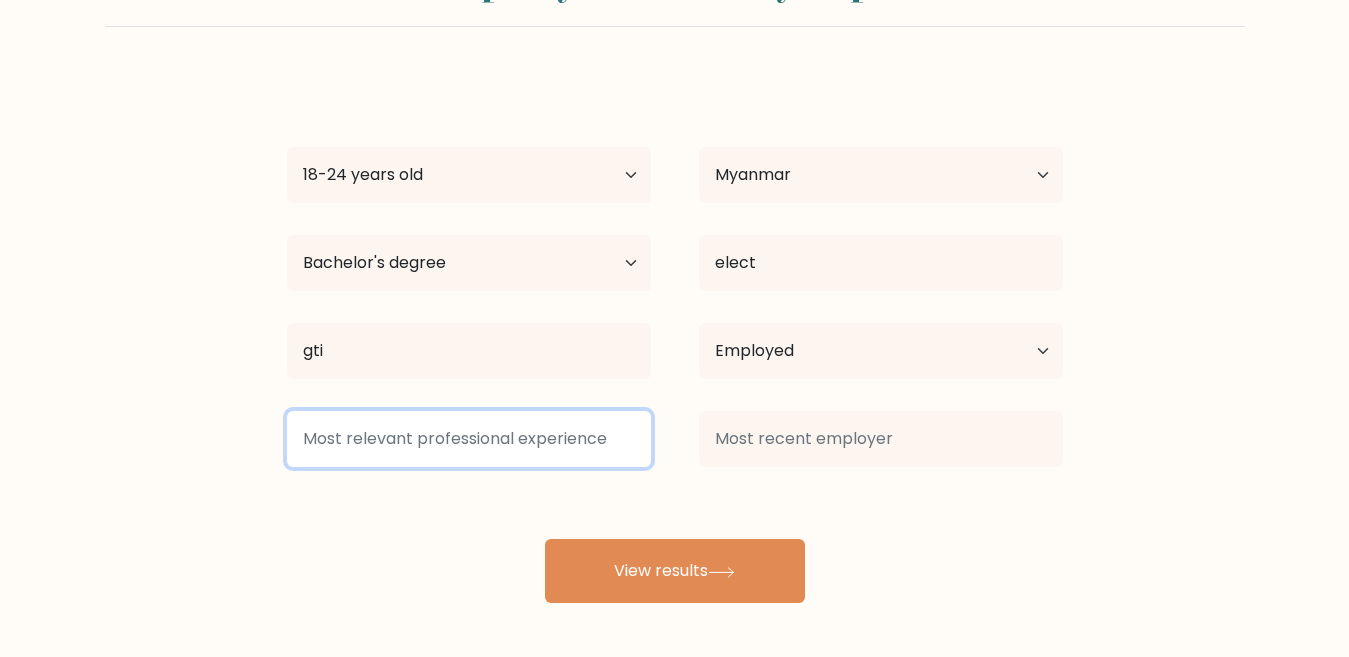 click at bounding box center [469, 439] 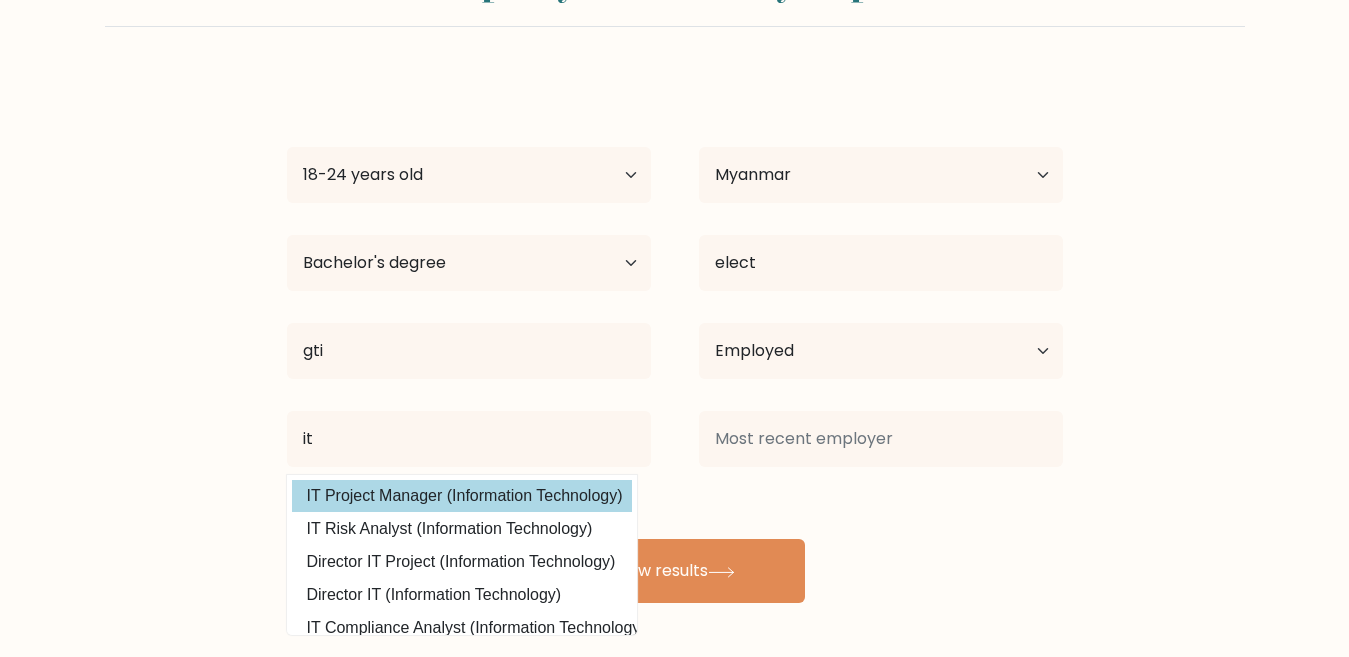click on "IT Project Manager (Information Technology)" at bounding box center (462, 496) 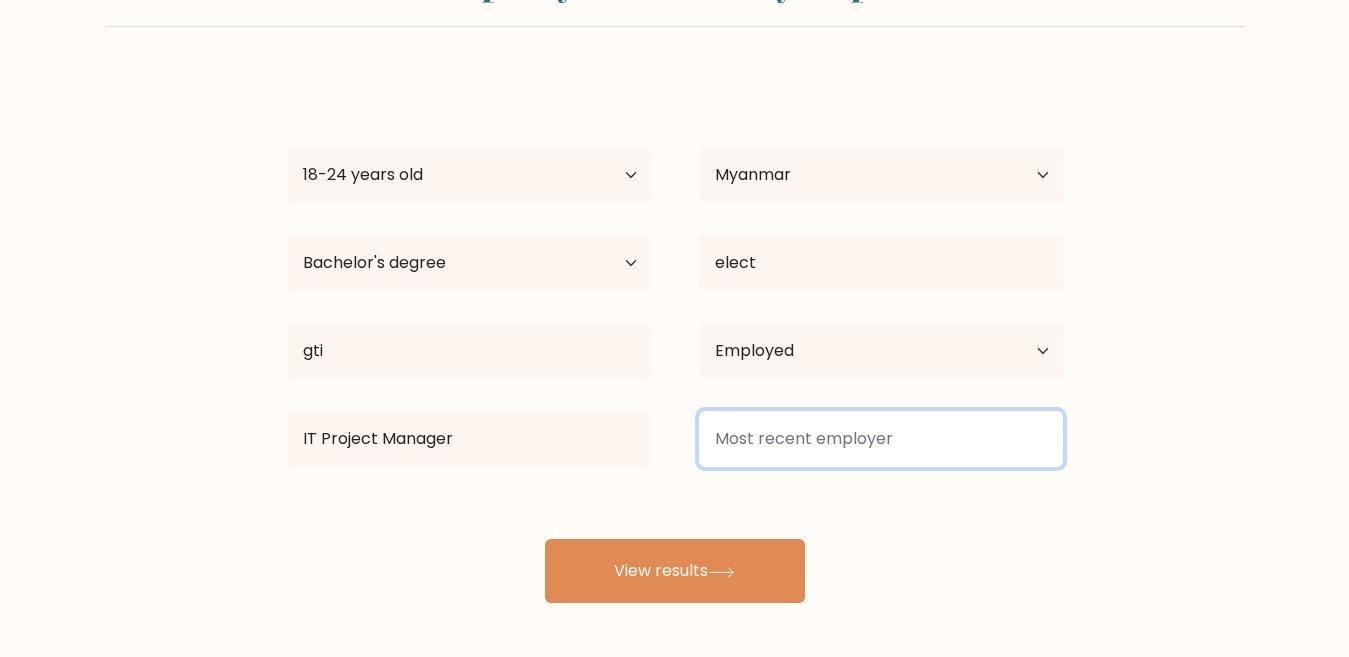 click at bounding box center [881, 439] 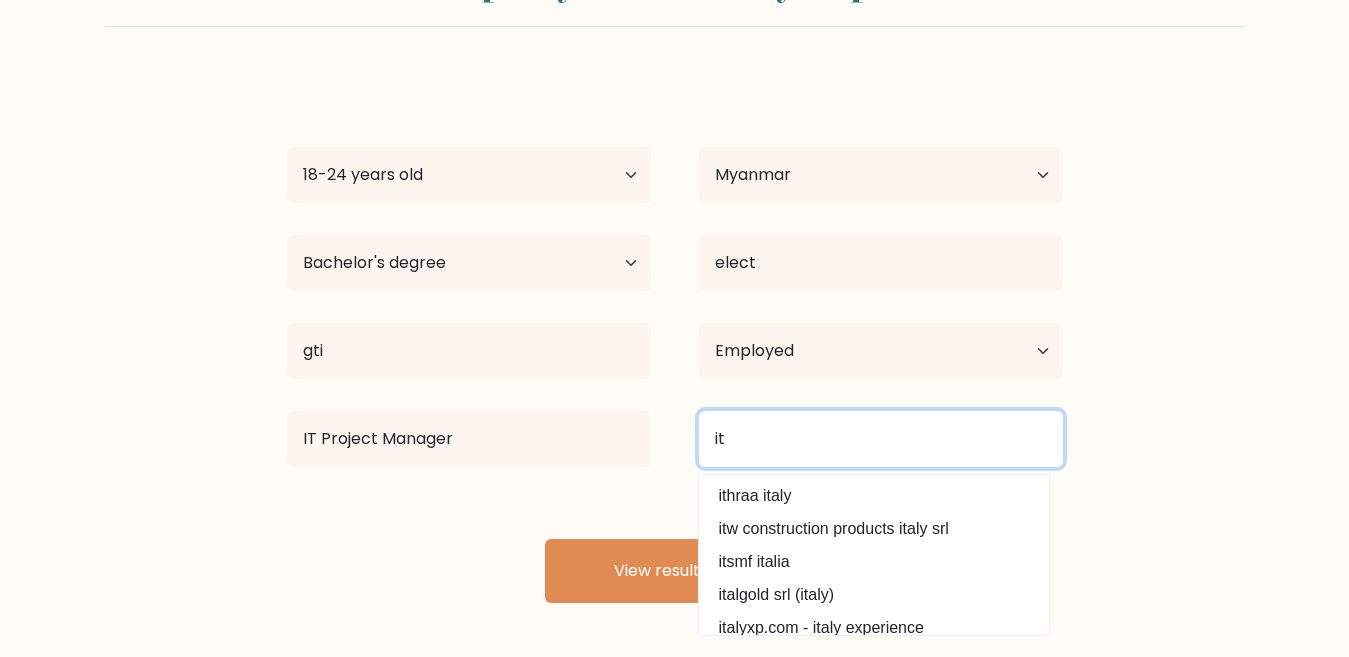 type on "i" 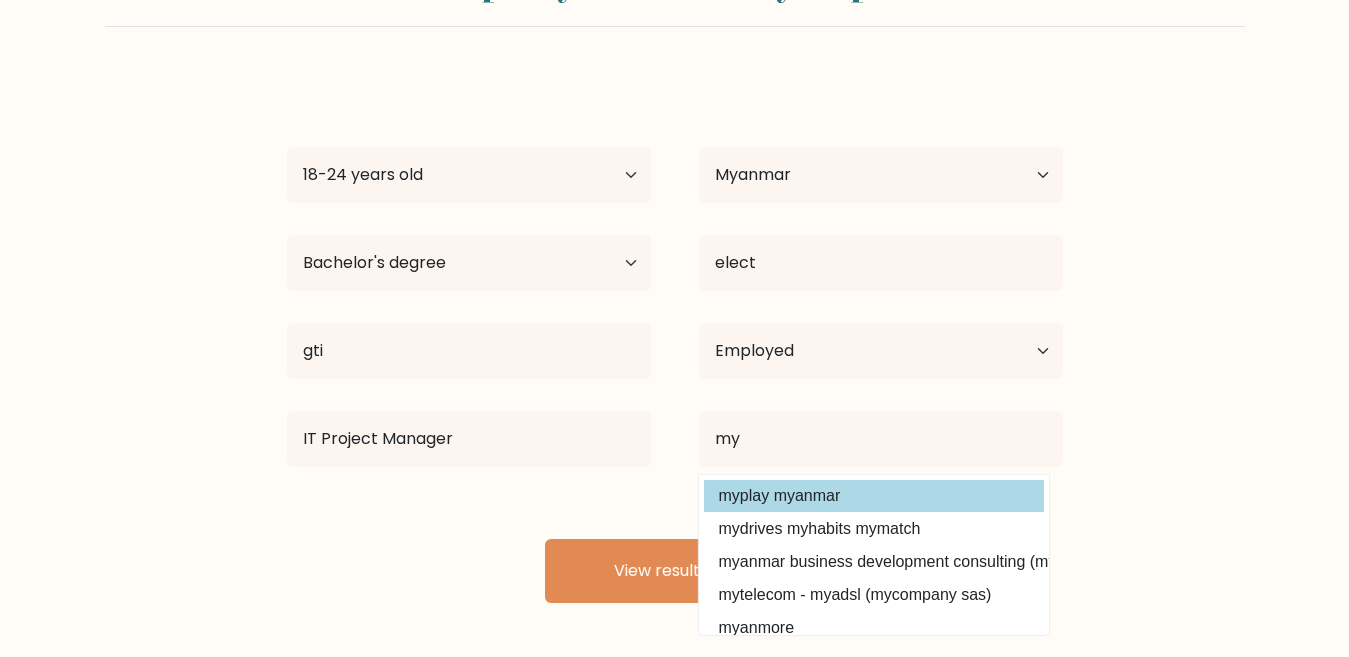 click on "myplay myanmar" at bounding box center [874, 496] 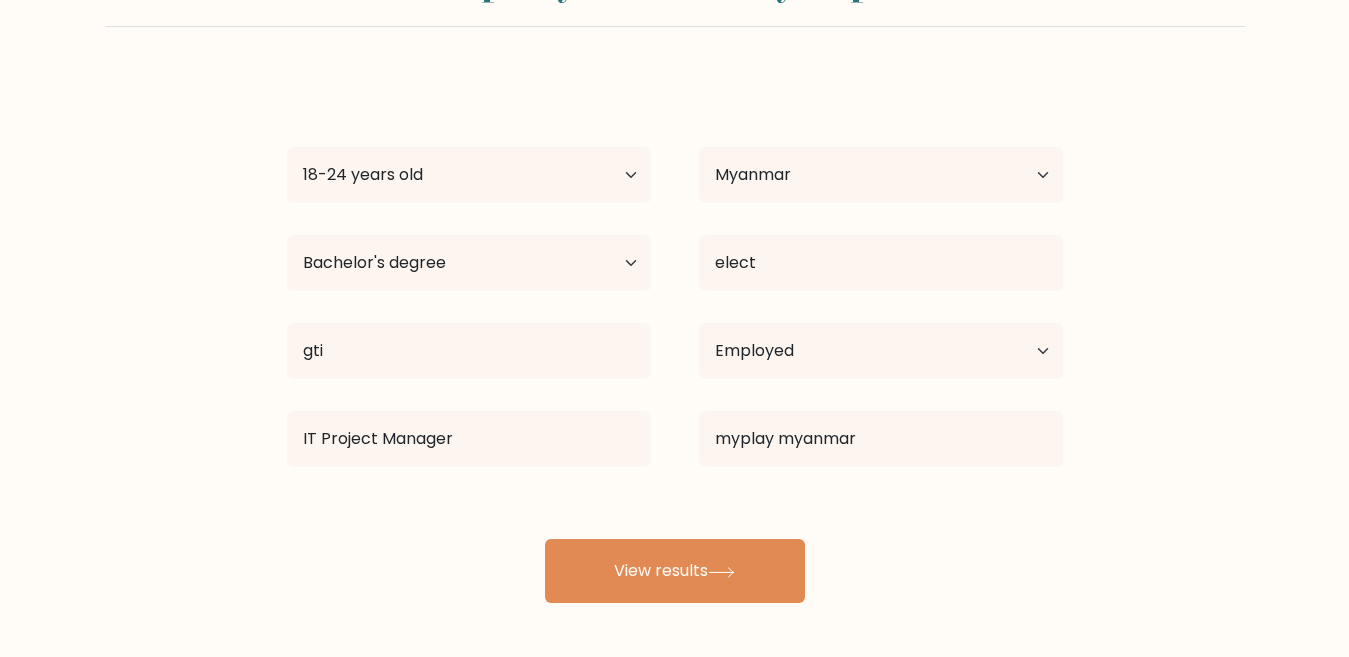 click on "Kyaw
Hein
Age
Under 18 years old
18-24 years old
25-34 years old
35-44 years old
45-54 years old
55-64 years old
65 years old and above
Country
Afghanistan
Albania
Algeria
American Samoa
Andorra
Angola
Anguilla
Antarctica
Antigua and Barbuda
Argentina
Armenia
Aruba
Australia
Austria
Azerbaijan
Bahamas
Bahrain
Bangladesh
Barbados
Belarus
Belgium
Belize
Benin
Bermuda
Bhutan
Bolivia
Bonaire, Sint Eustatius and Saba
Bosnia and Herzegovina
Botswana
Bouvet Island
Brazil
Brunei" at bounding box center (675, 339) 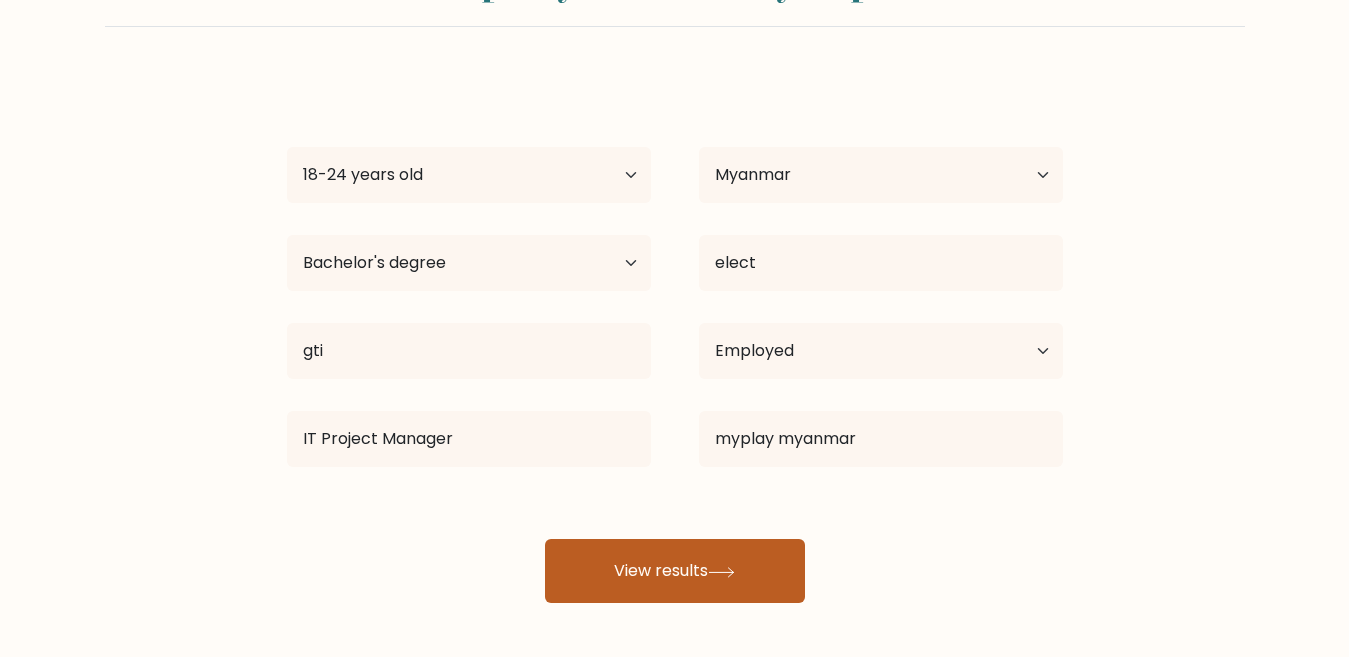 click on "View results" at bounding box center (675, 571) 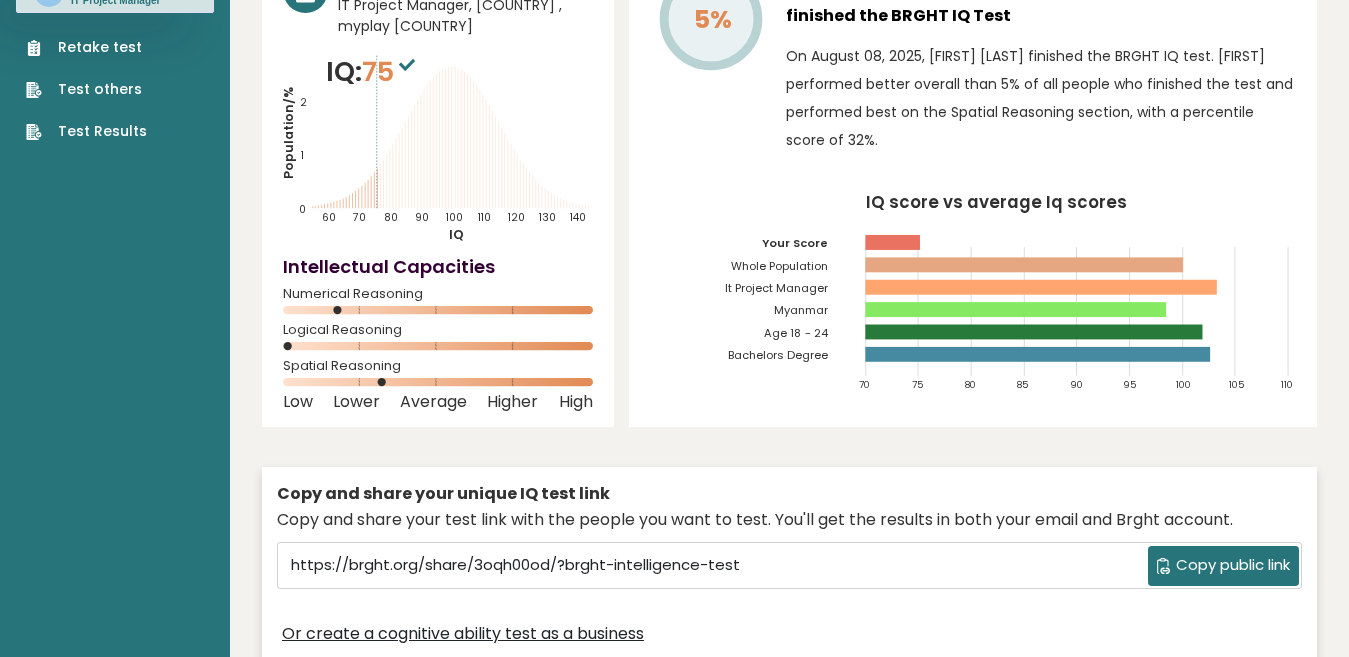 scroll, scrollTop: 100, scrollLeft: 0, axis: vertical 